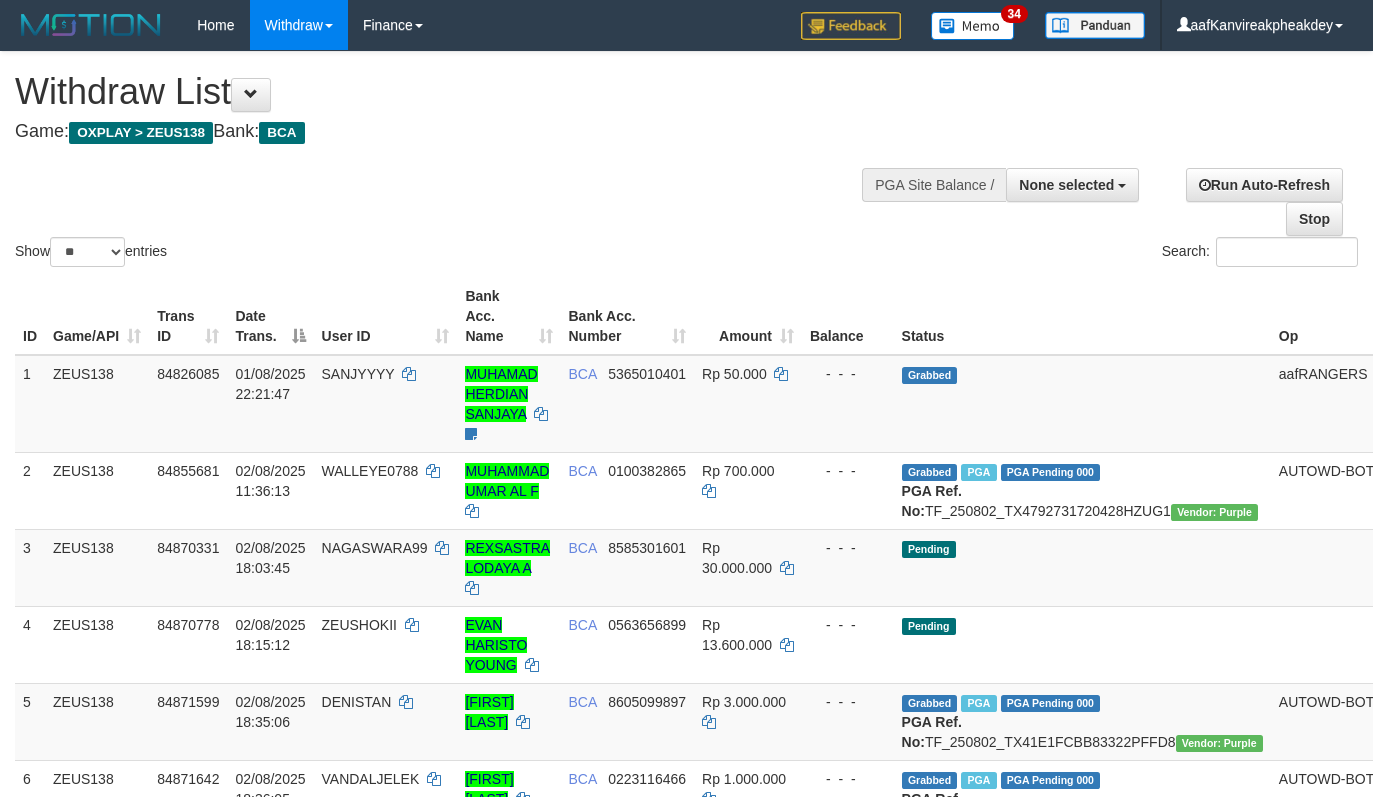 select 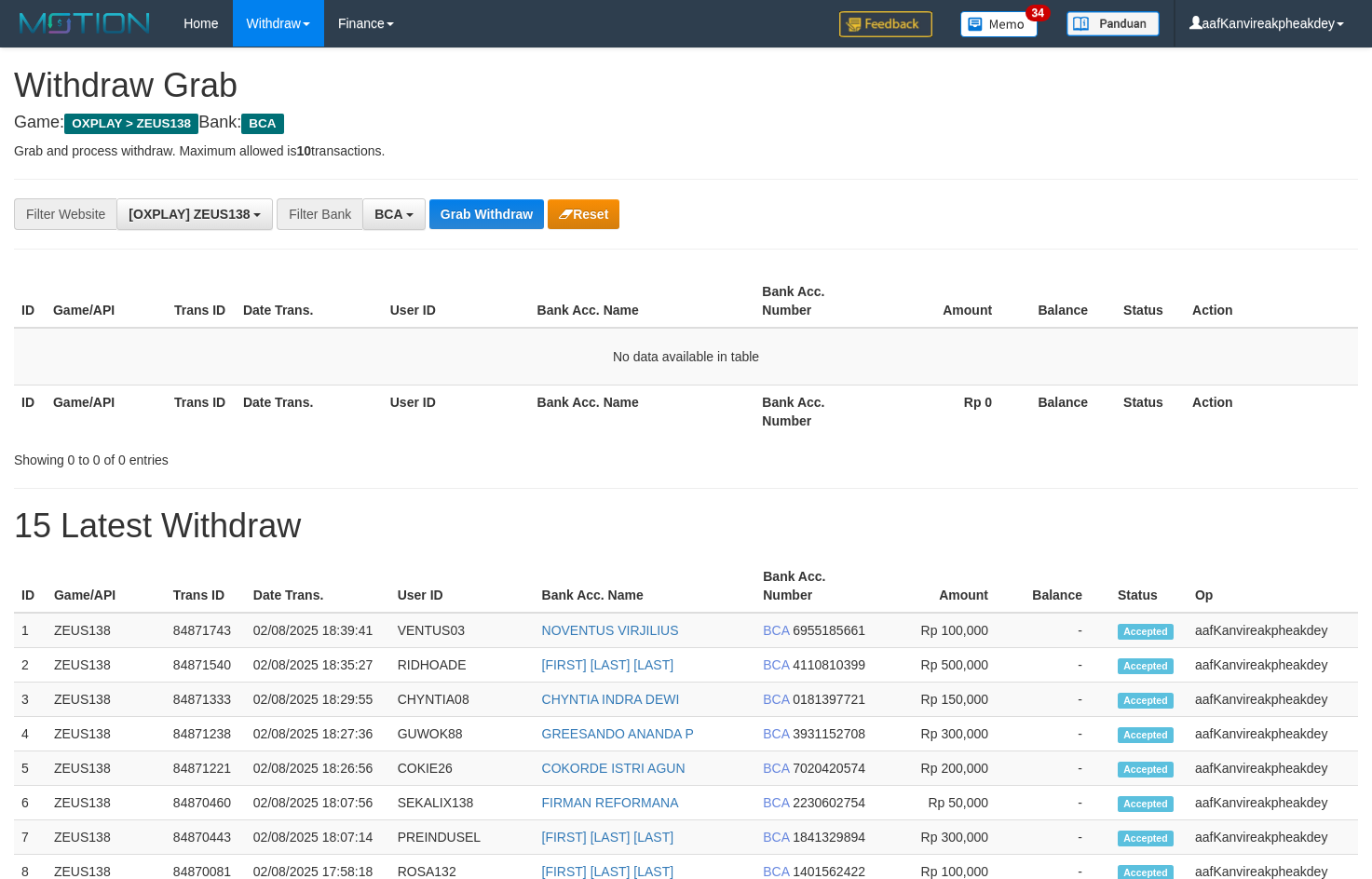 scroll, scrollTop: 0, scrollLeft: 0, axis: both 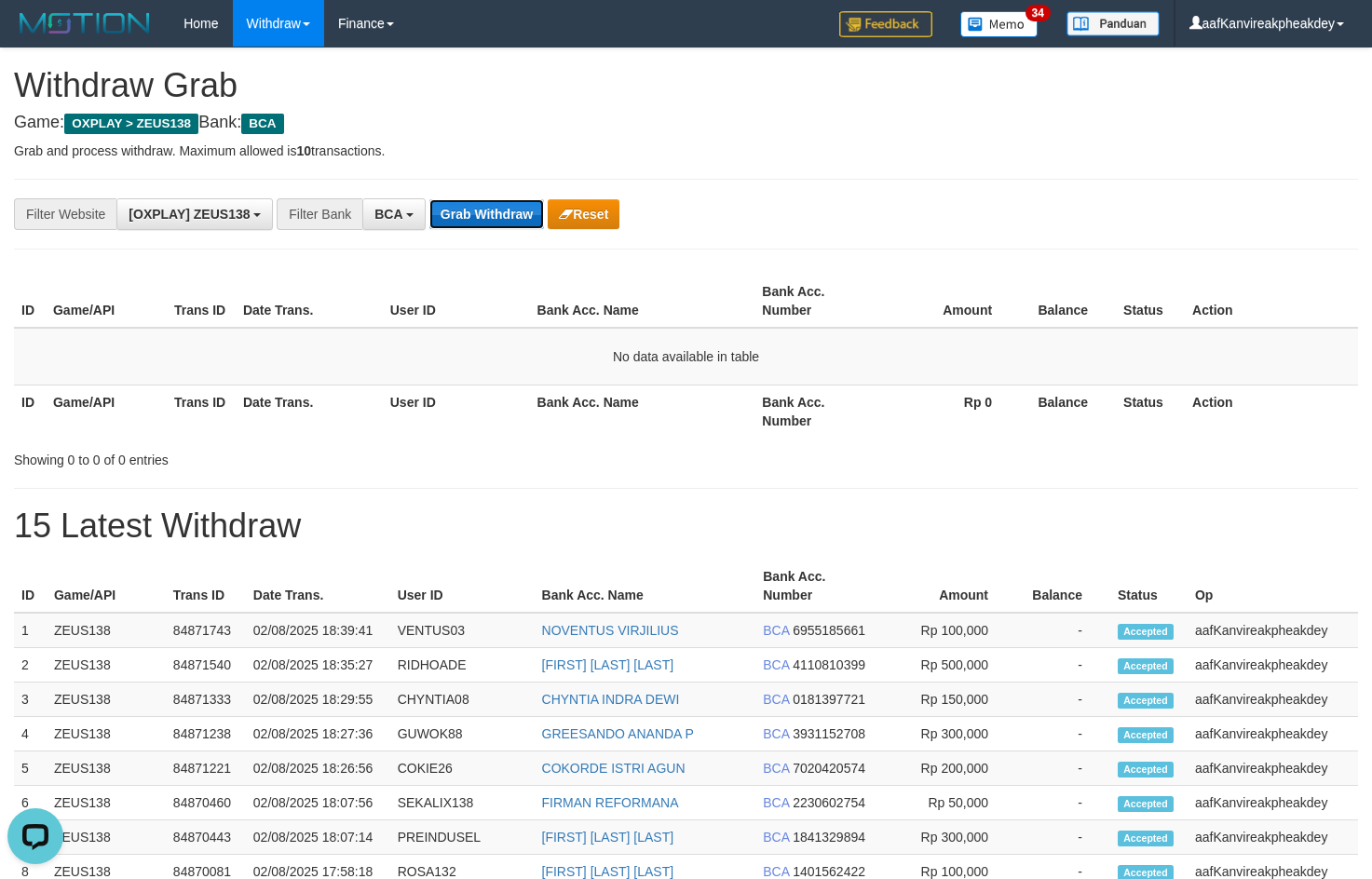 click on "Grab Withdraw" at bounding box center (486, 214) 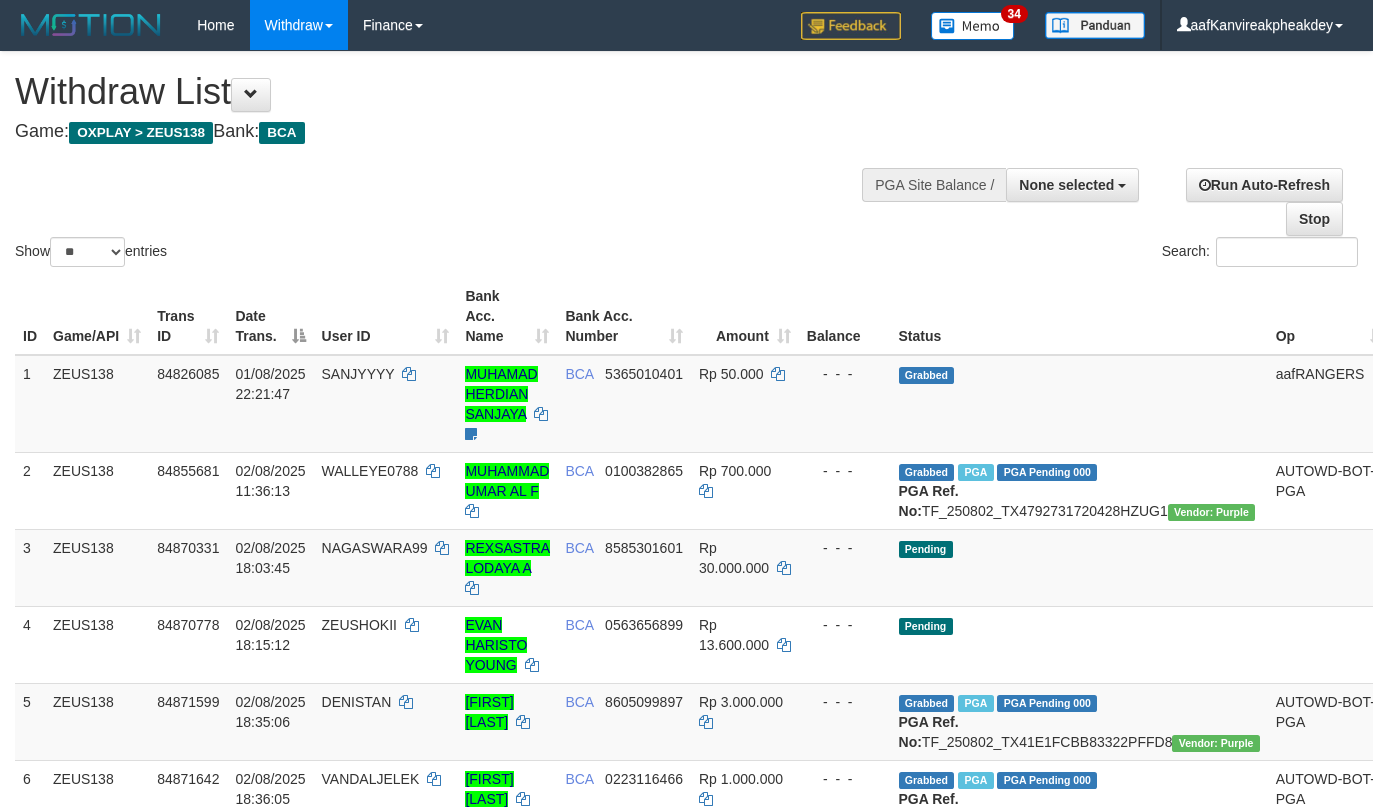select 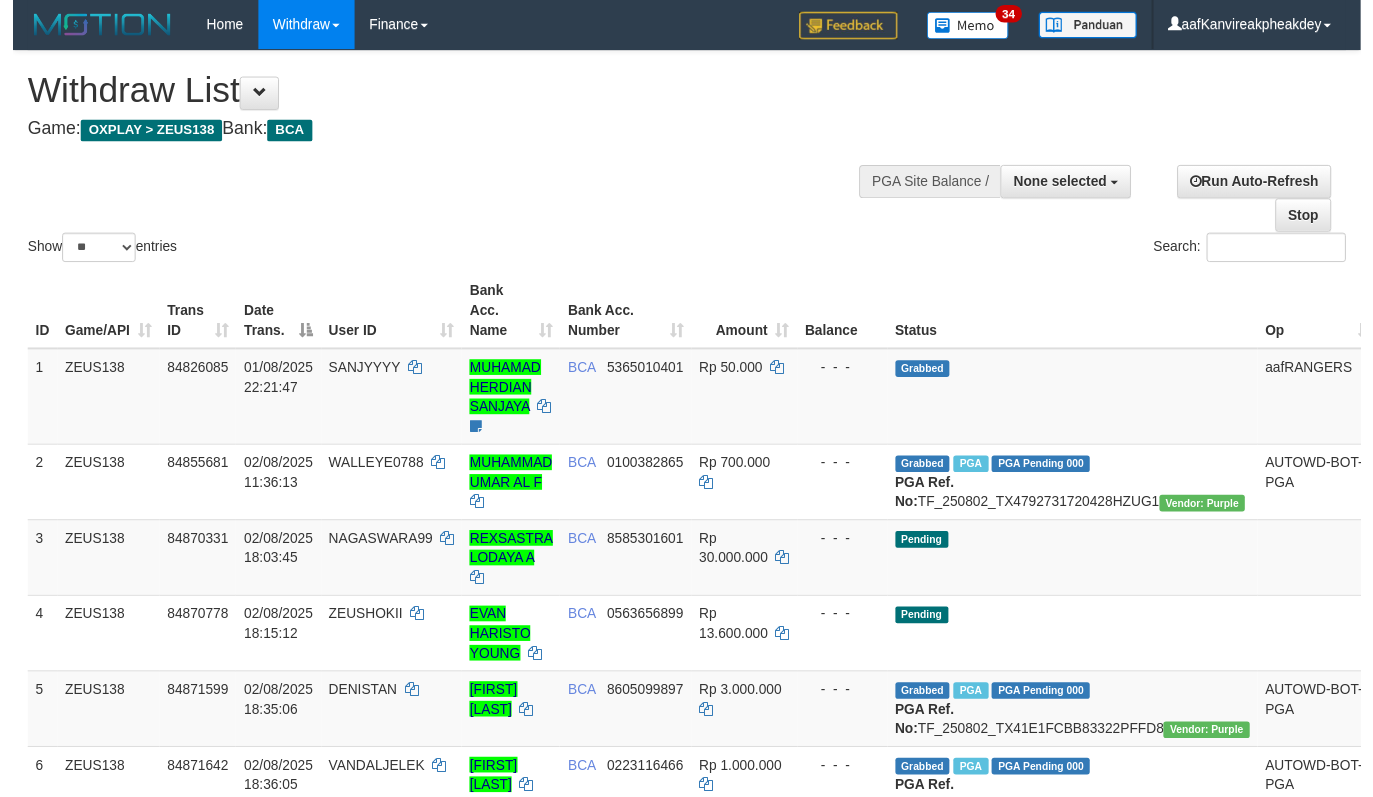 scroll, scrollTop: 728, scrollLeft: 0, axis: vertical 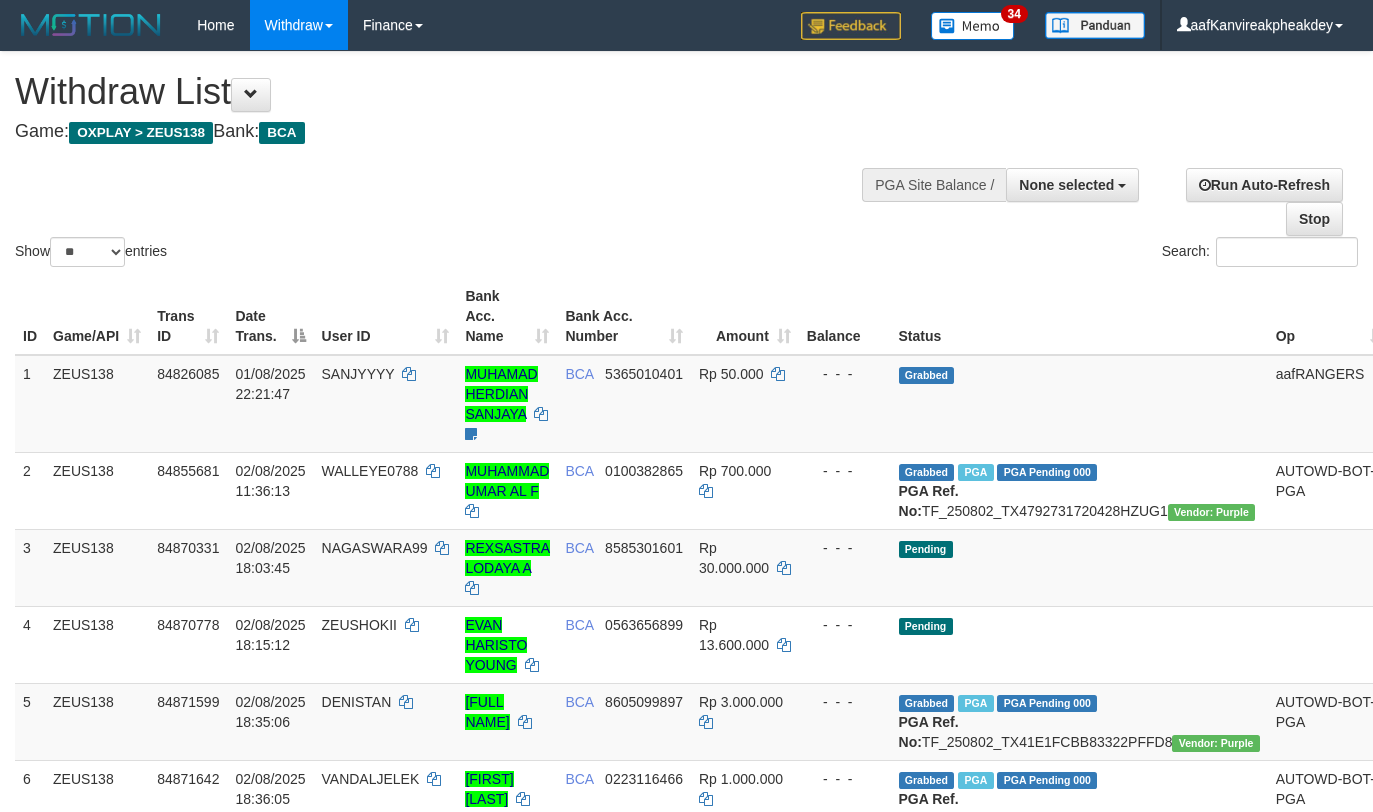 select 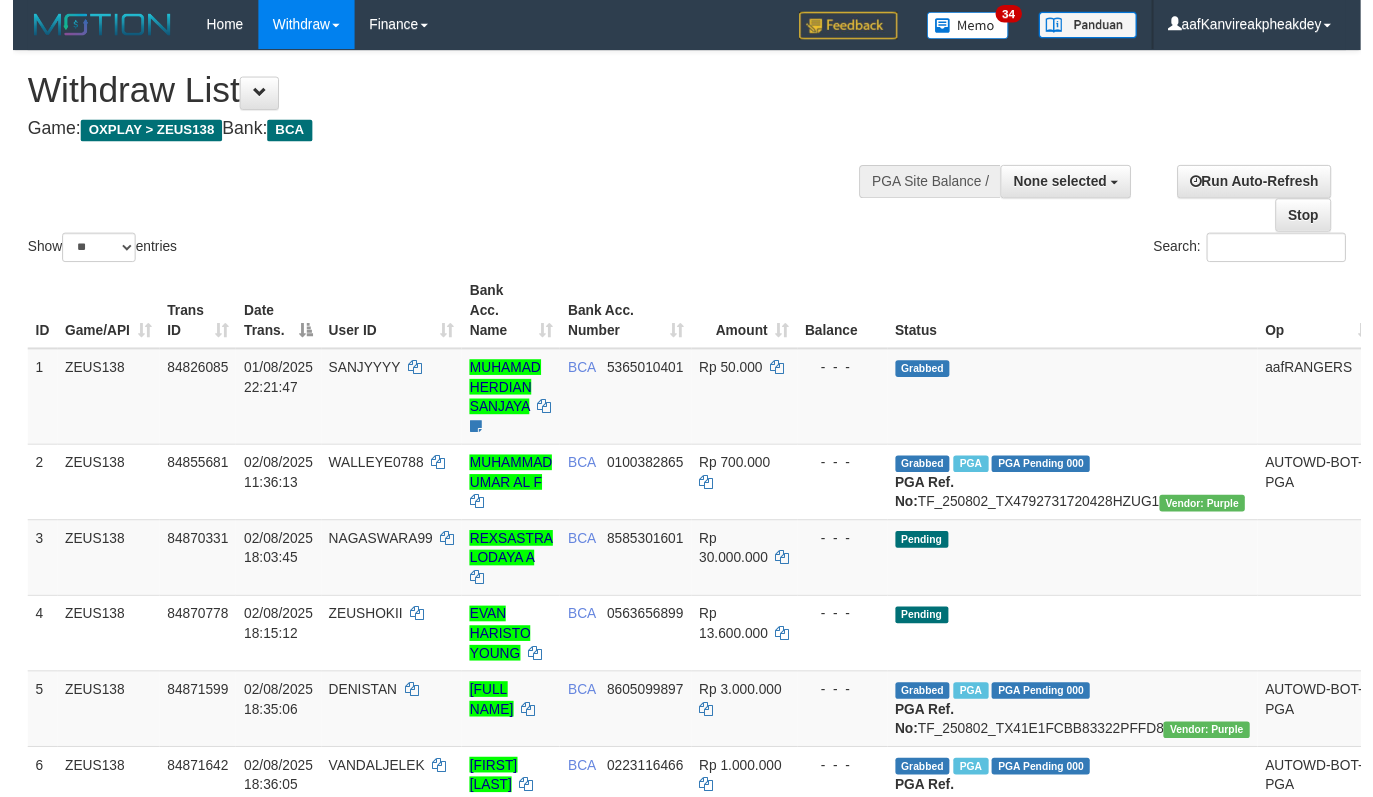 scroll, scrollTop: 728, scrollLeft: 0, axis: vertical 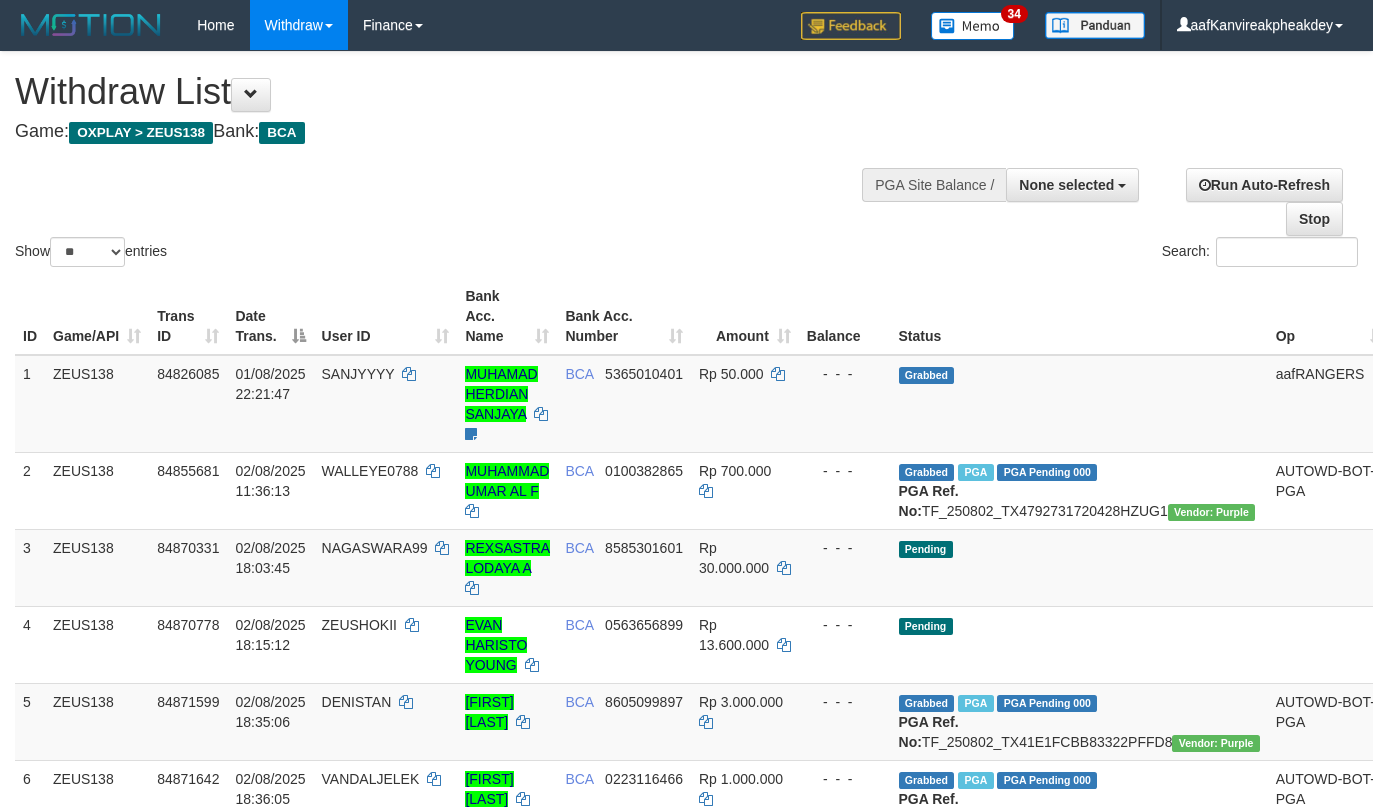 select 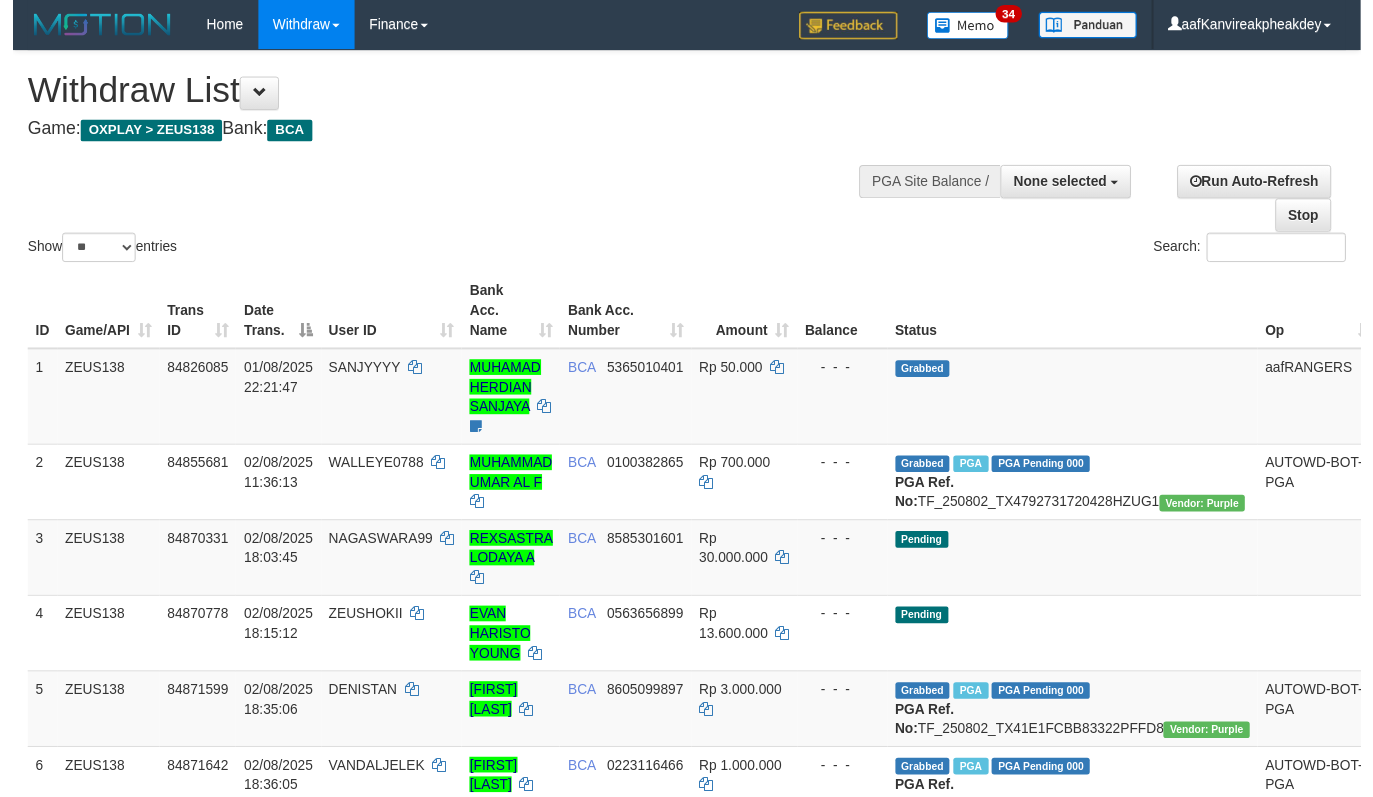 scroll, scrollTop: 728, scrollLeft: 0, axis: vertical 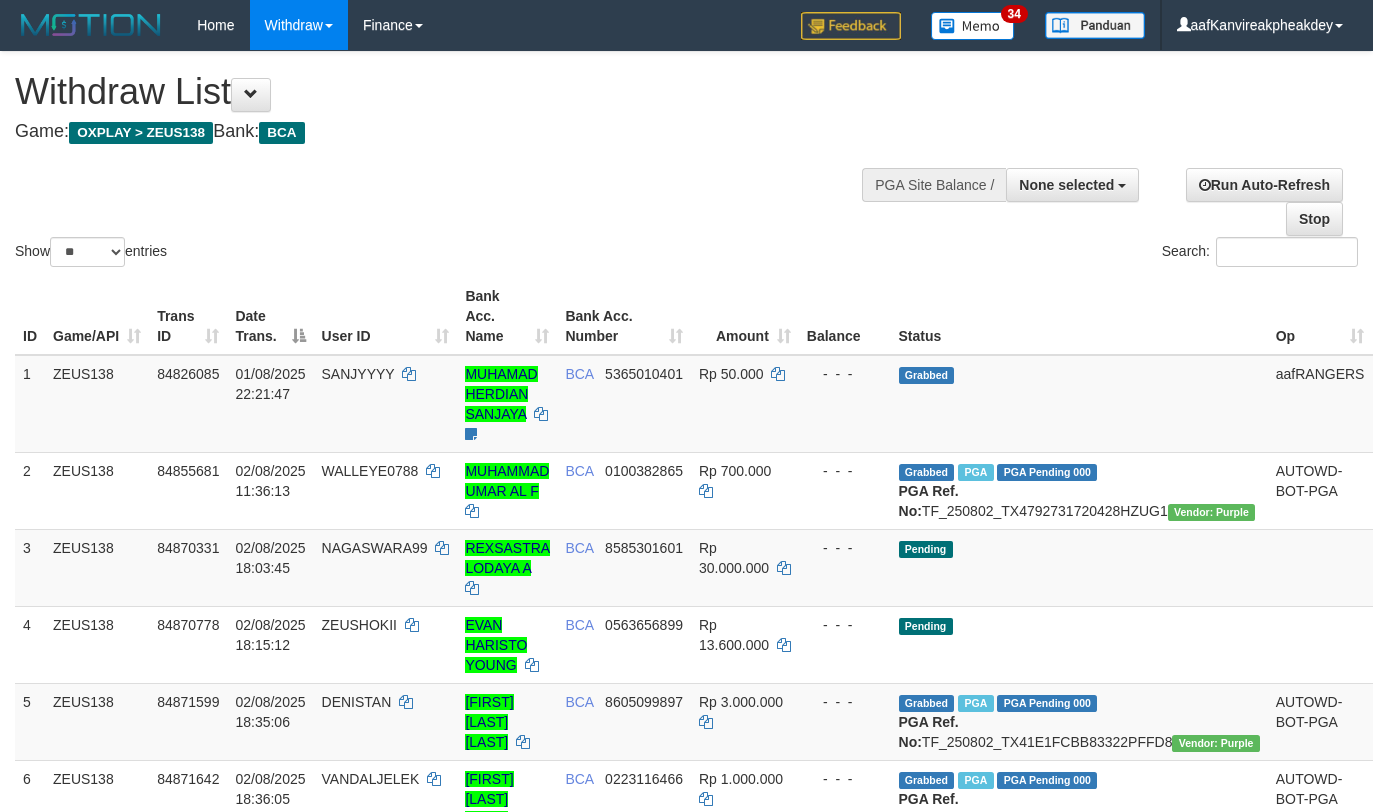 select 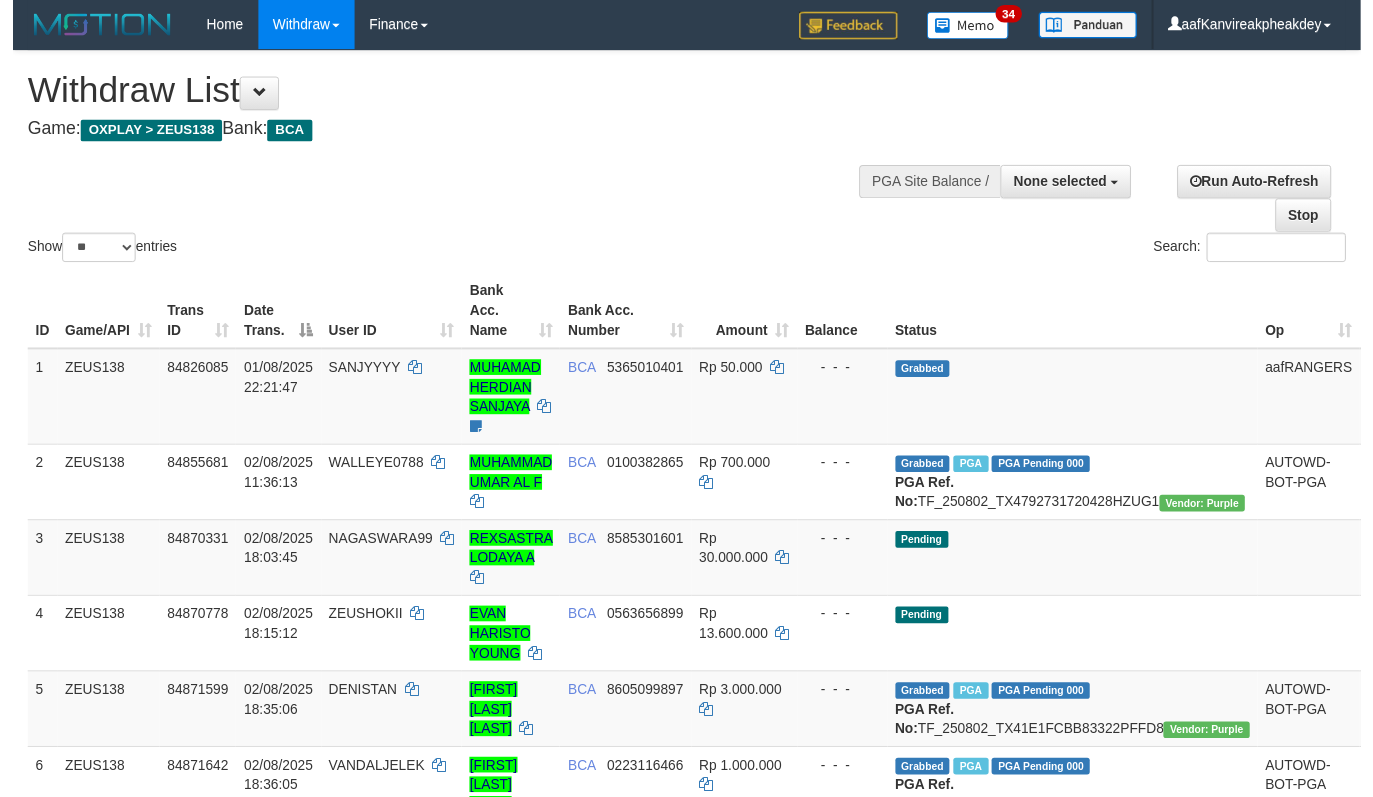scroll, scrollTop: 728, scrollLeft: 0, axis: vertical 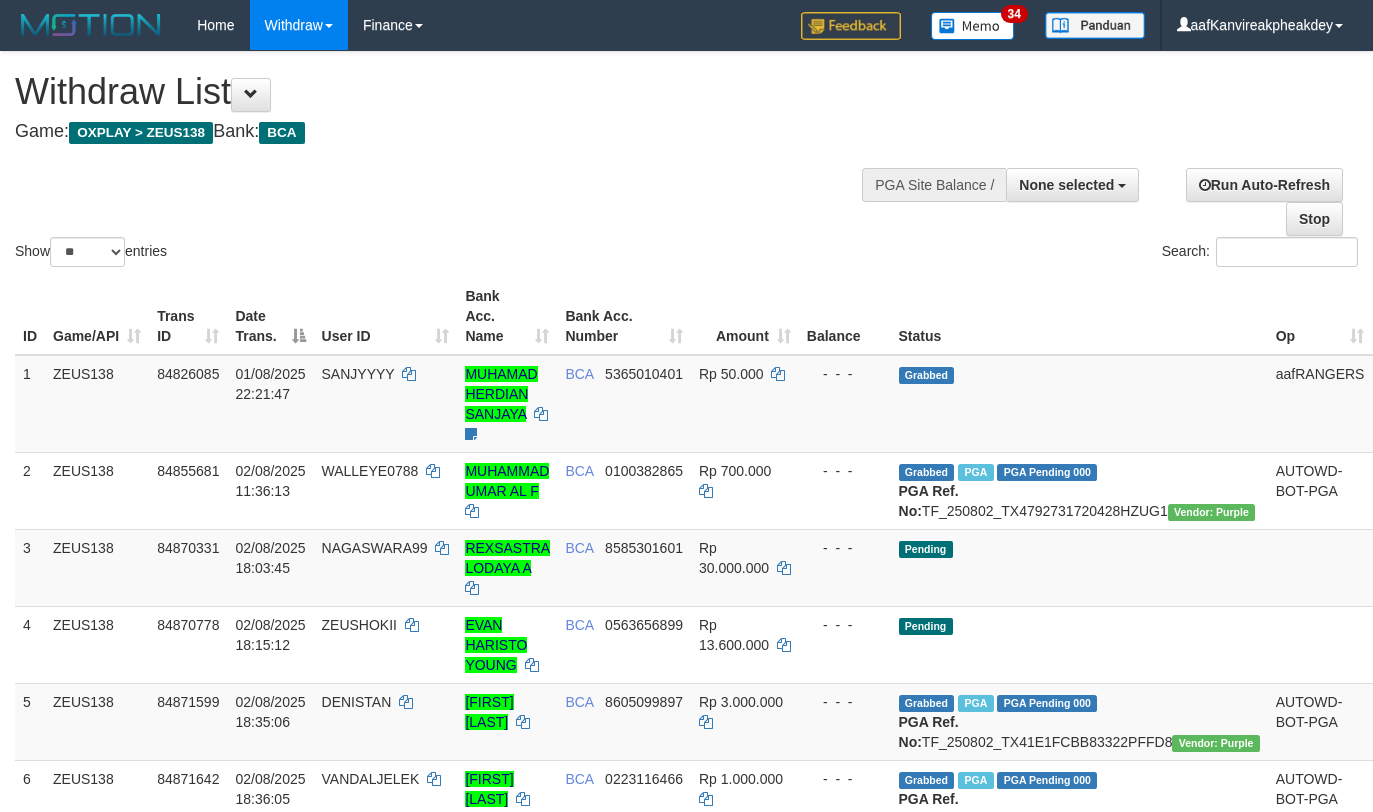 select 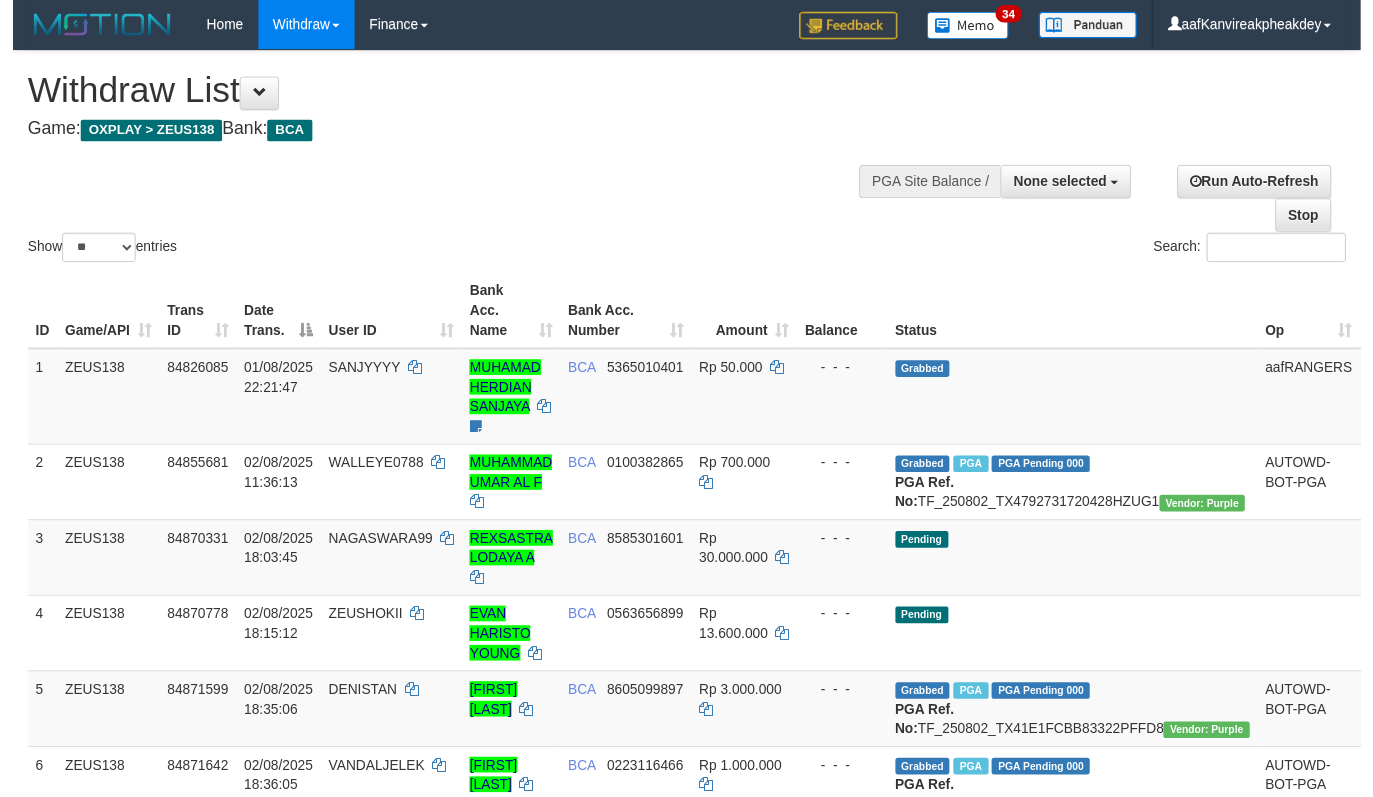 scroll, scrollTop: 728, scrollLeft: 0, axis: vertical 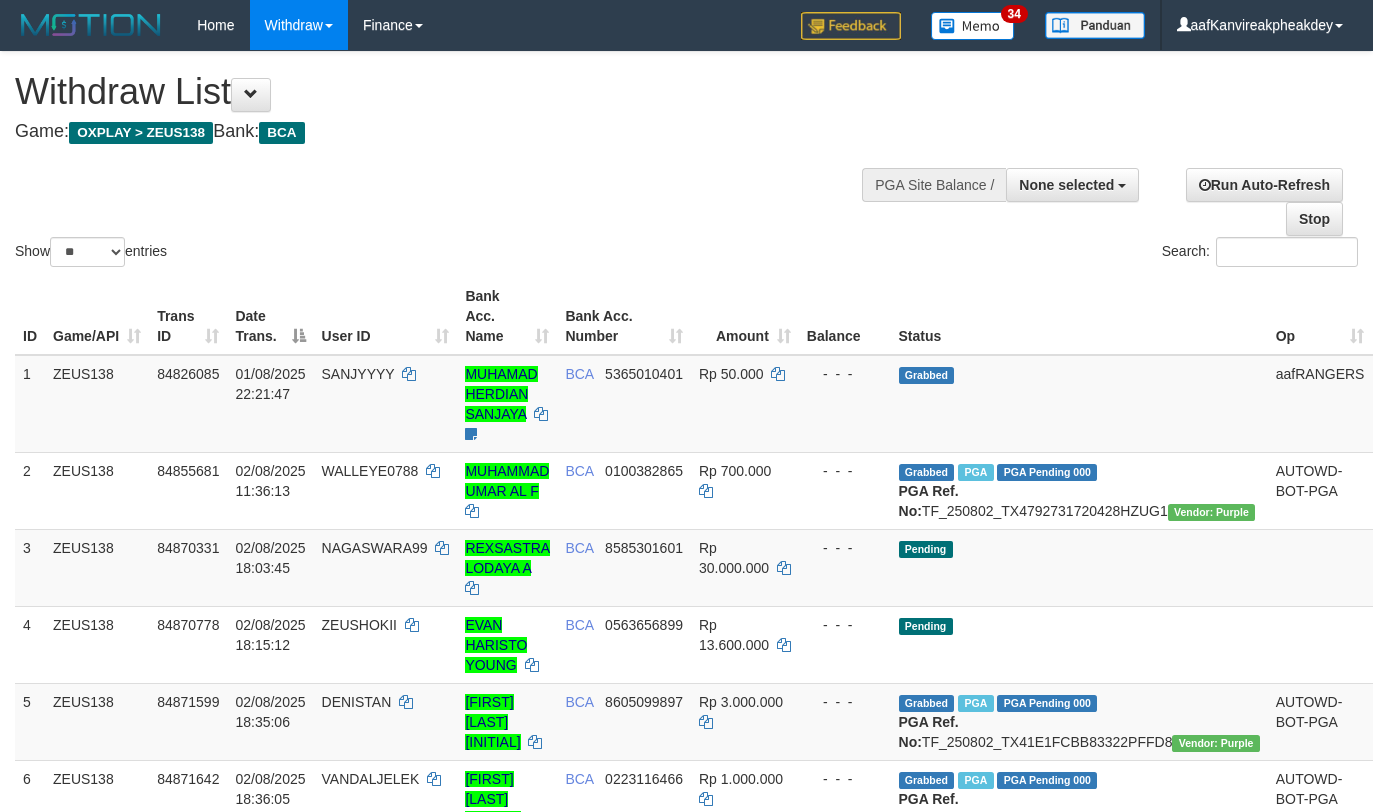 select 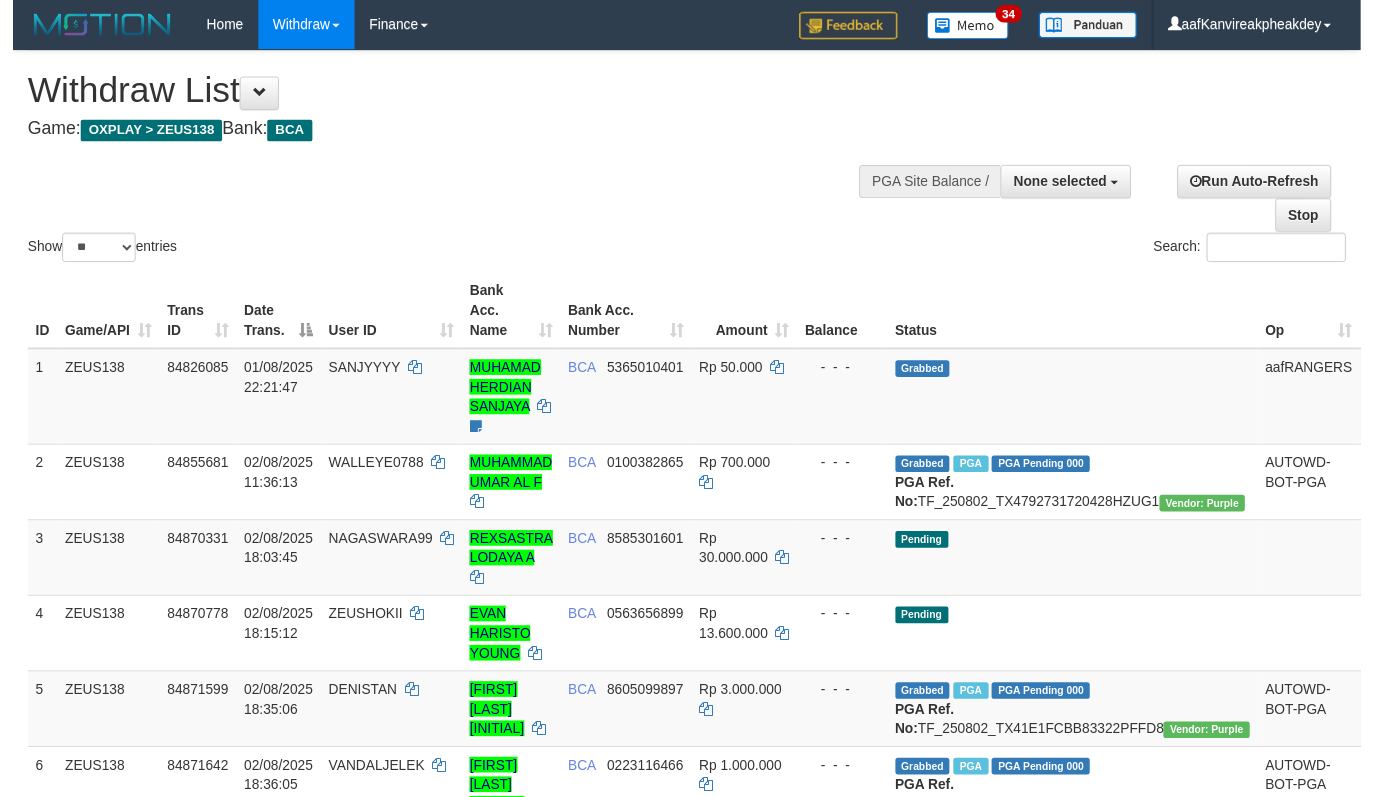 scroll, scrollTop: 728, scrollLeft: 0, axis: vertical 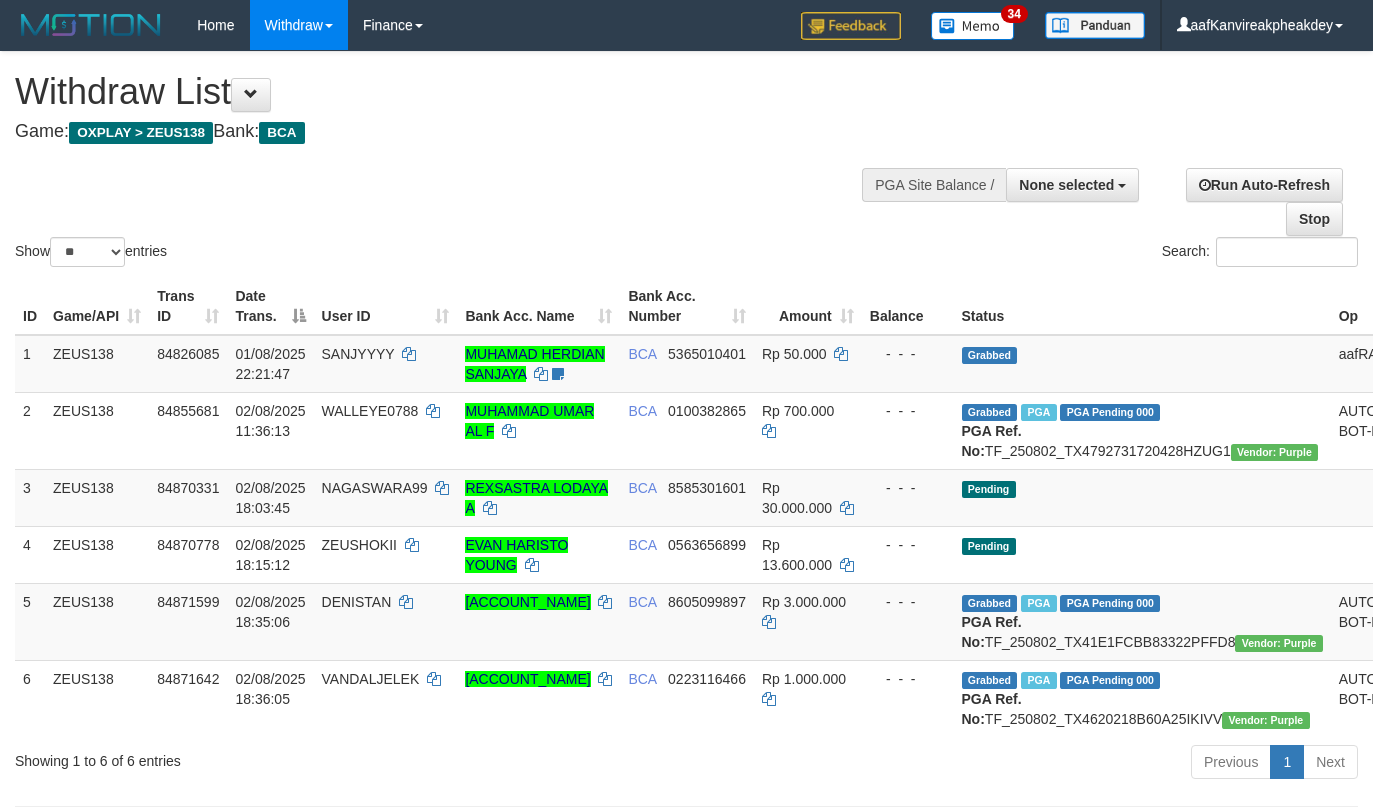 select 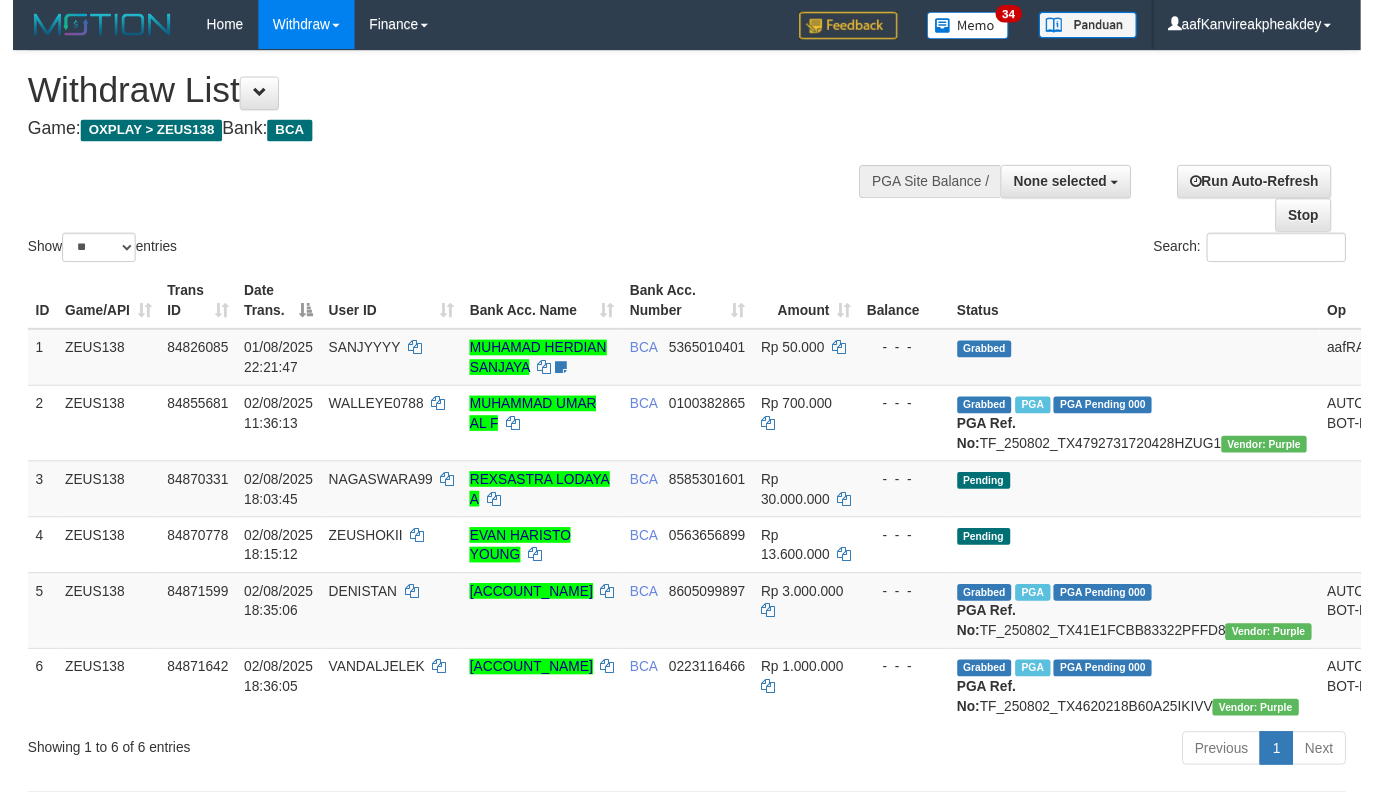 scroll, scrollTop: 728, scrollLeft: 0, axis: vertical 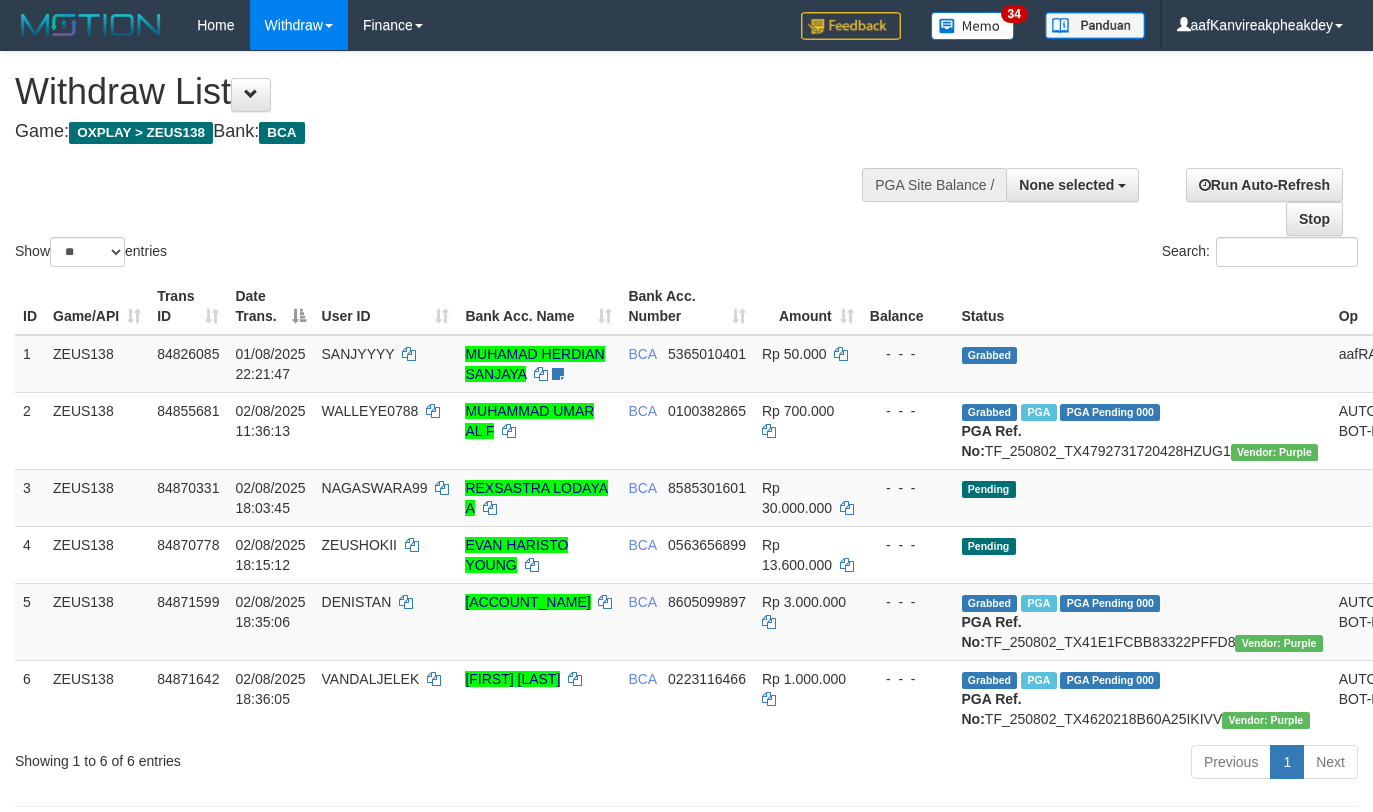 select 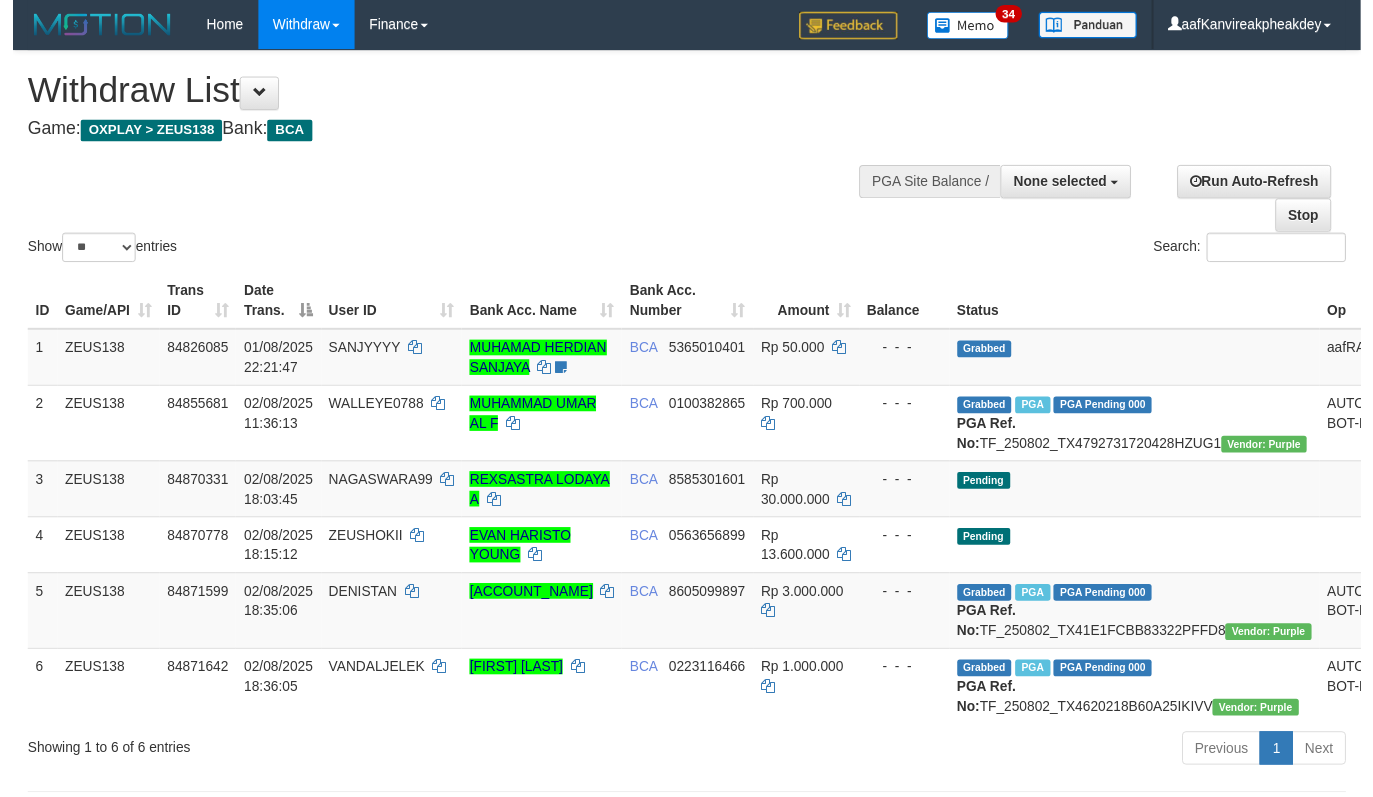 scroll, scrollTop: 728, scrollLeft: 0, axis: vertical 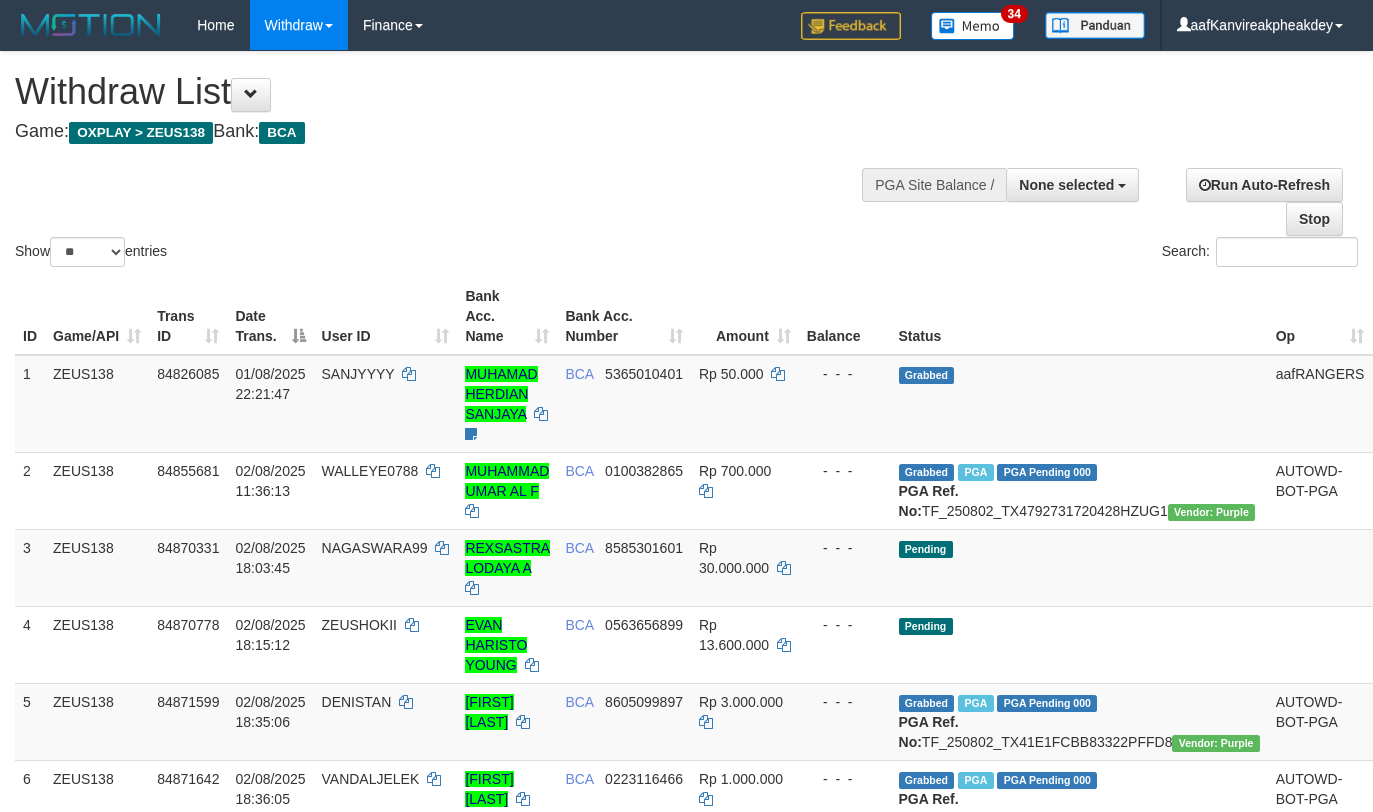select 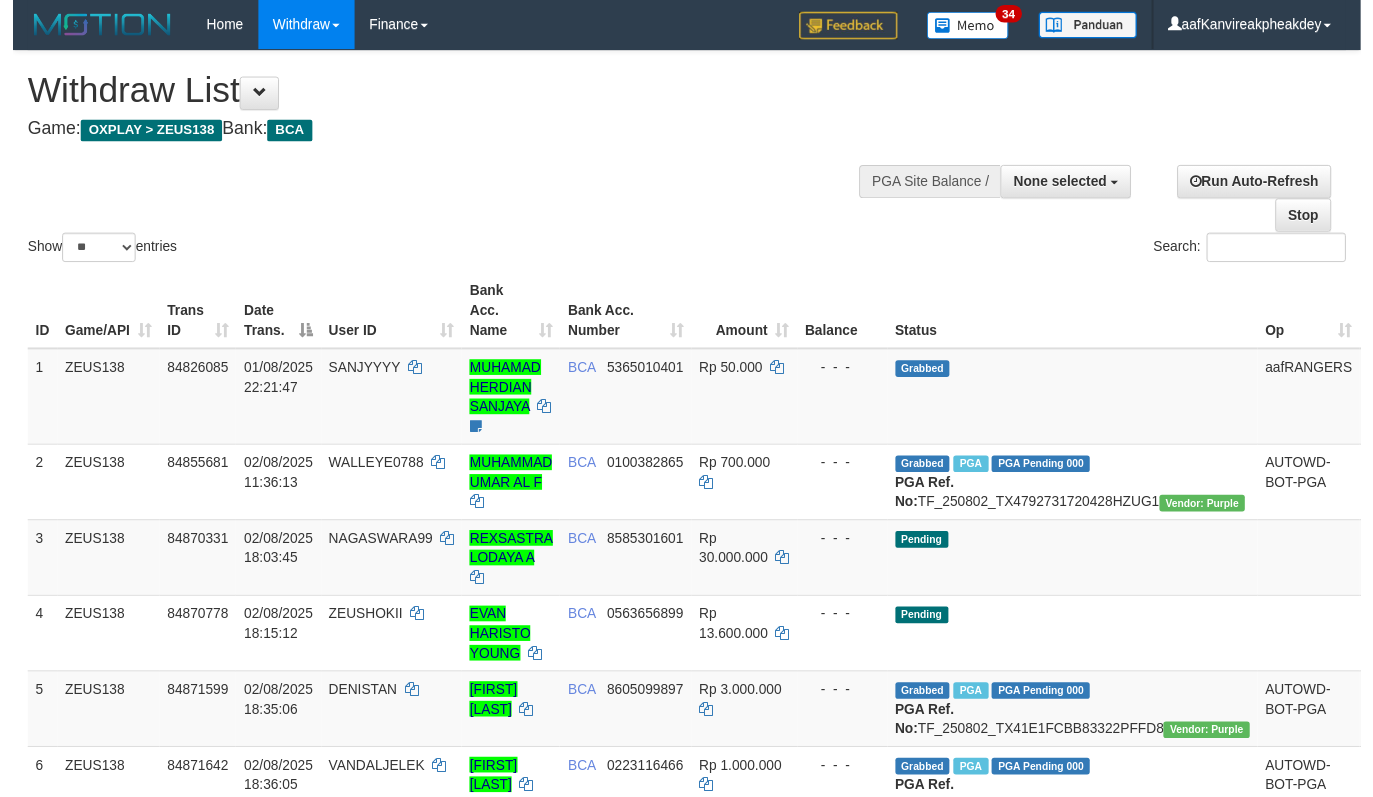 scroll, scrollTop: 728, scrollLeft: 0, axis: vertical 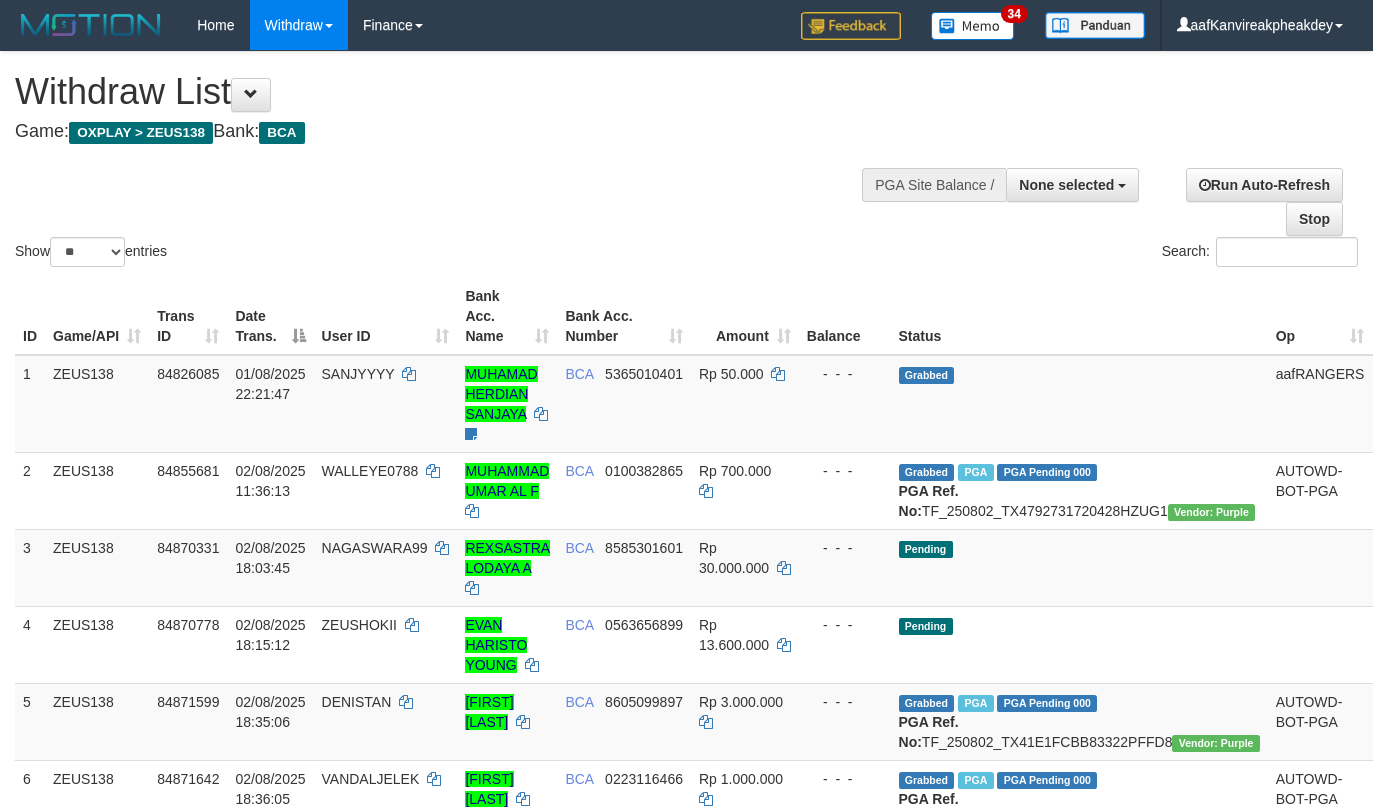 select 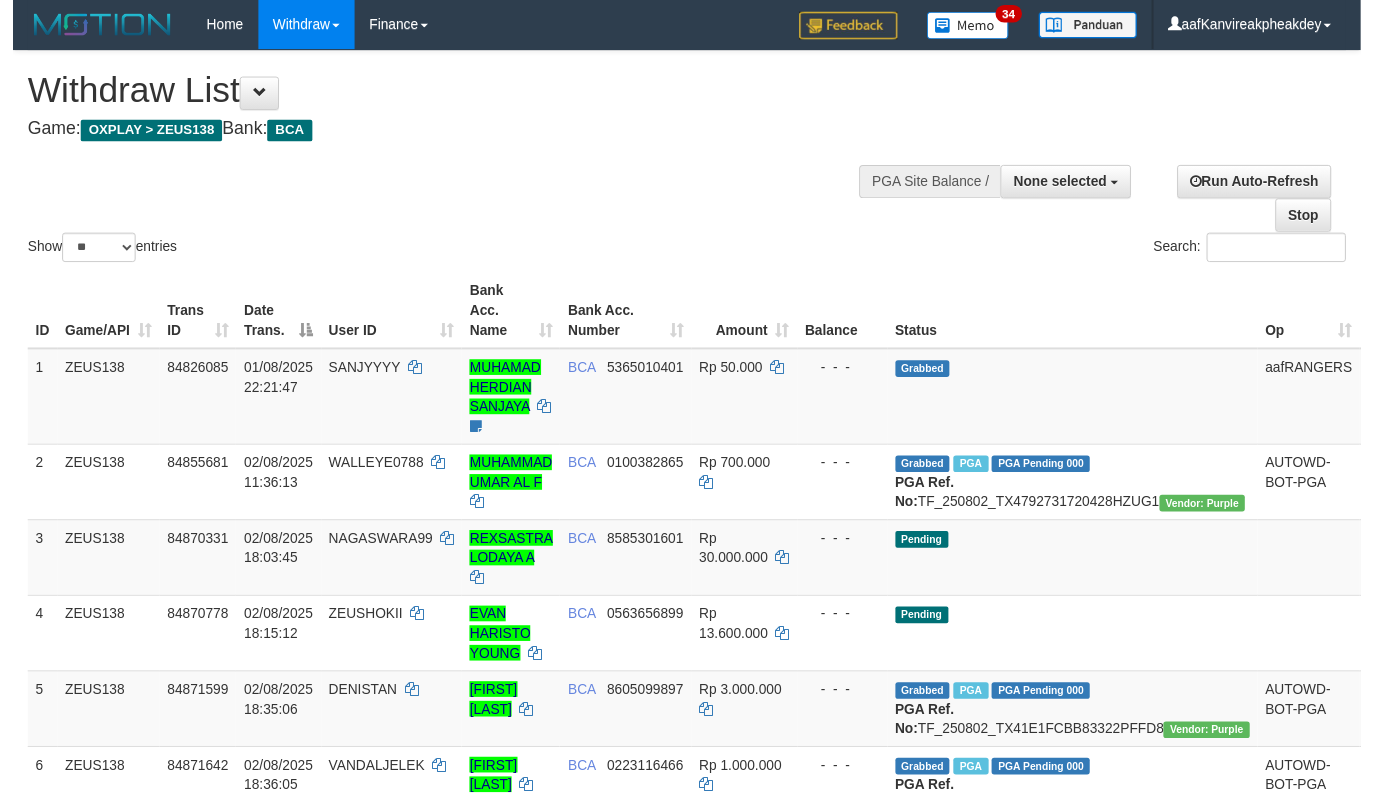 scroll, scrollTop: 728, scrollLeft: 0, axis: vertical 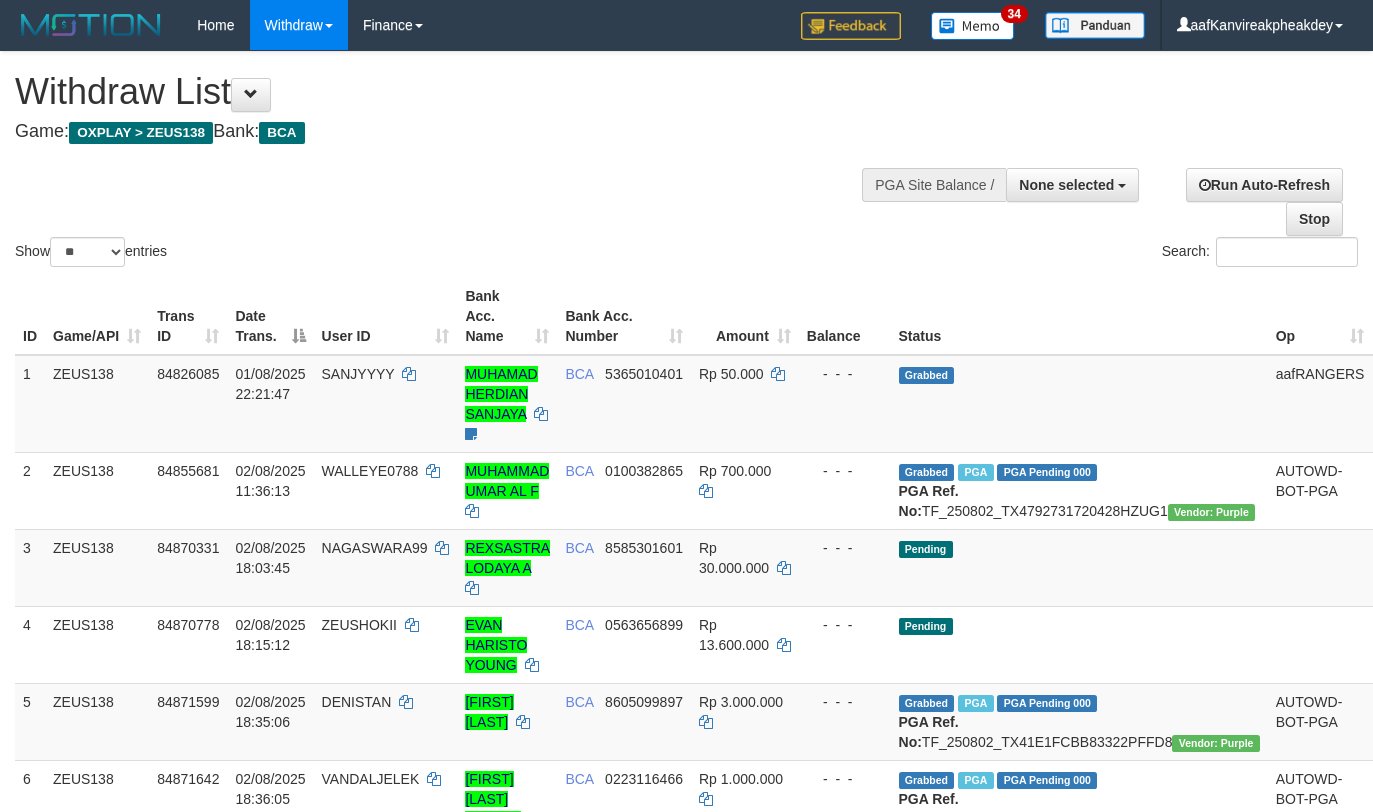 select 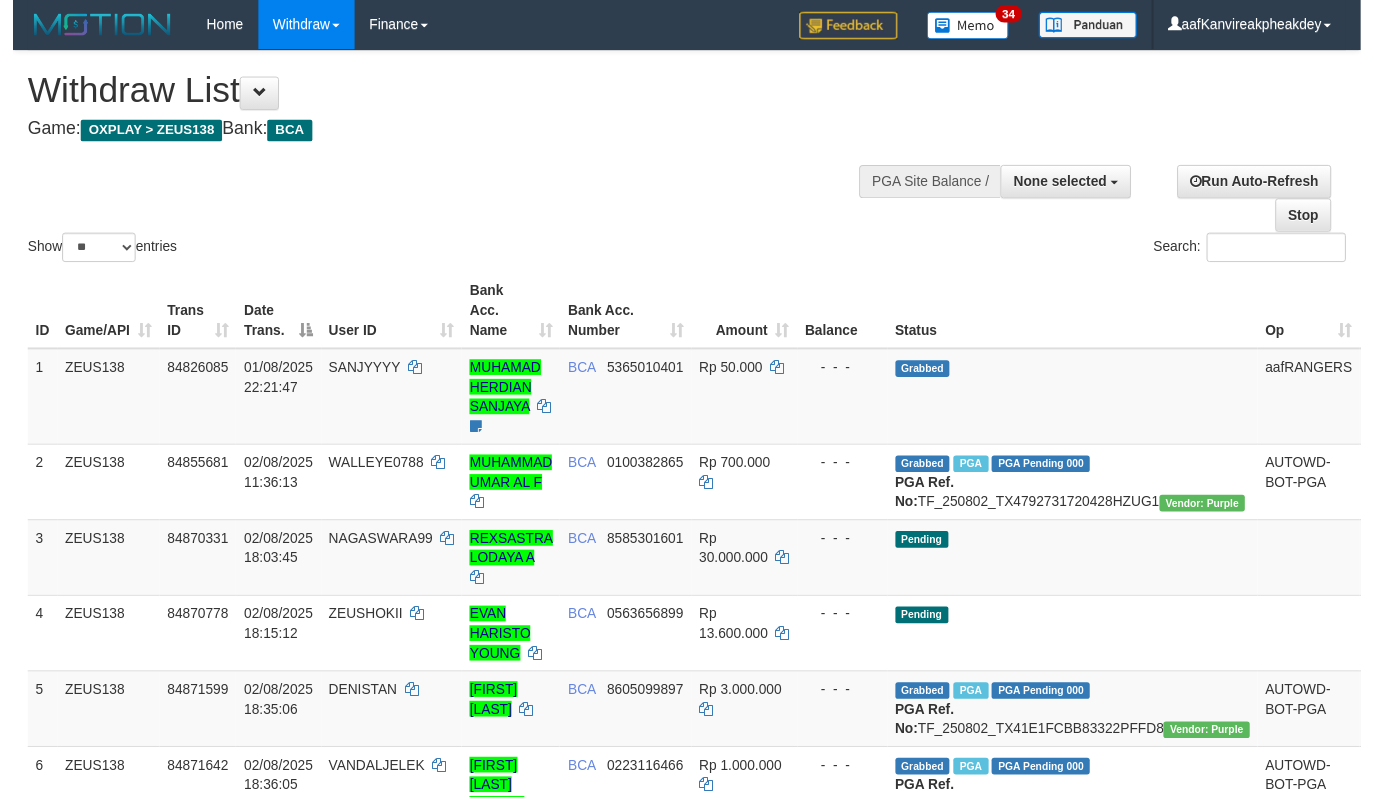 scroll, scrollTop: 728, scrollLeft: 0, axis: vertical 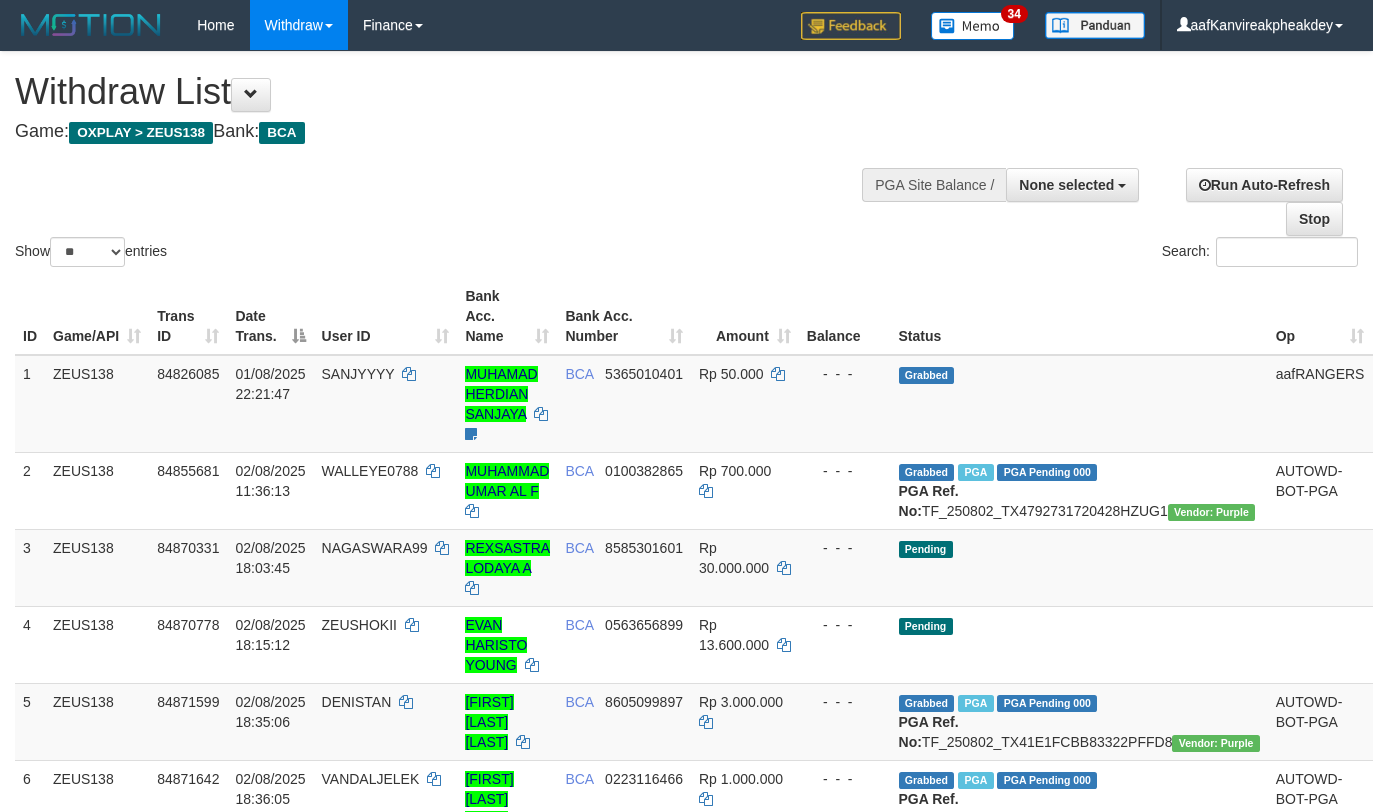 select 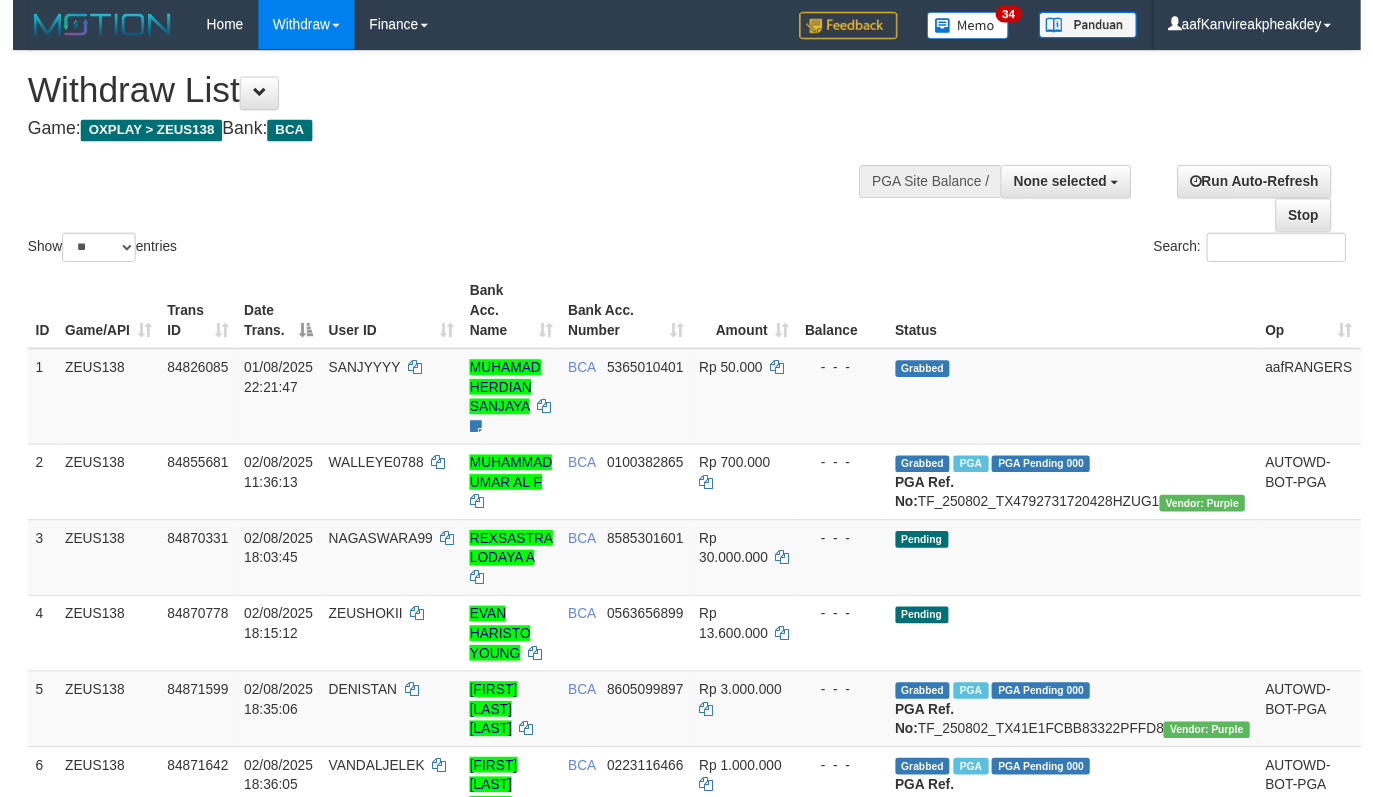 scroll, scrollTop: 728, scrollLeft: 0, axis: vertical 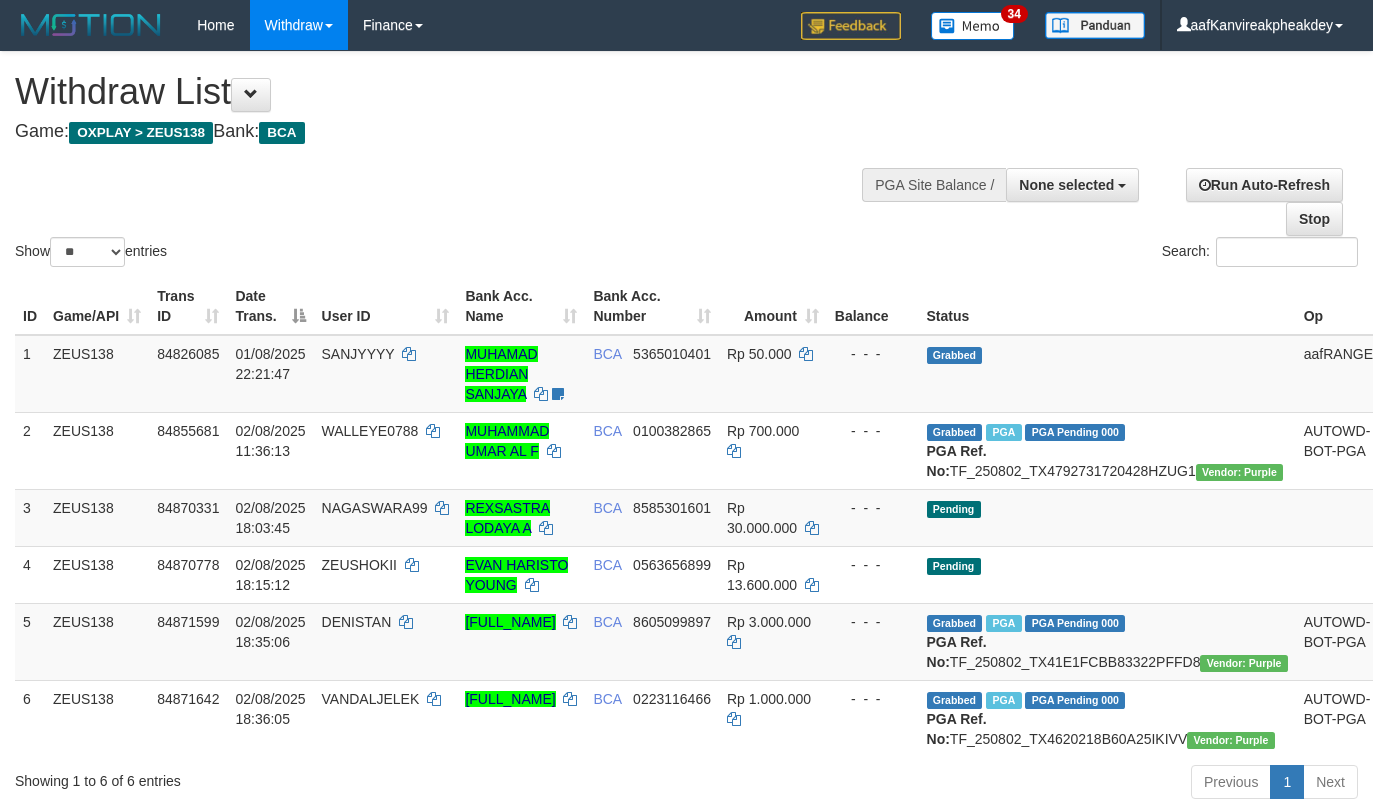 select 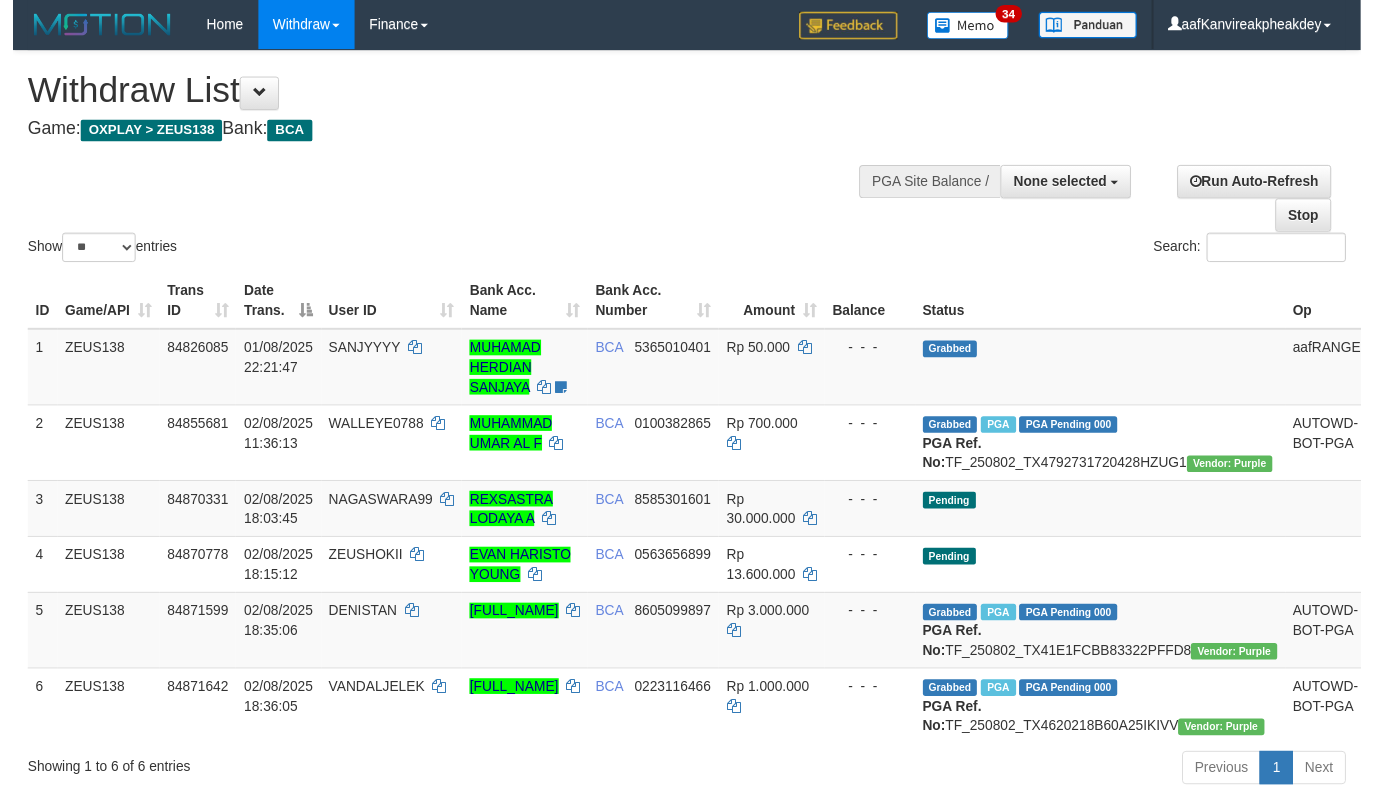 scroll, scrollTop: 728, scrollLeft: 0, axis: vertical 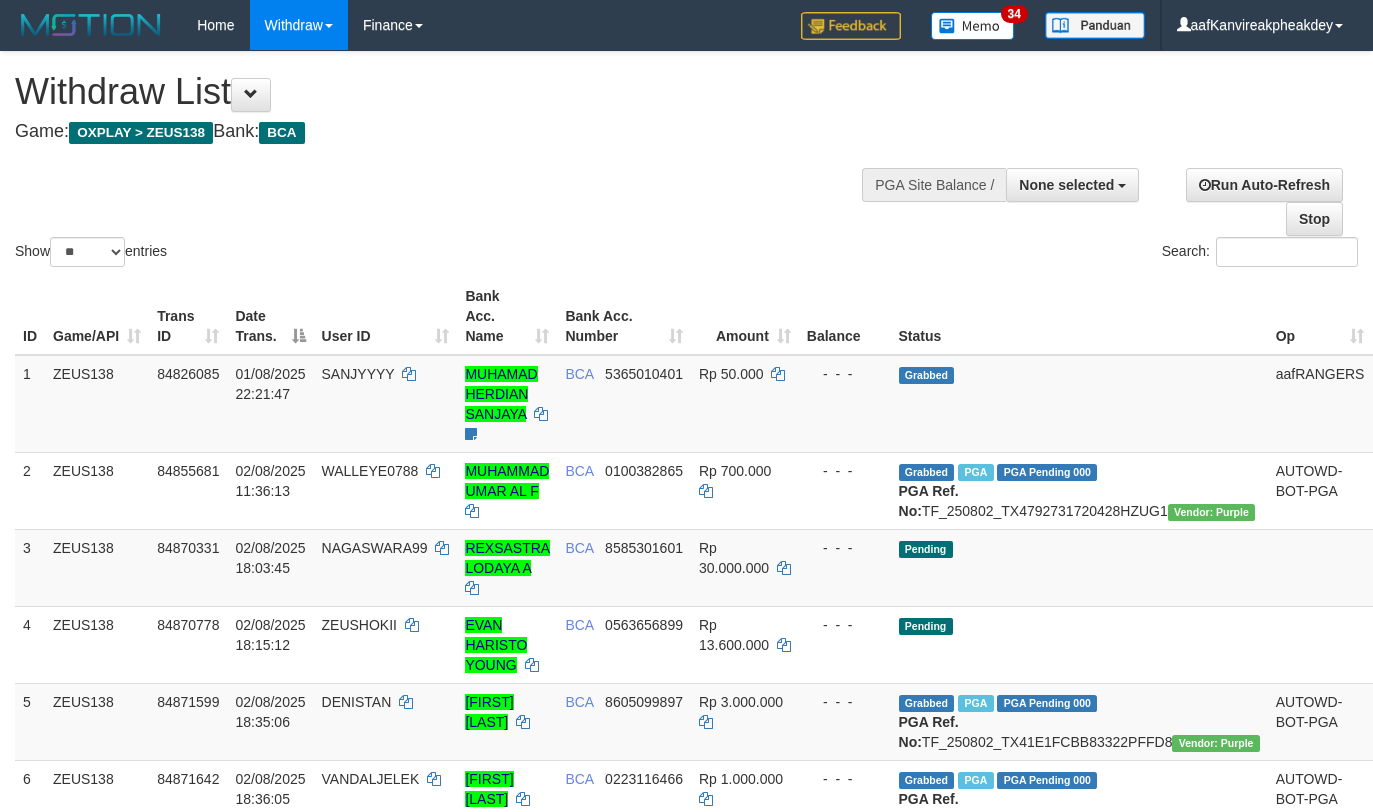 select 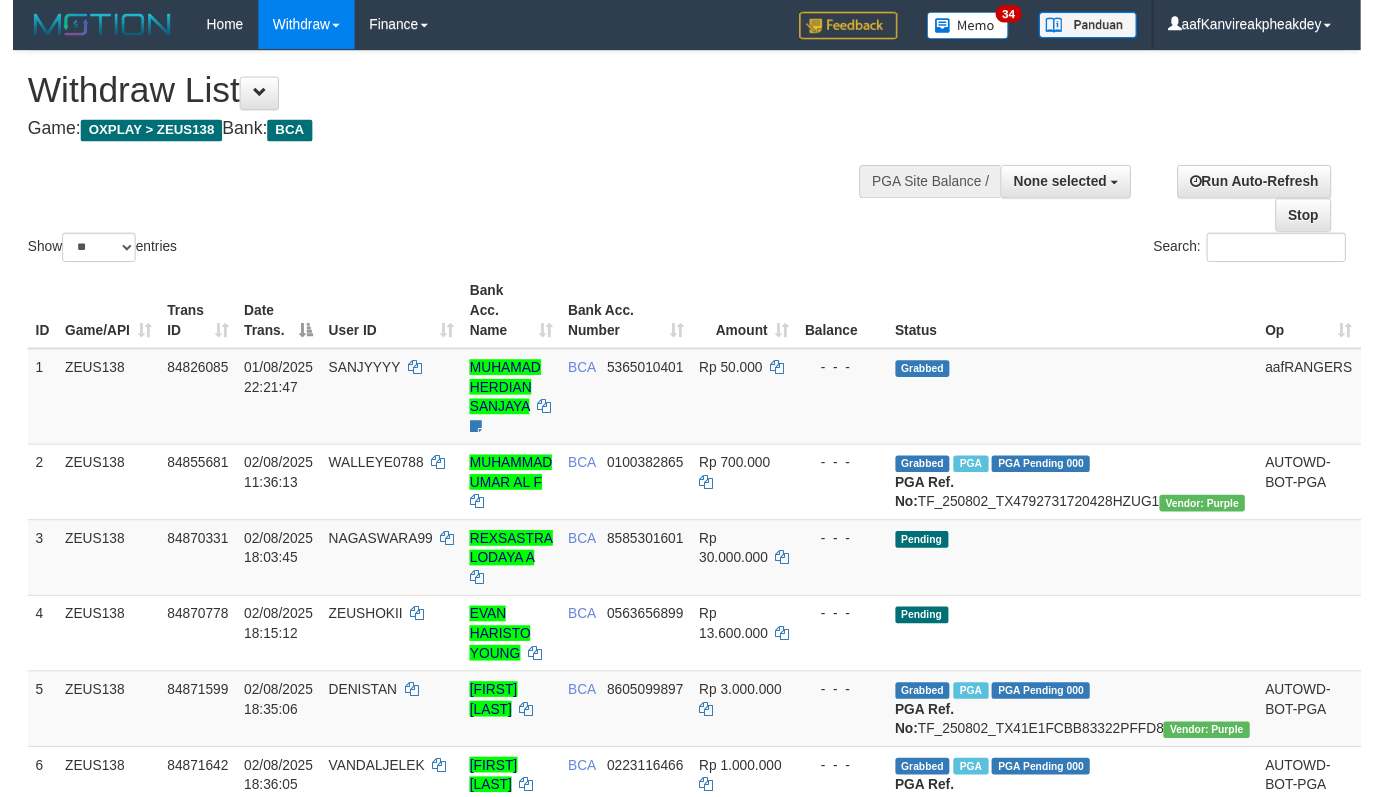 scroll, scrollTop: 728, scrollLeft: 0, axis: vertical 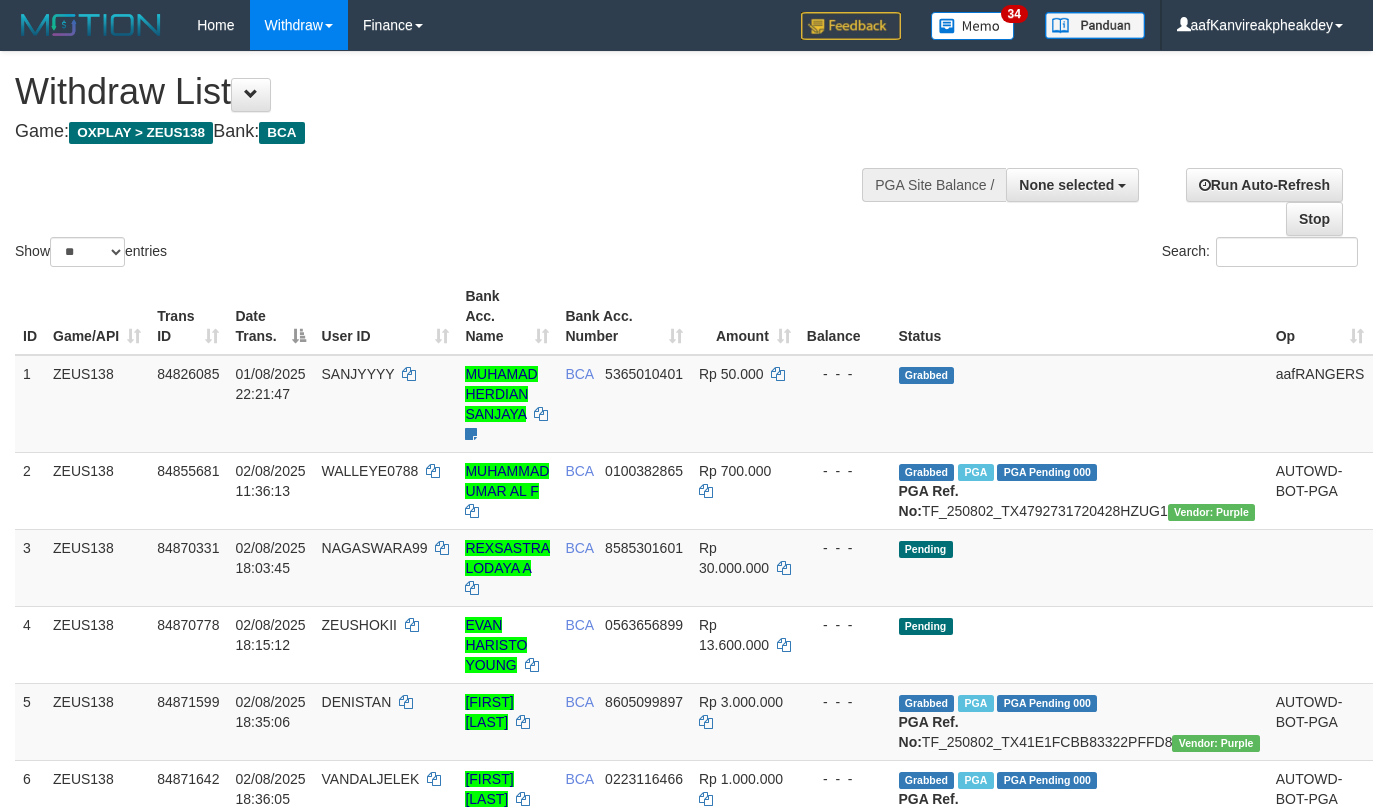 select 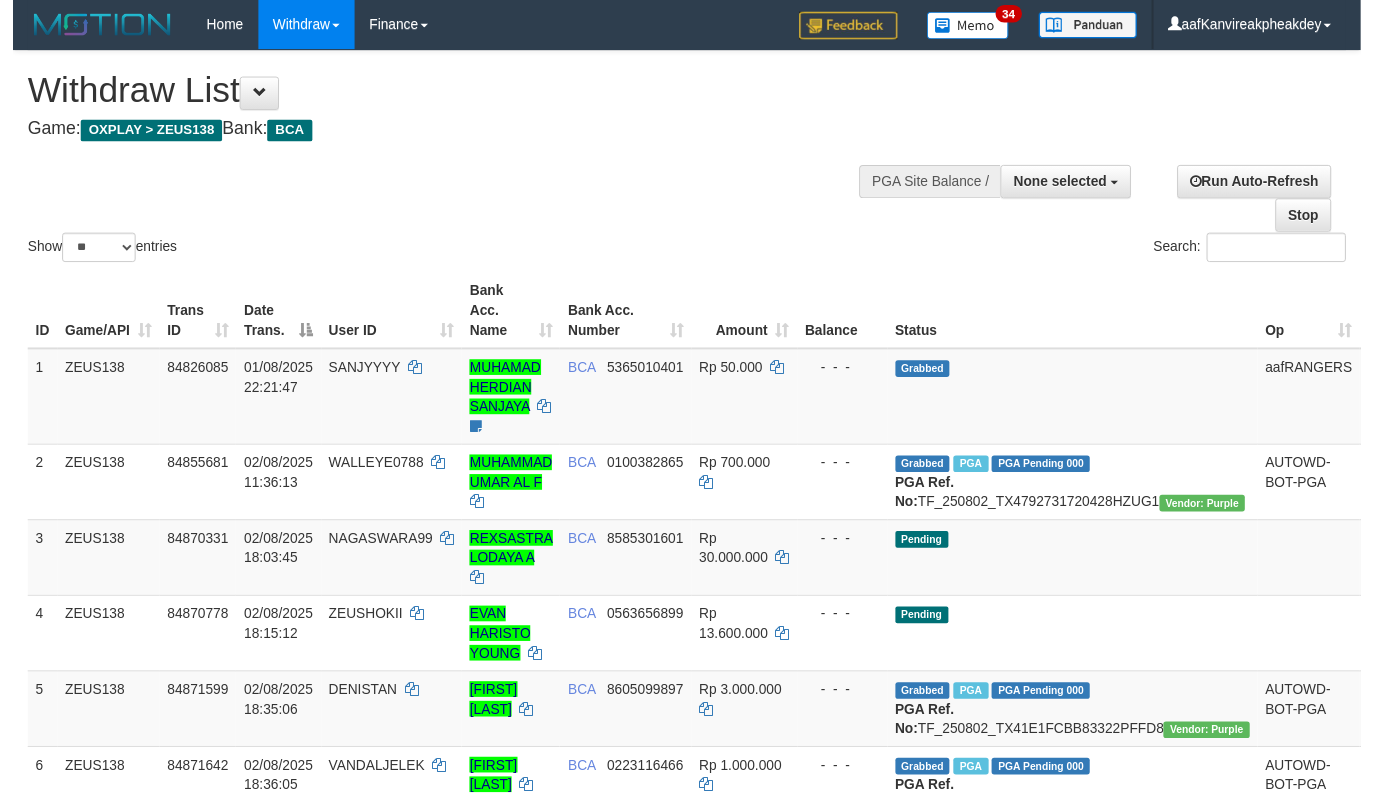 scroll, scrollTop: 728, scrollLeft: 0, axis: vertical 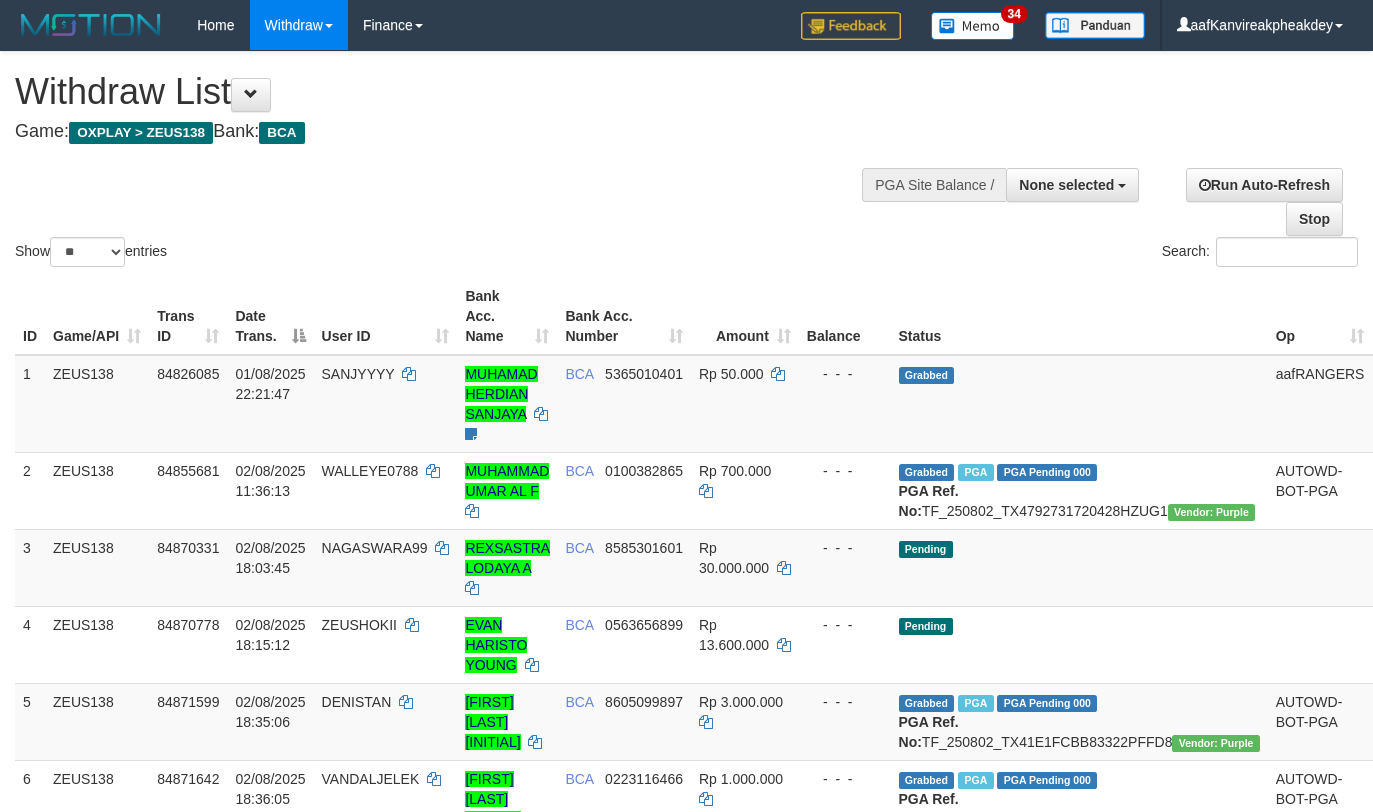 select 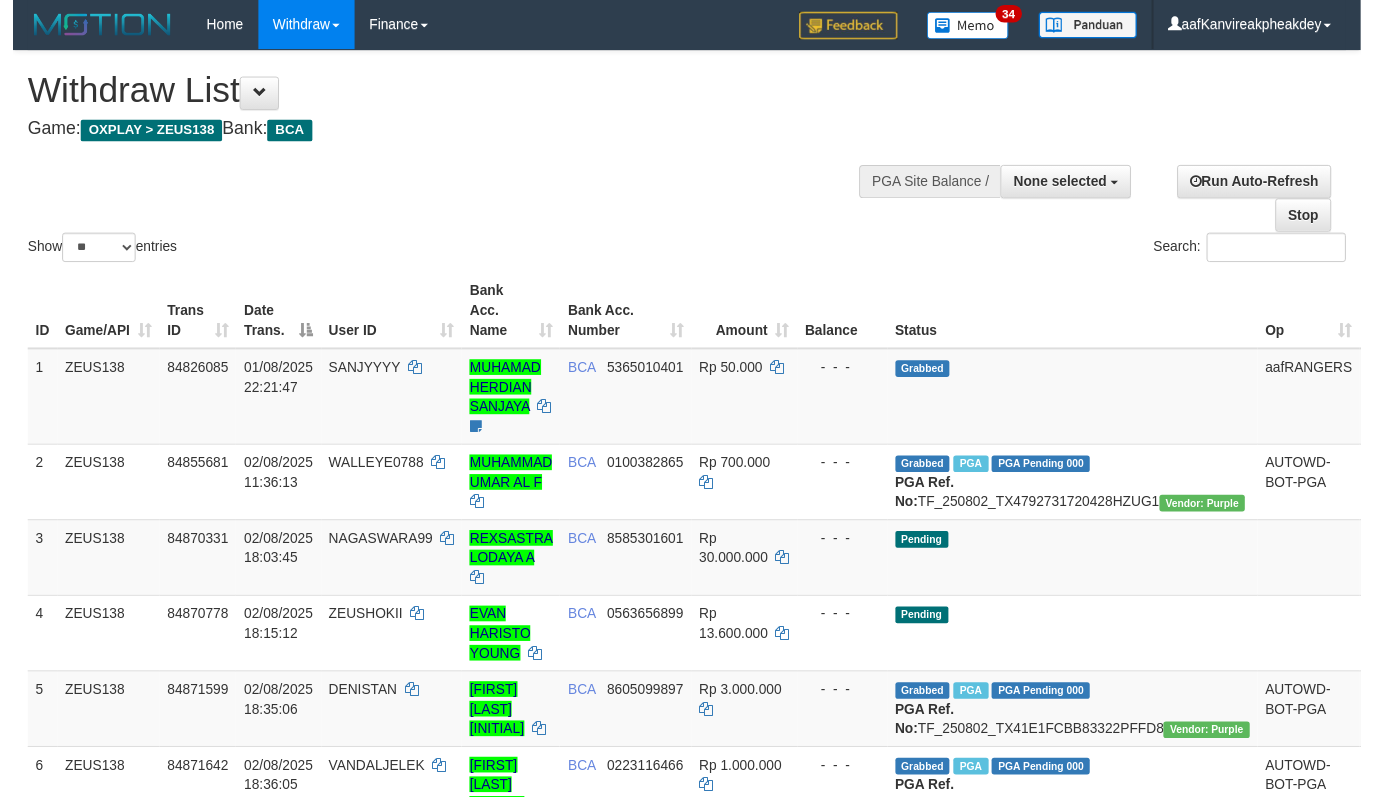 scroll, scrollTop: 728, scrollLeft: 0, axis: vertical 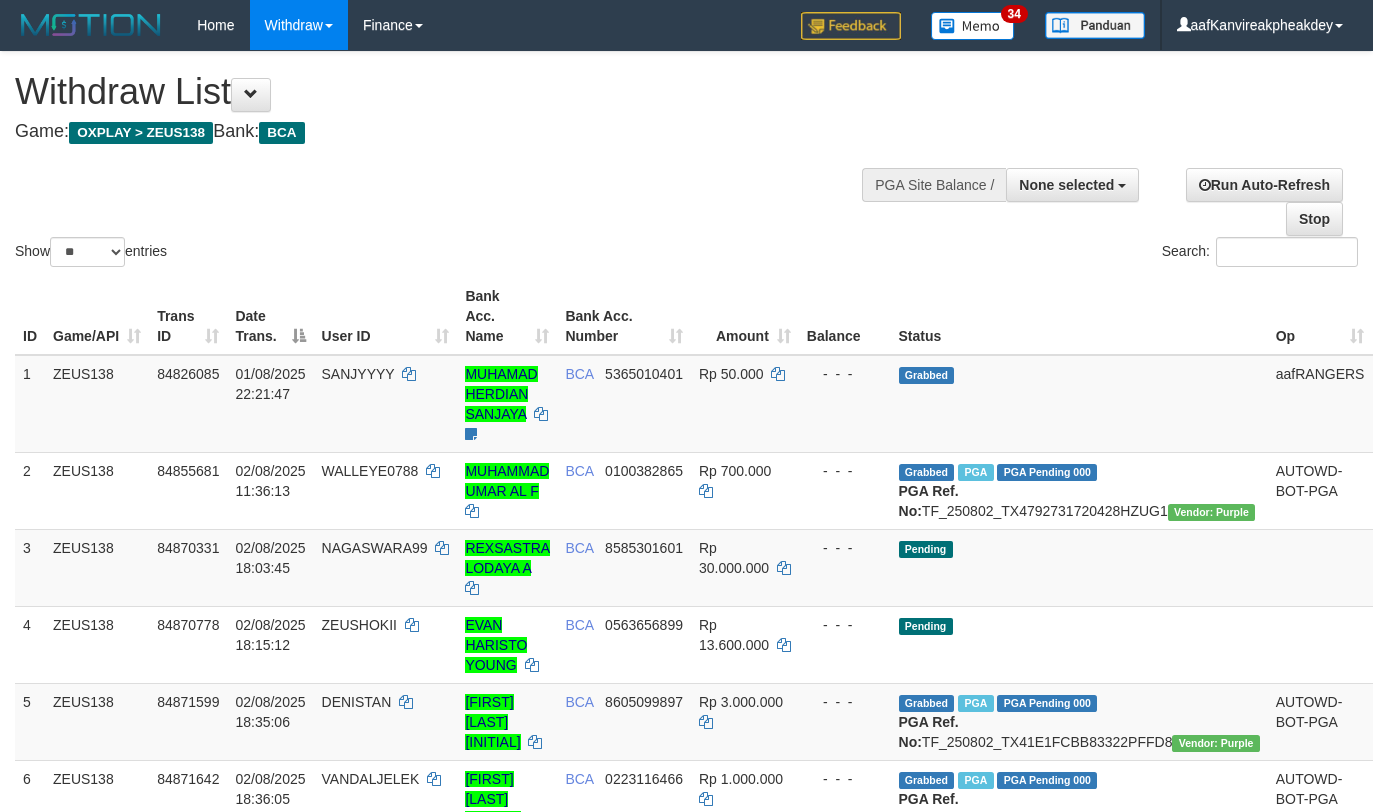 select 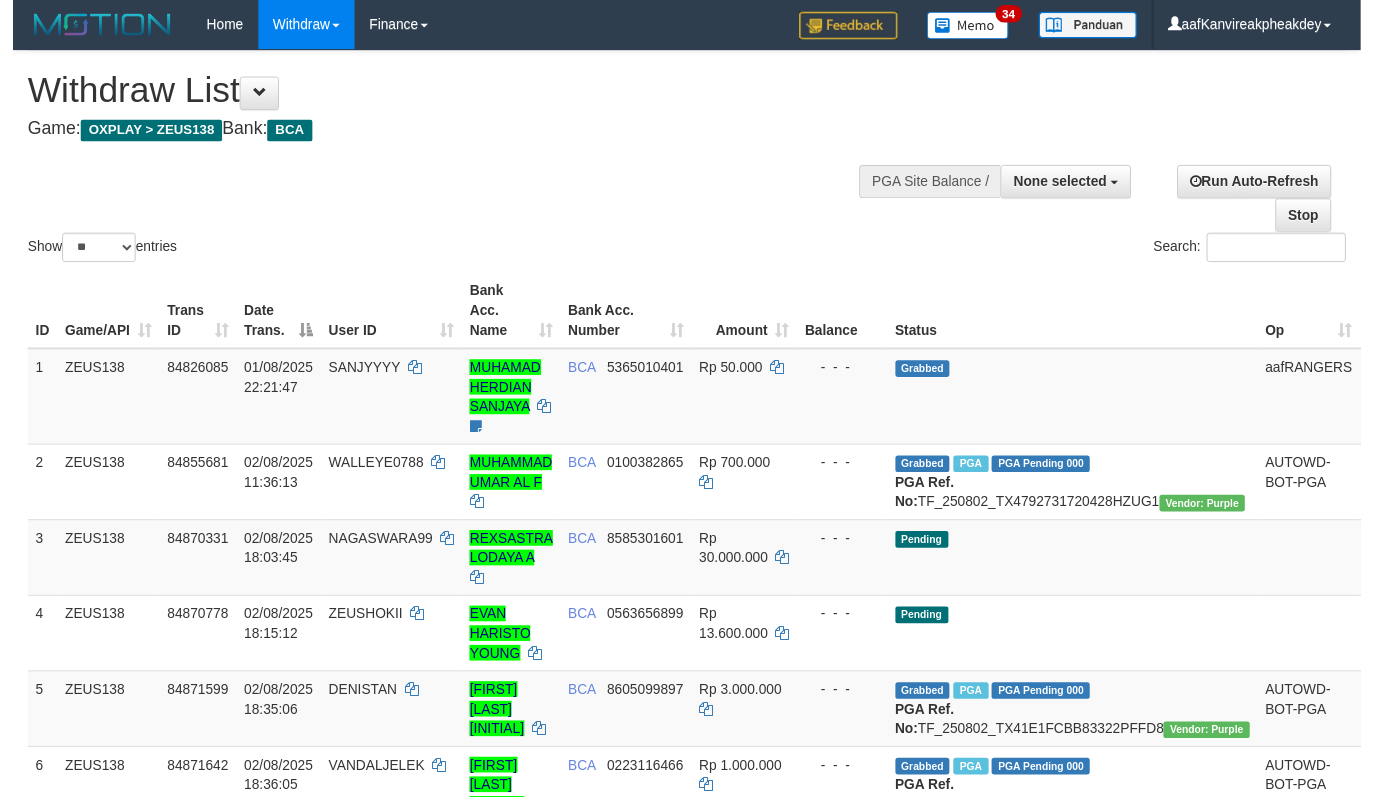 scroll, scrollTop: 728, scrollLeft: 0, axis: vertical 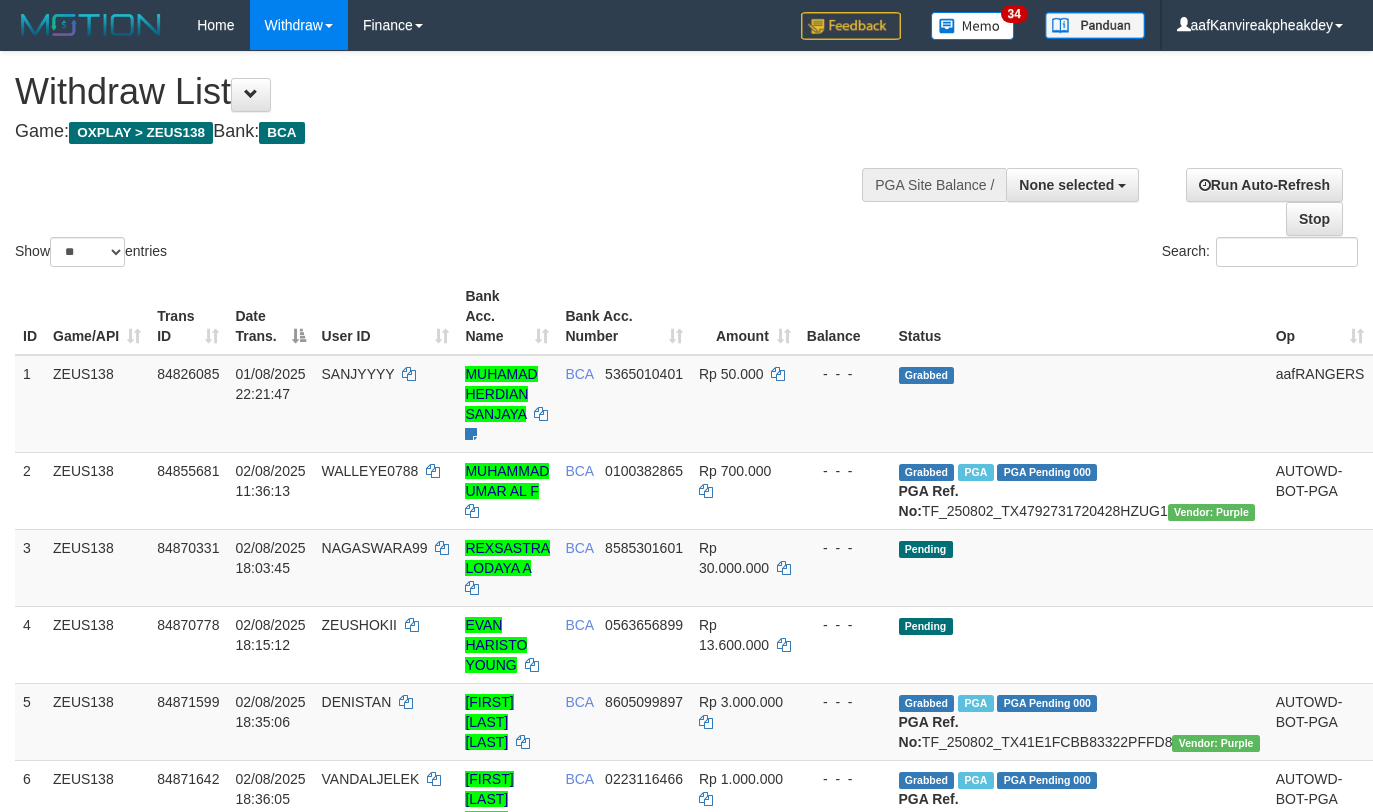 select 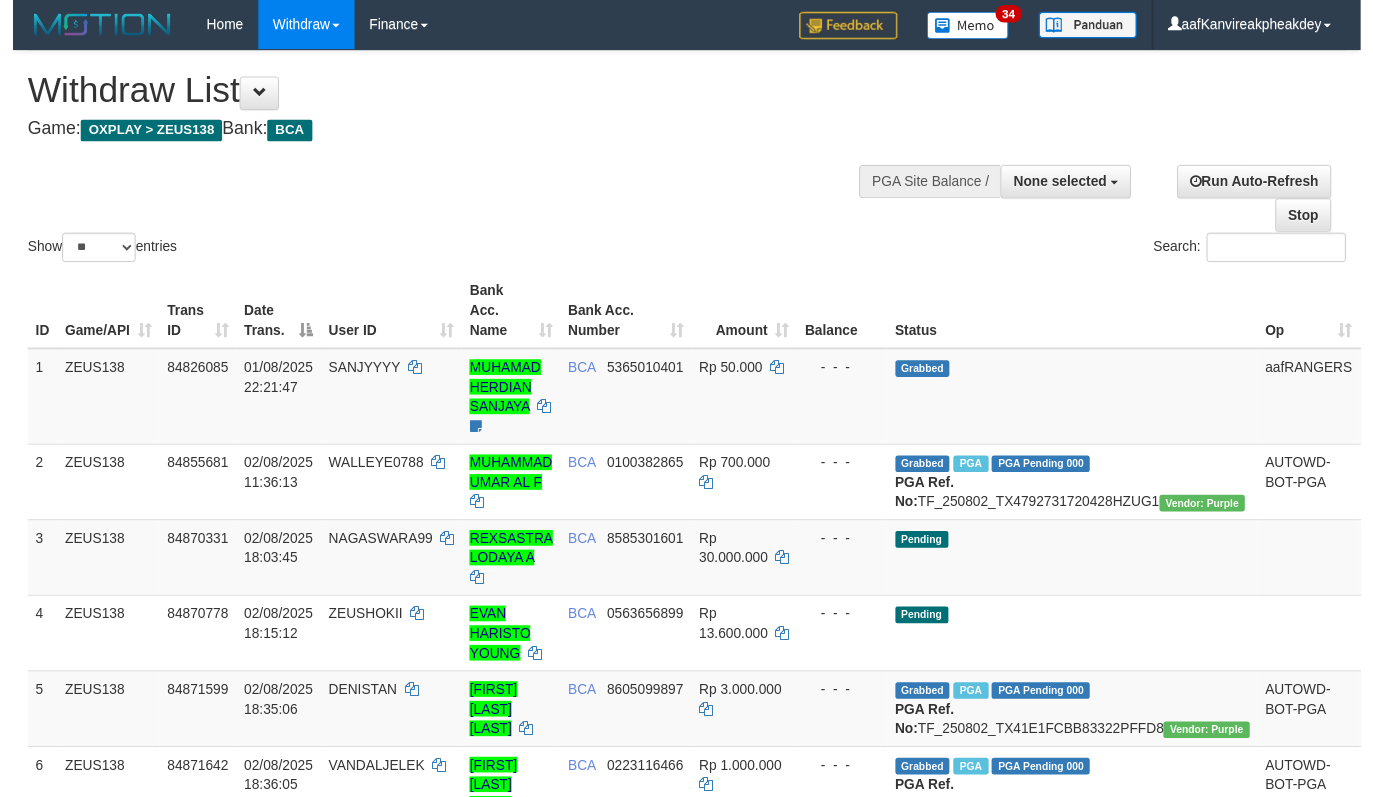 scroll, scrollTop: 728, scrollLeft: 0, axis: vertical 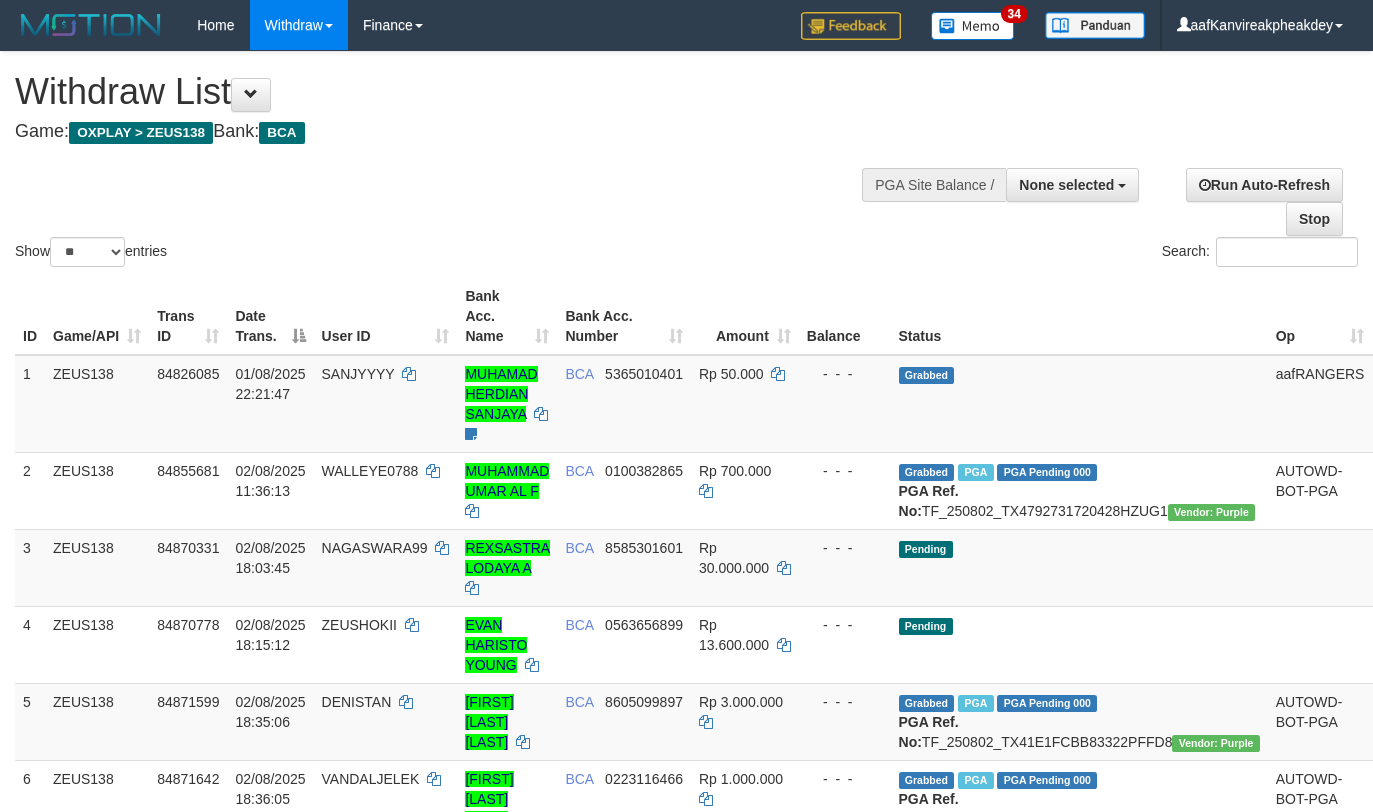 select 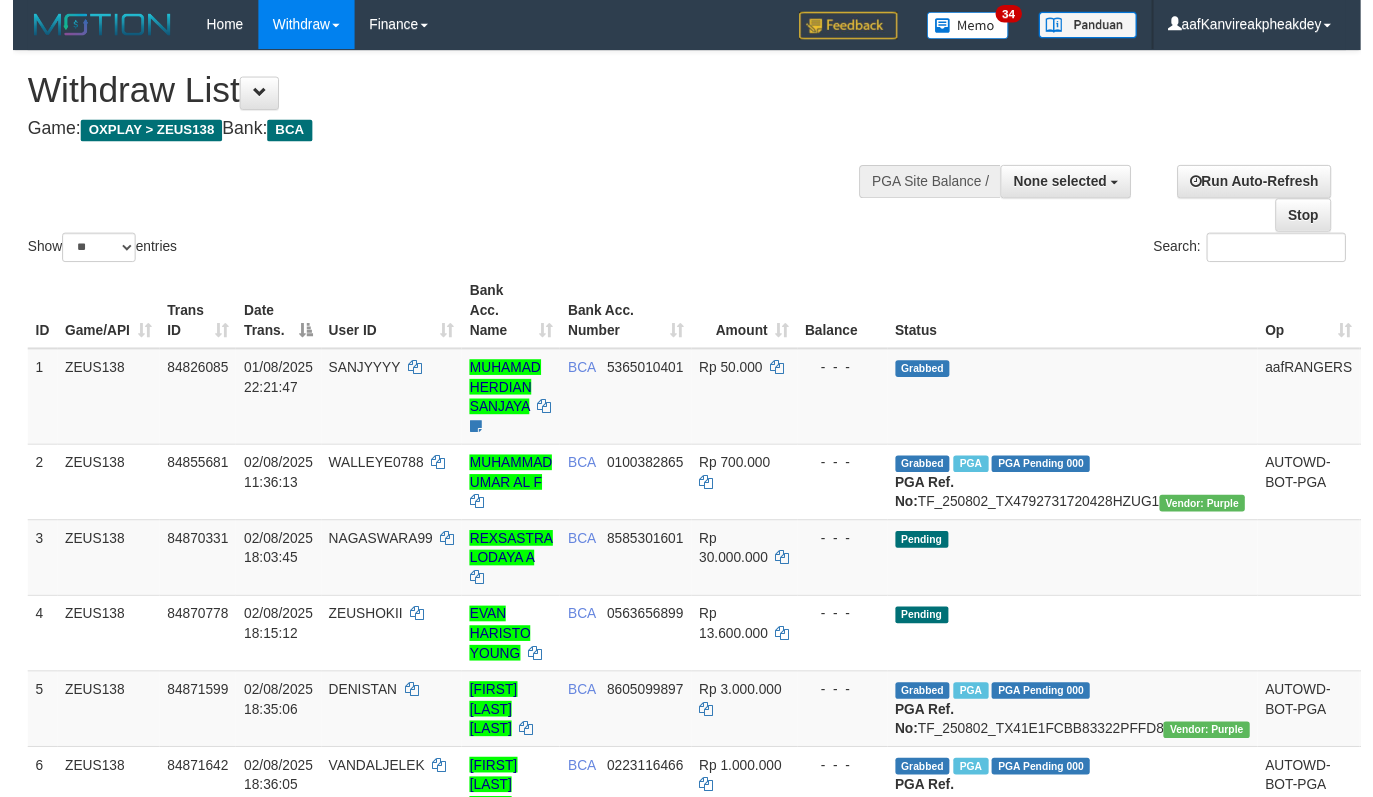scroll, scrollTop: 728, scrollLeft: 0, axis: vertical 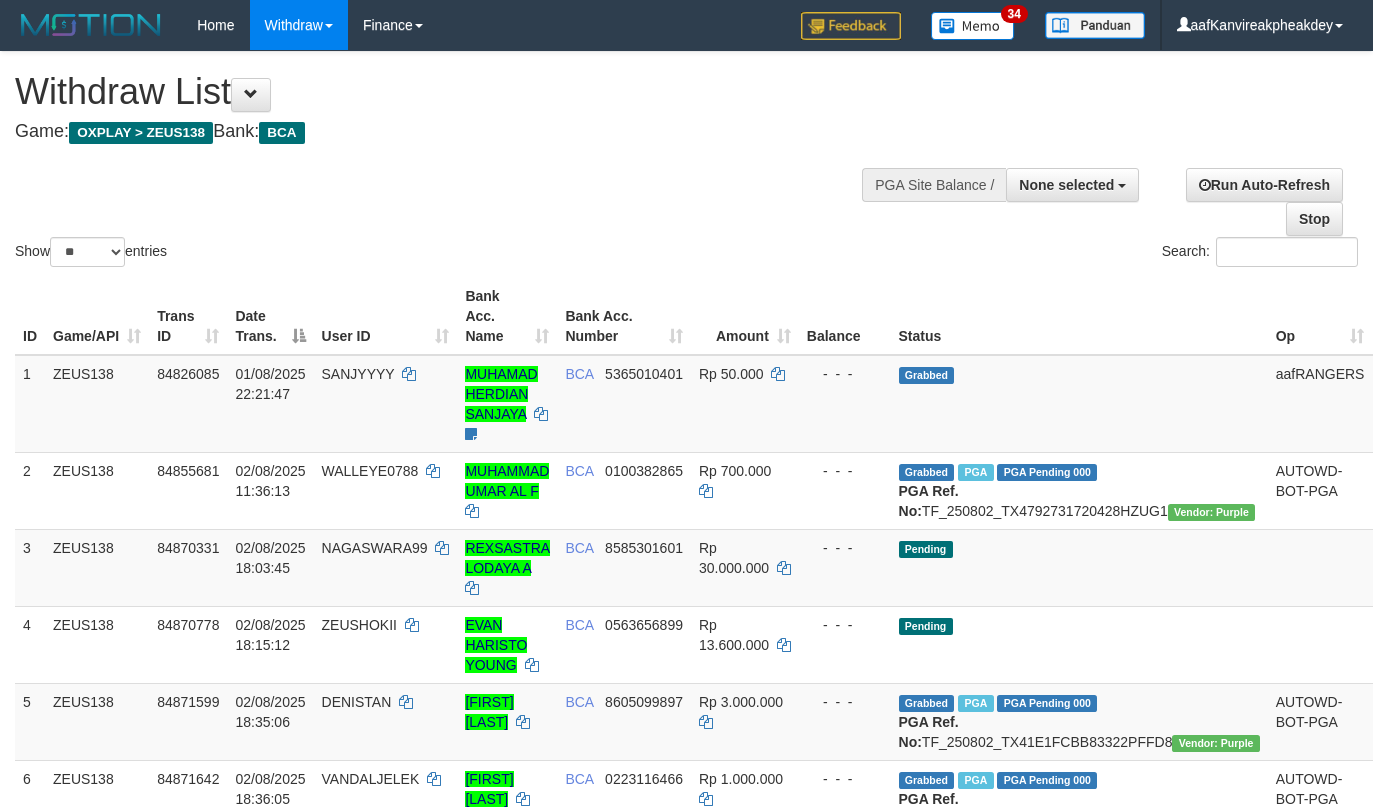 select 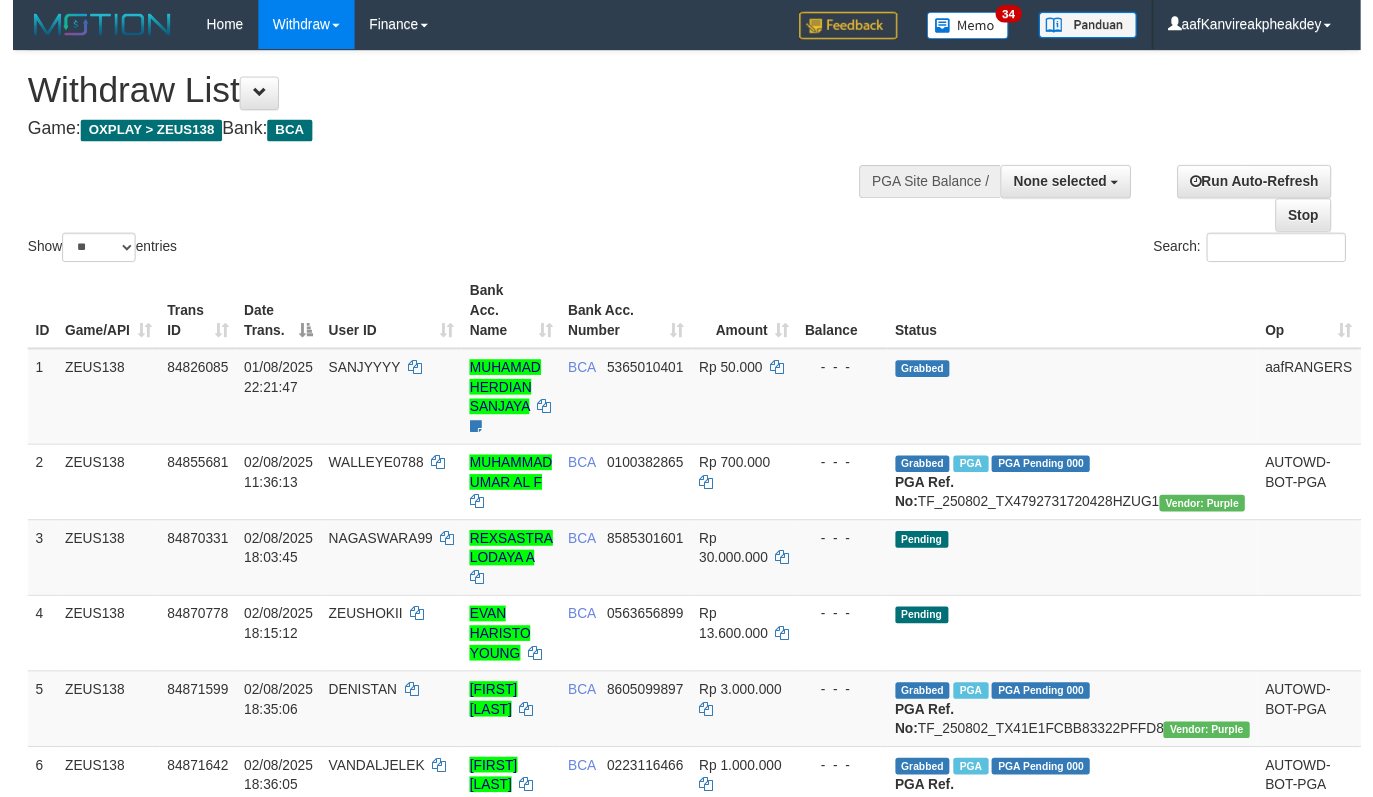 scroll, scrollTop: 728, scrollLeft: 0, axis: vertical 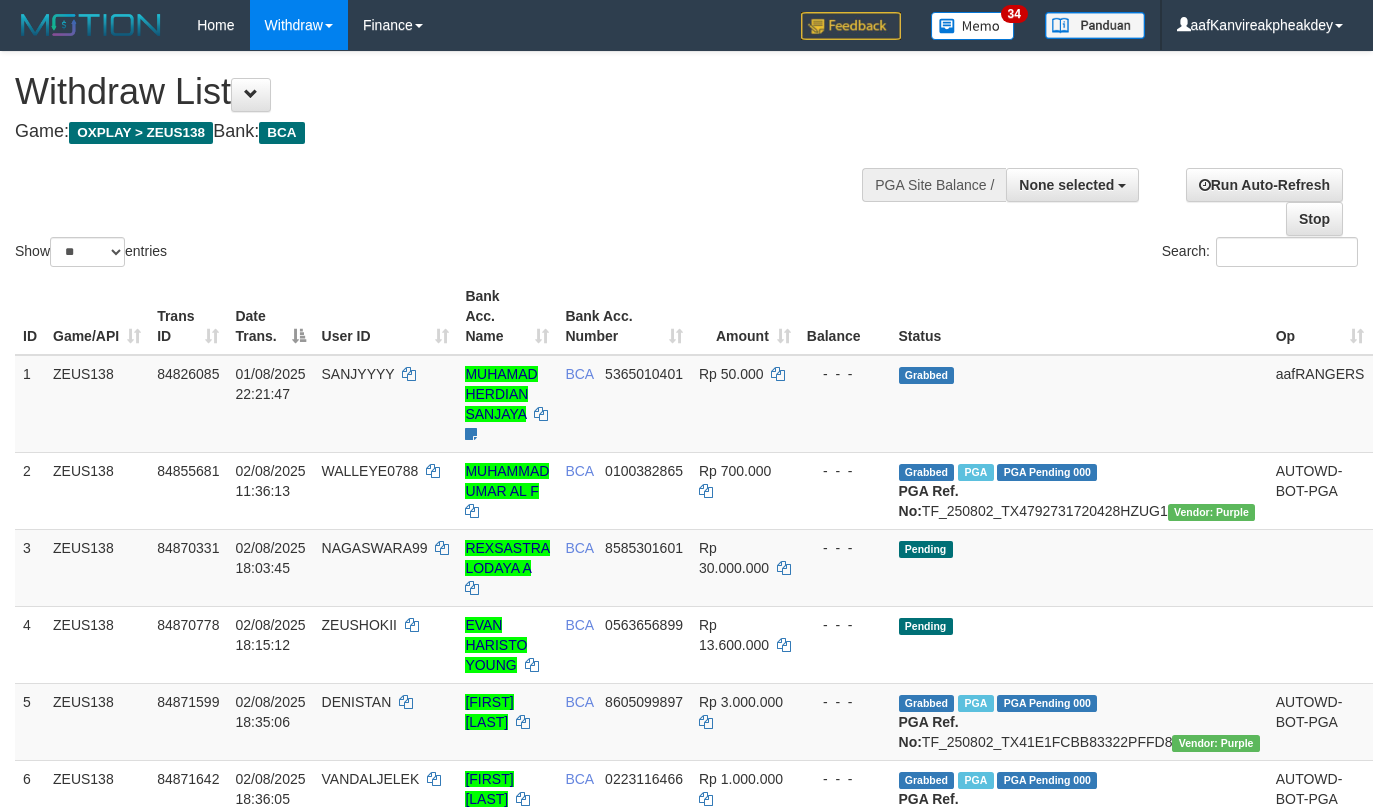 select 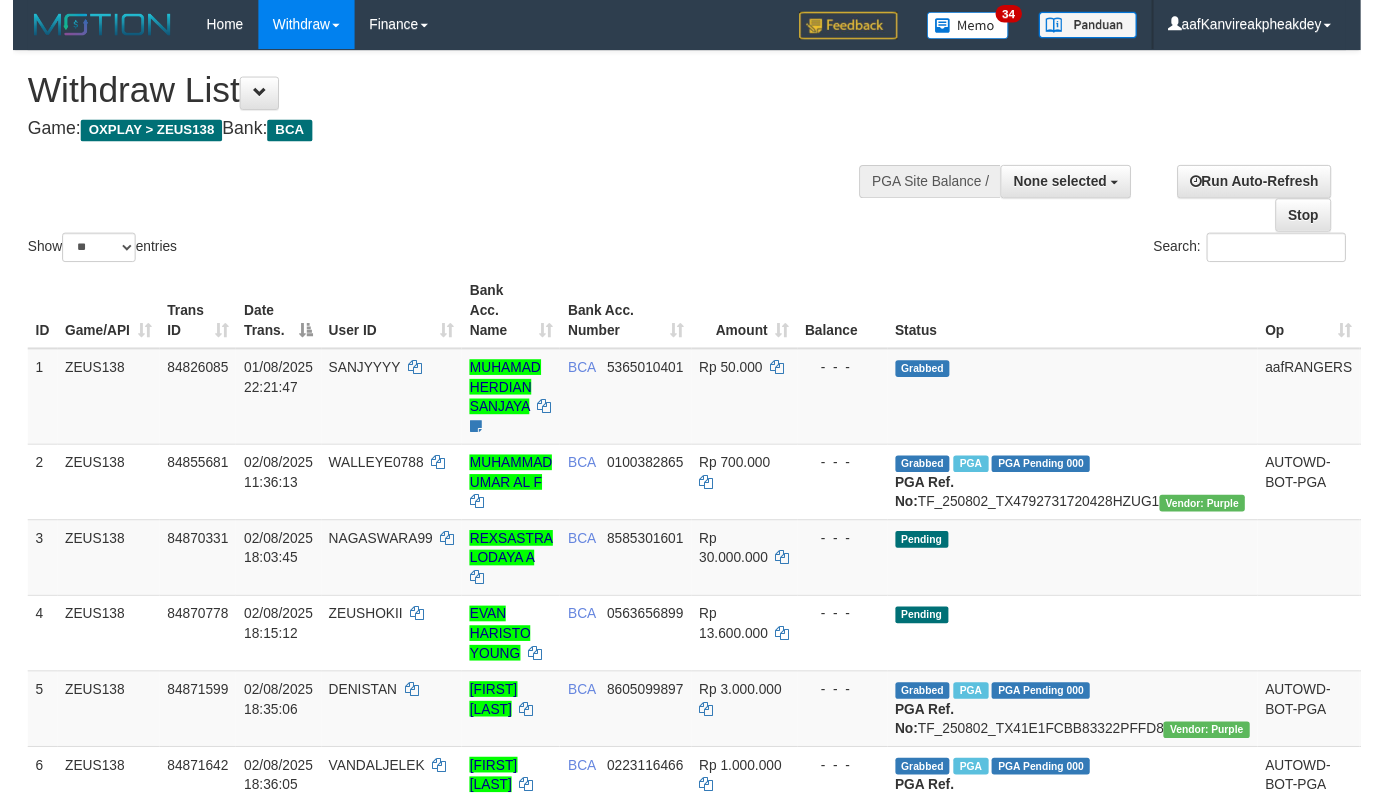 scroll, scrollTop: 728, scrollLeft: 0, axis: vertical 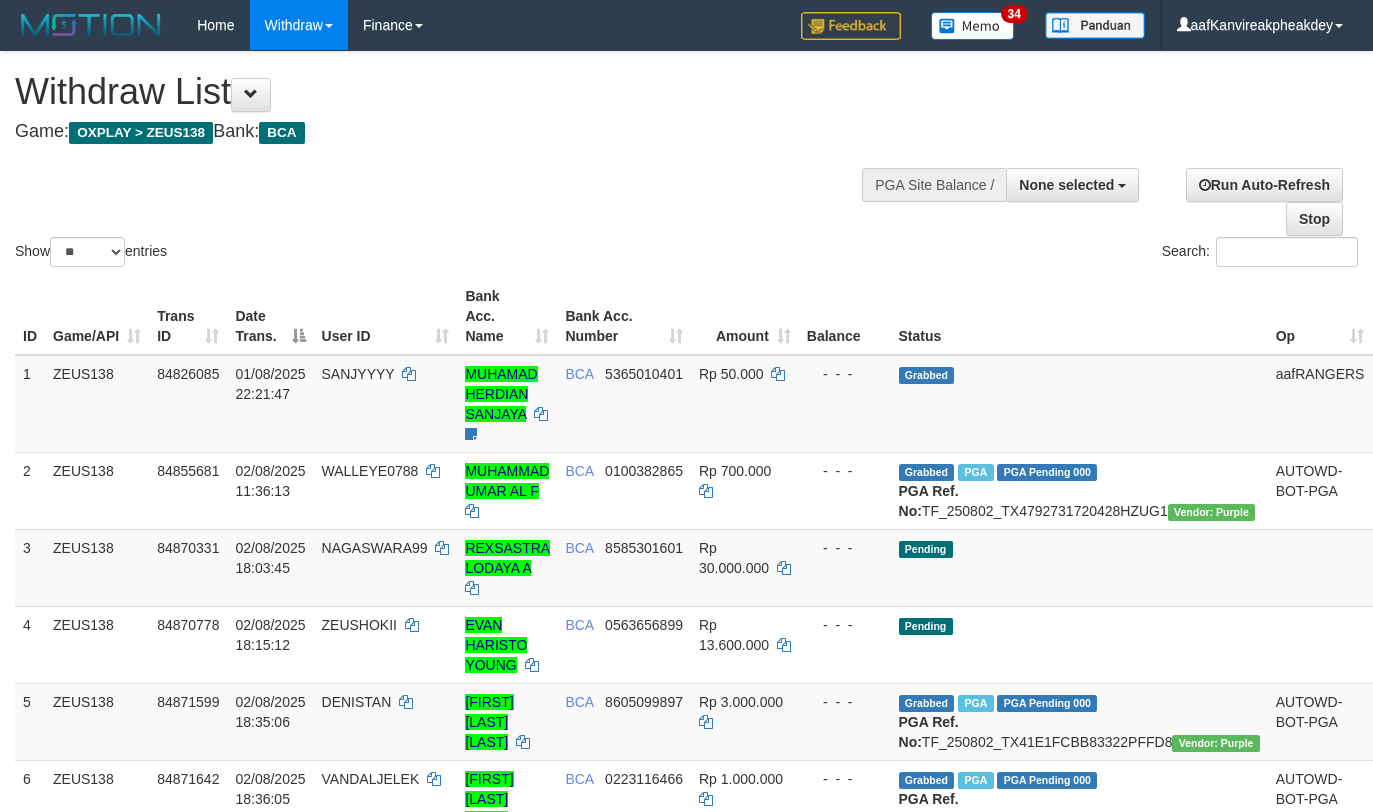 select 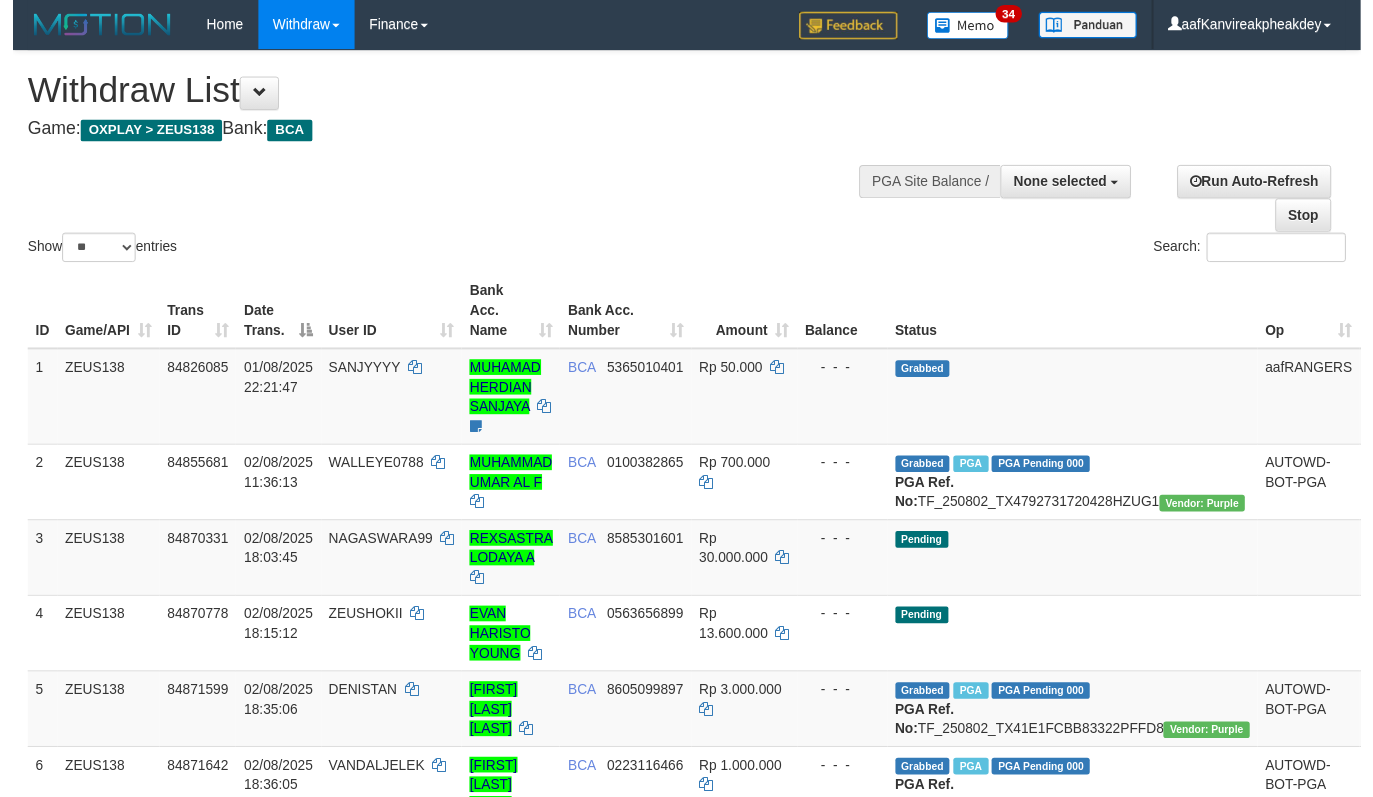 scroll, scrollTop: 728, scrollLeft: 0, axis: vertical 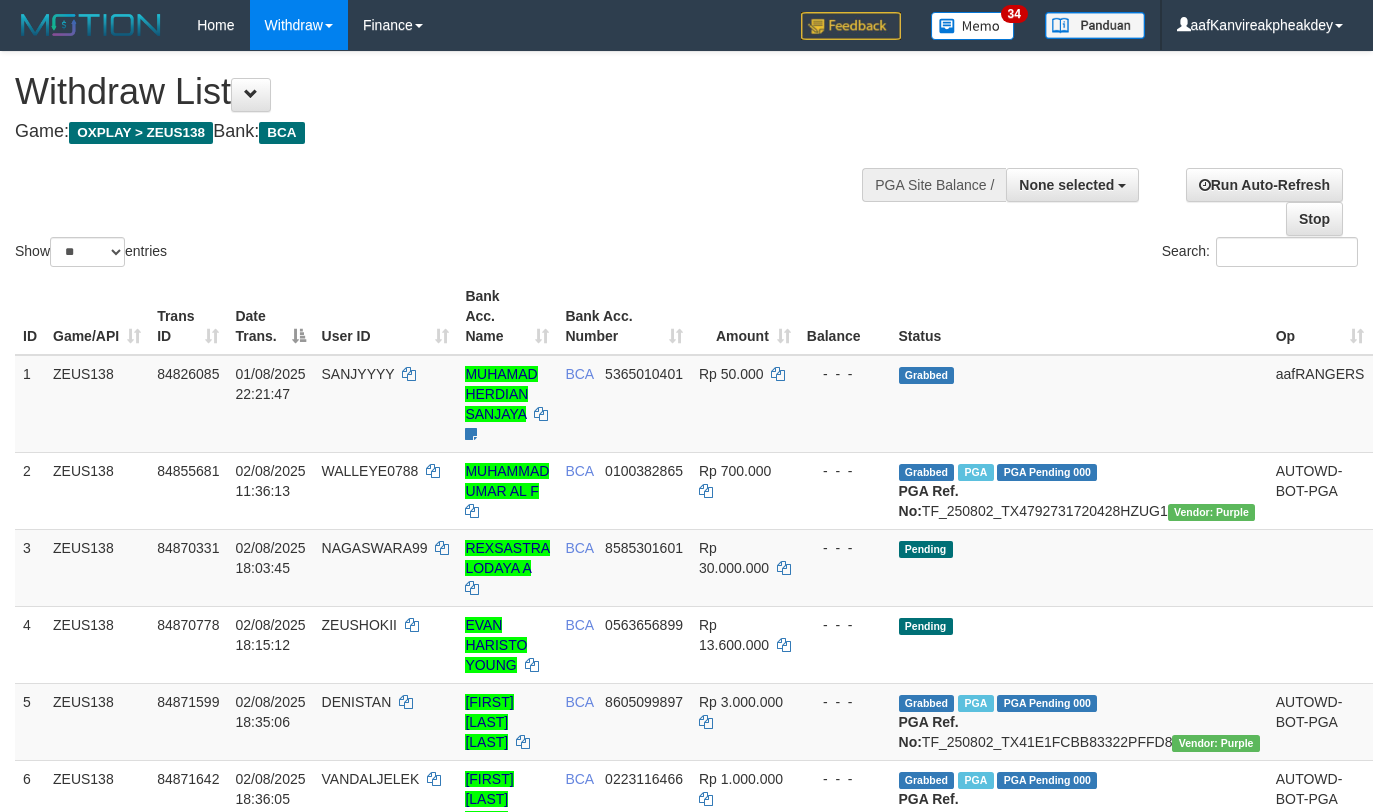 select 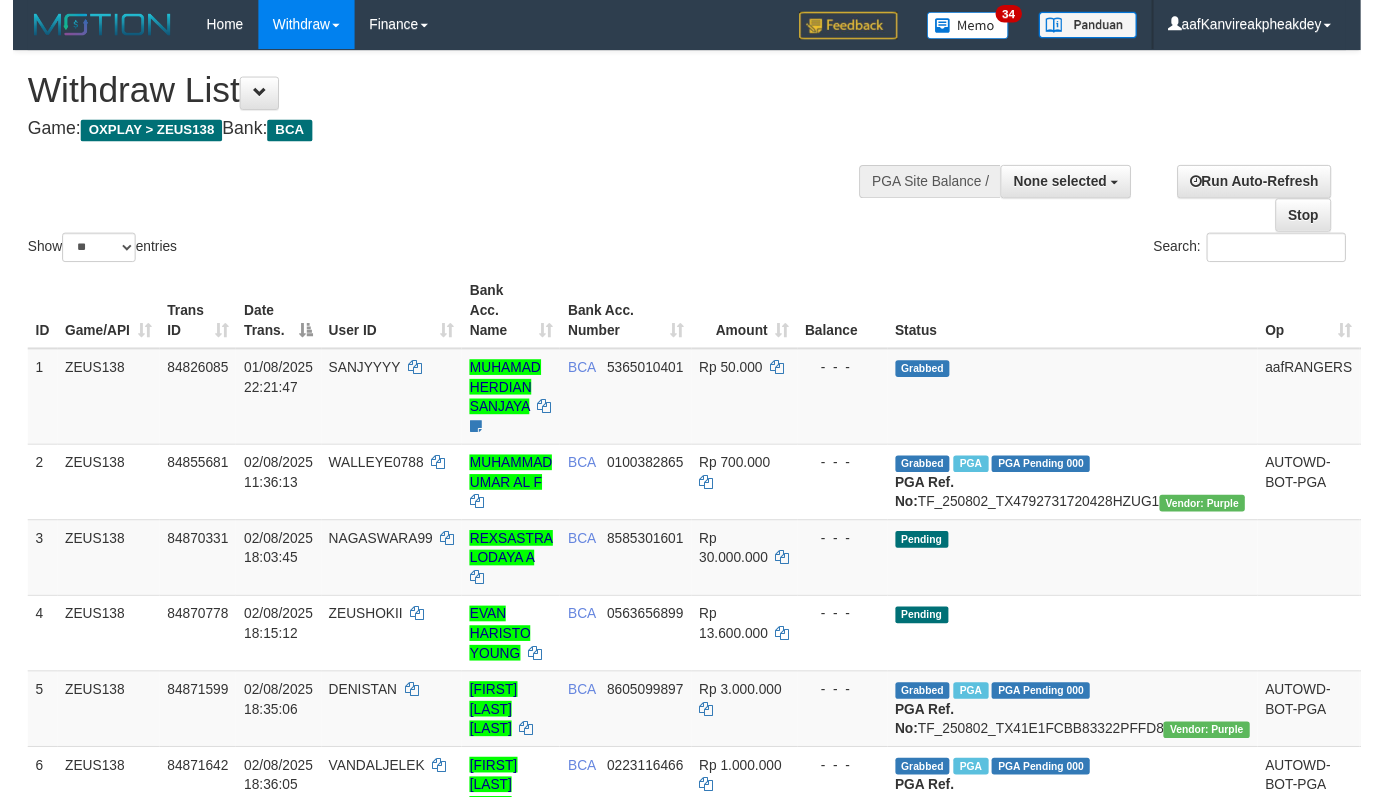 scroll, scrollTop: 728, scrollLeft: 0, axis: vertical 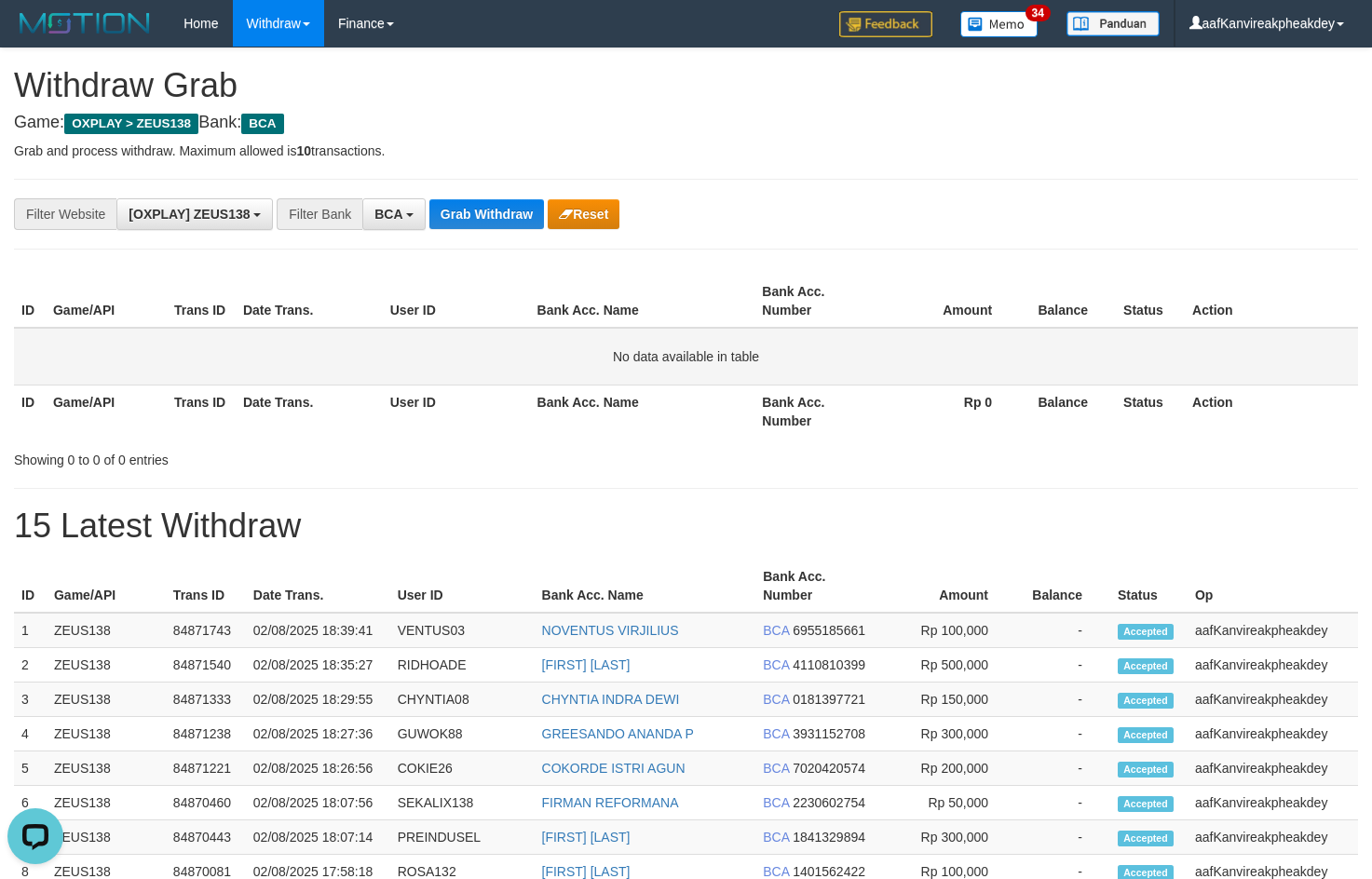 click on "No data available in table" at bounding box center [686, 357] 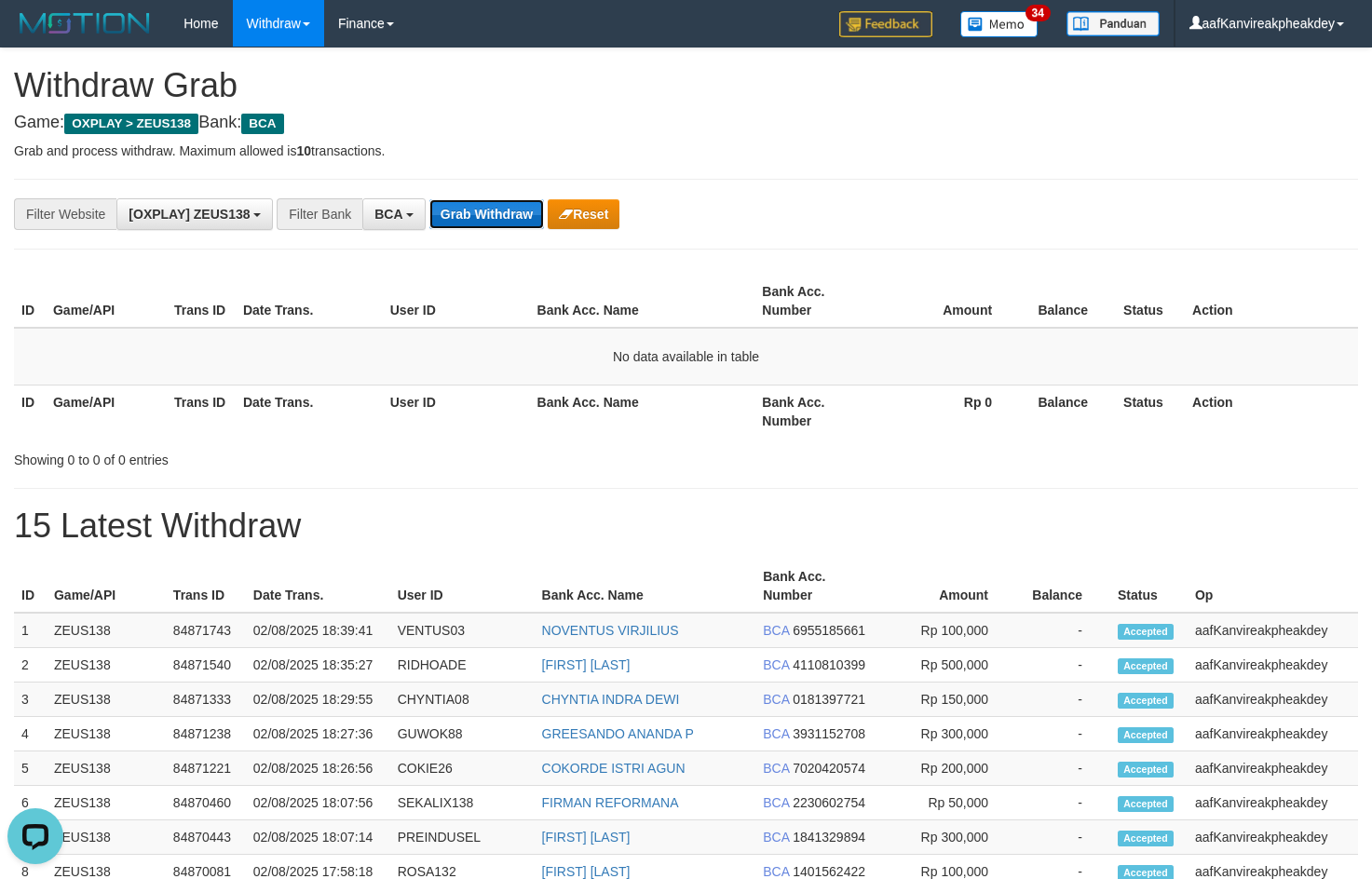 click on "Grab Withdraw" at bounding box center [486, 214] 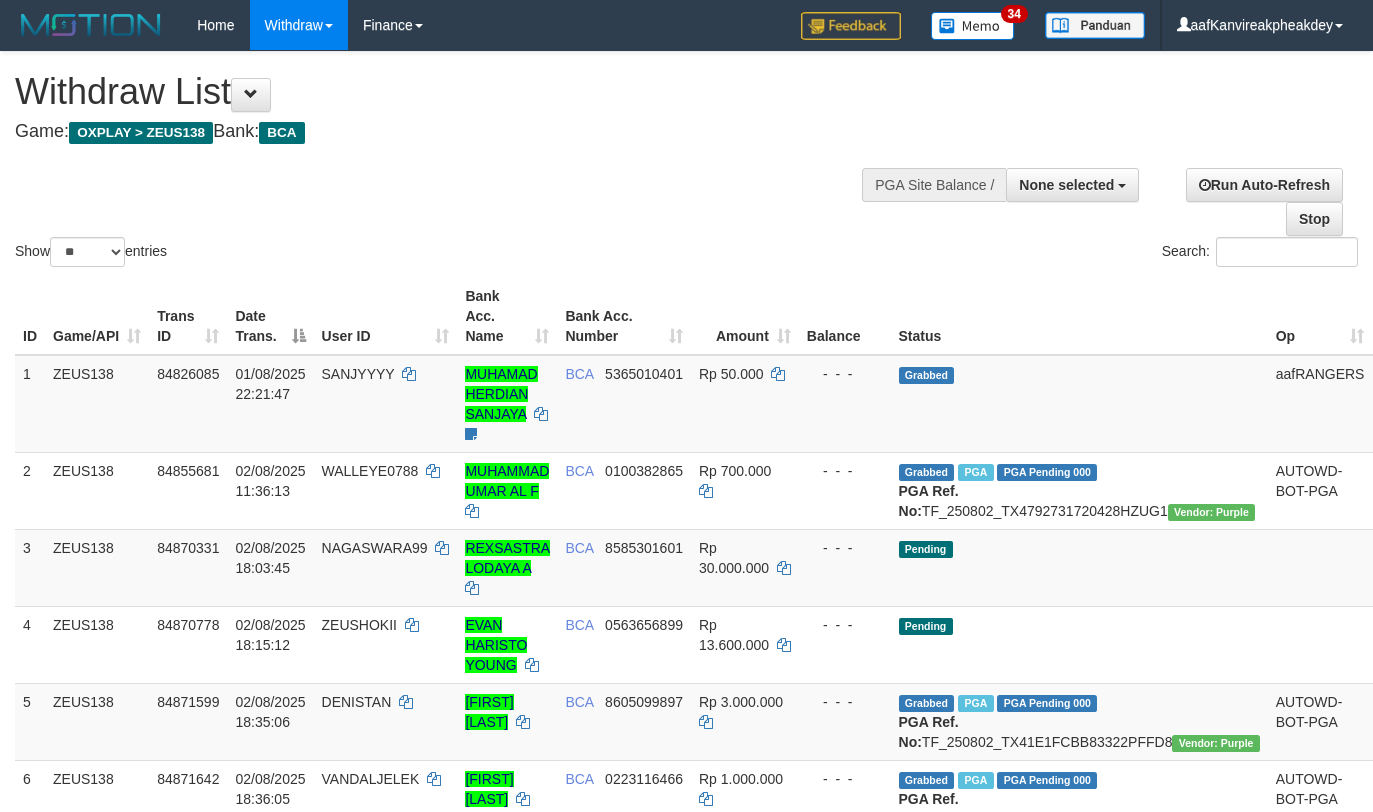 select 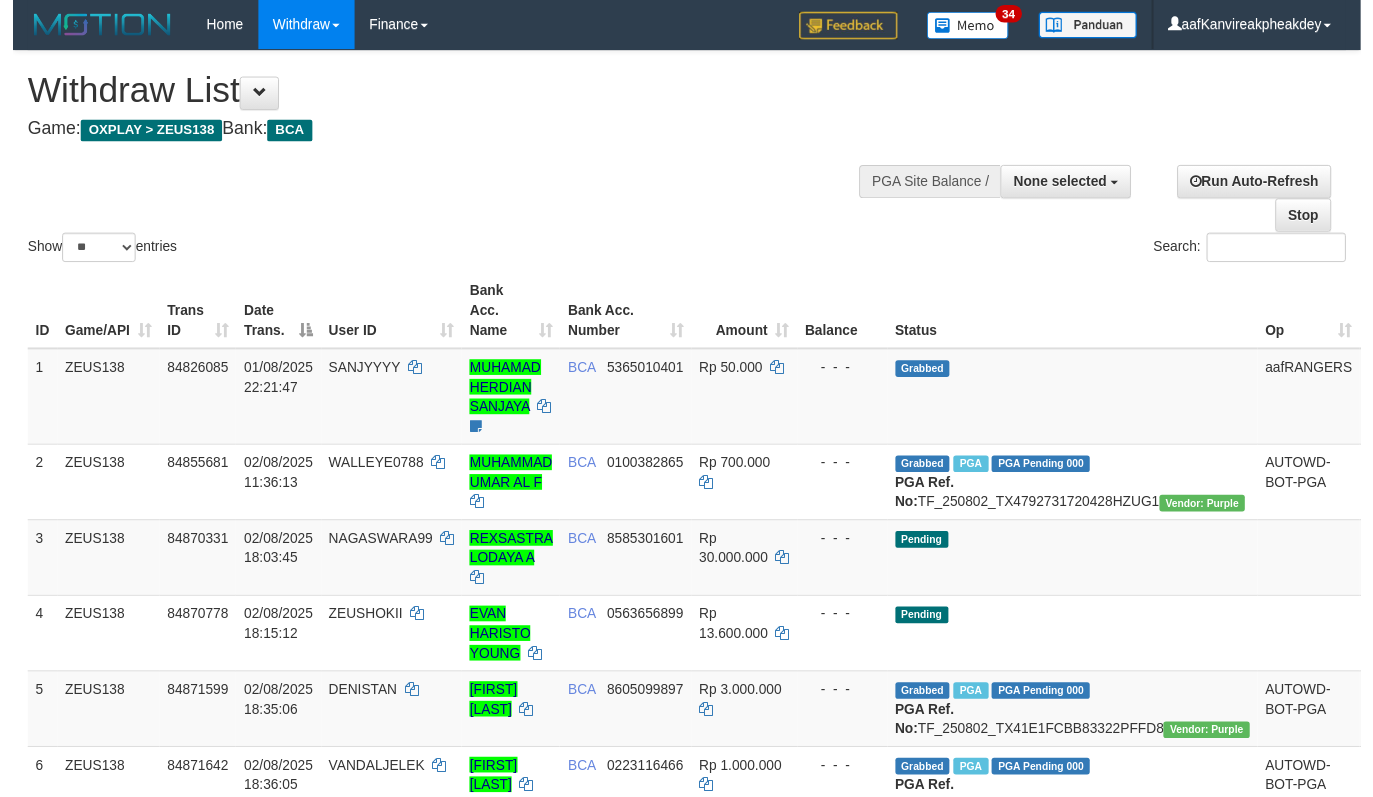 scroll, scrollTop: 617, scrollLeft: 0, axis: vertical 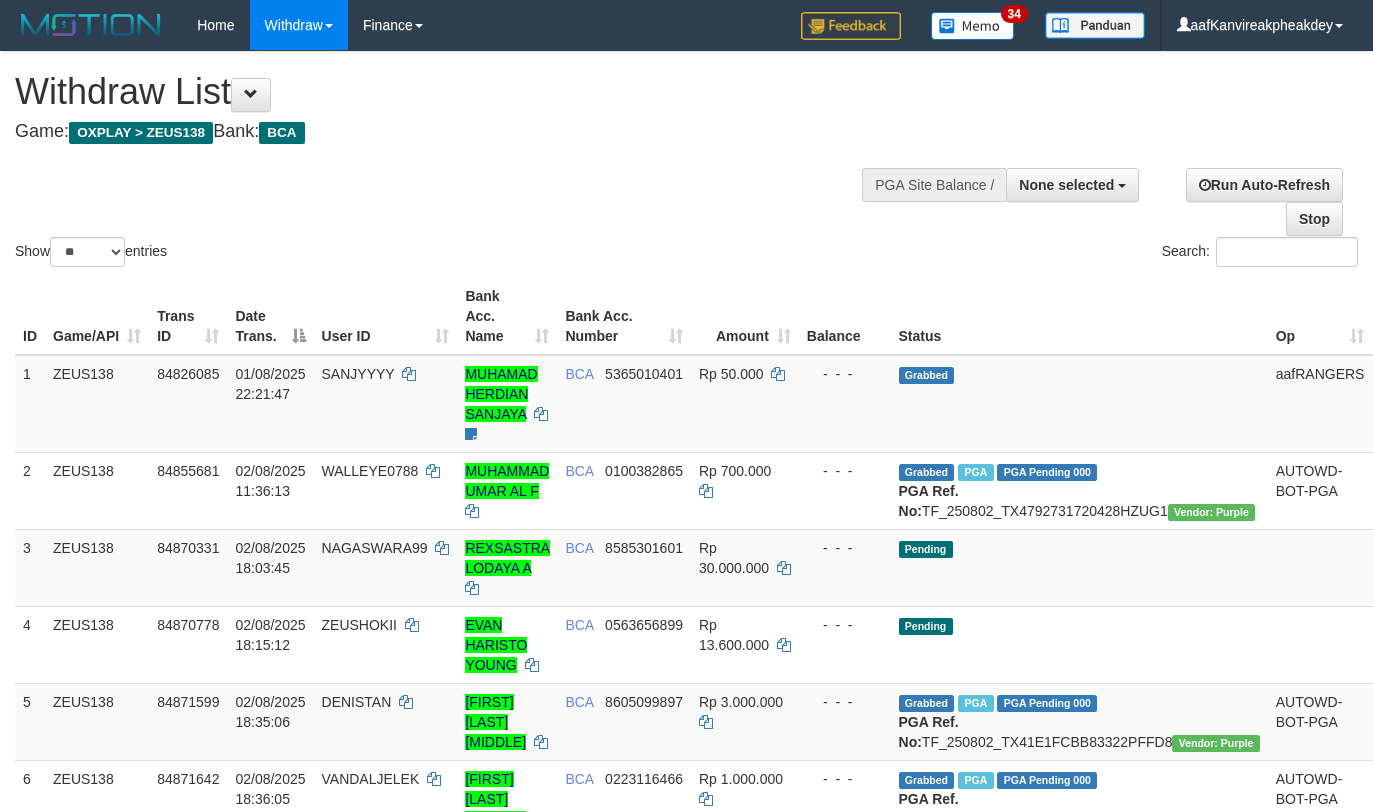 select 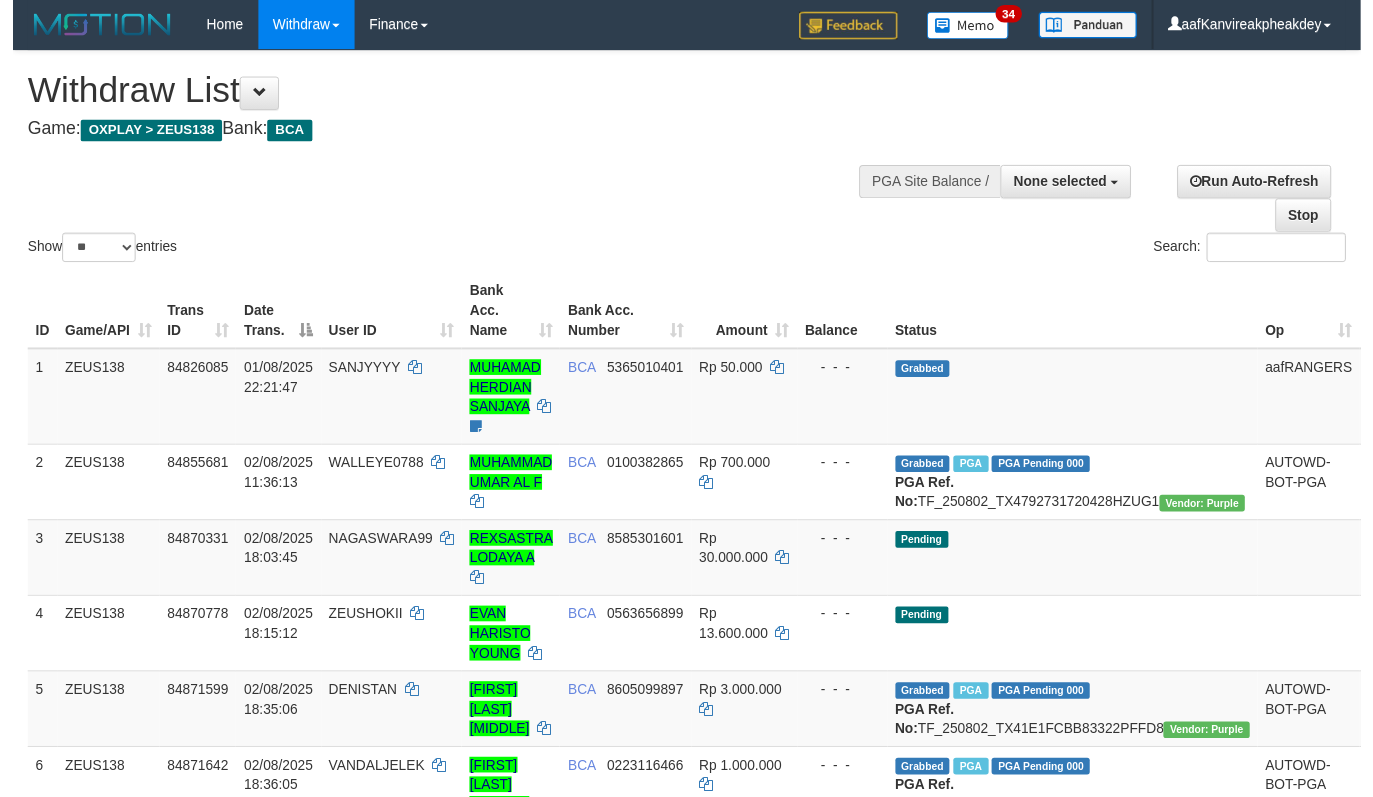 scroll, scrollTop: 617, scrollLeft: 0, axis: vertical 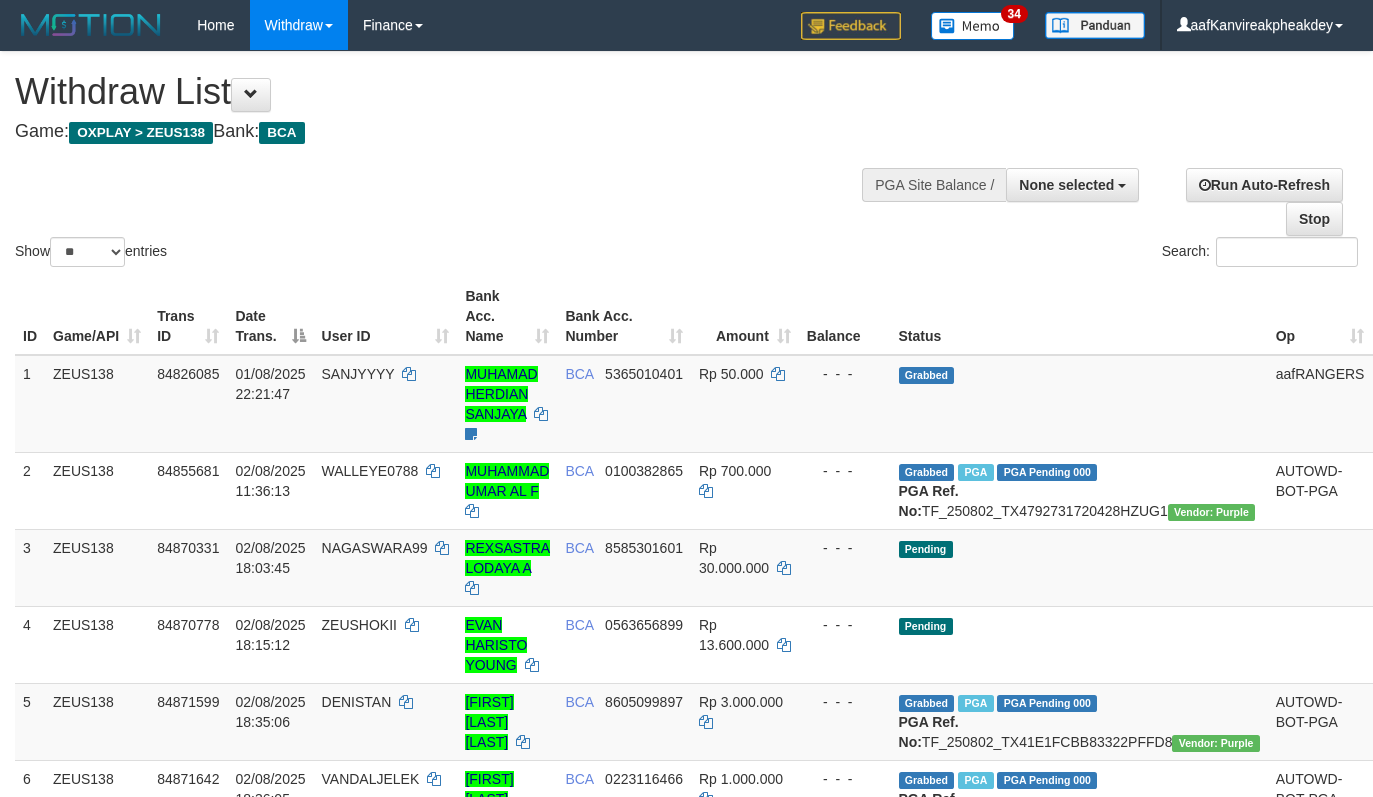 select 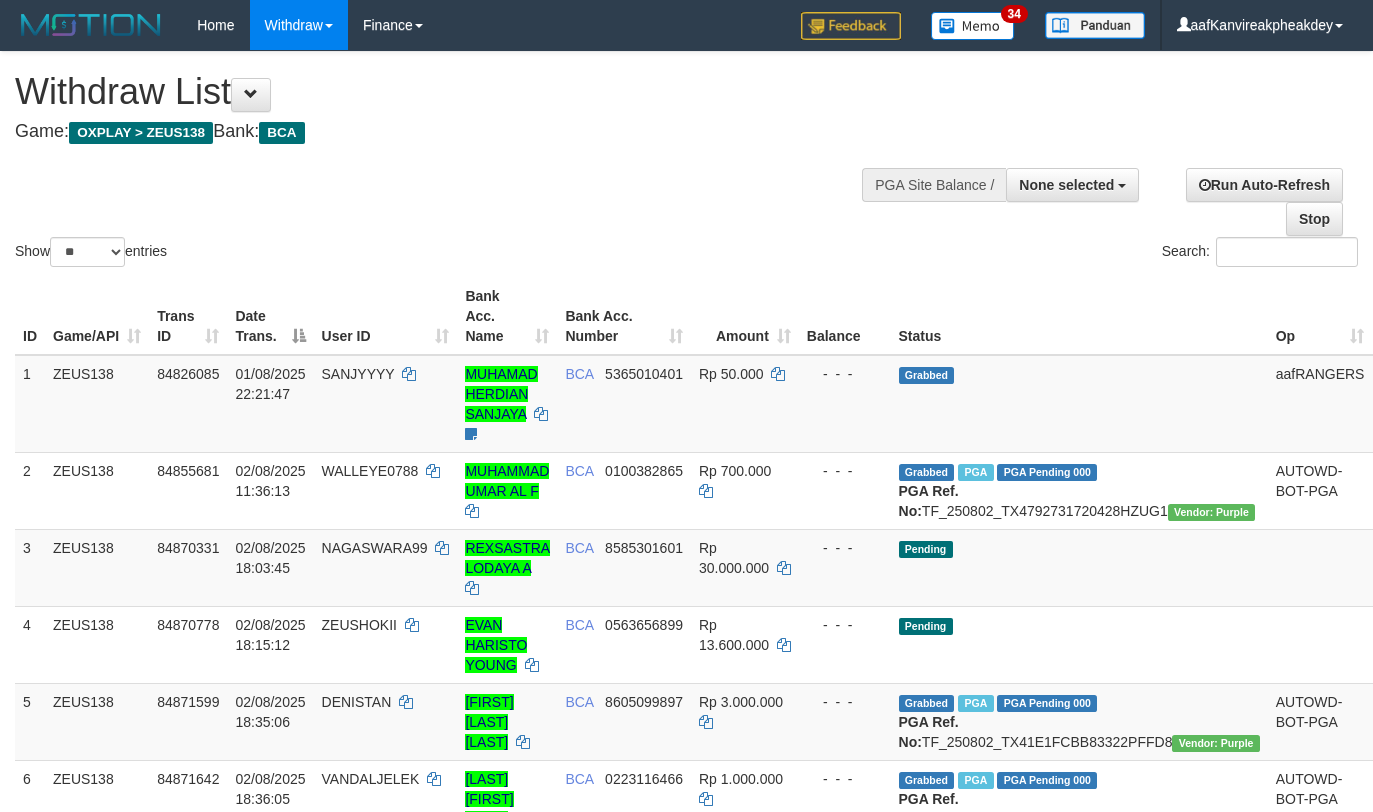 select 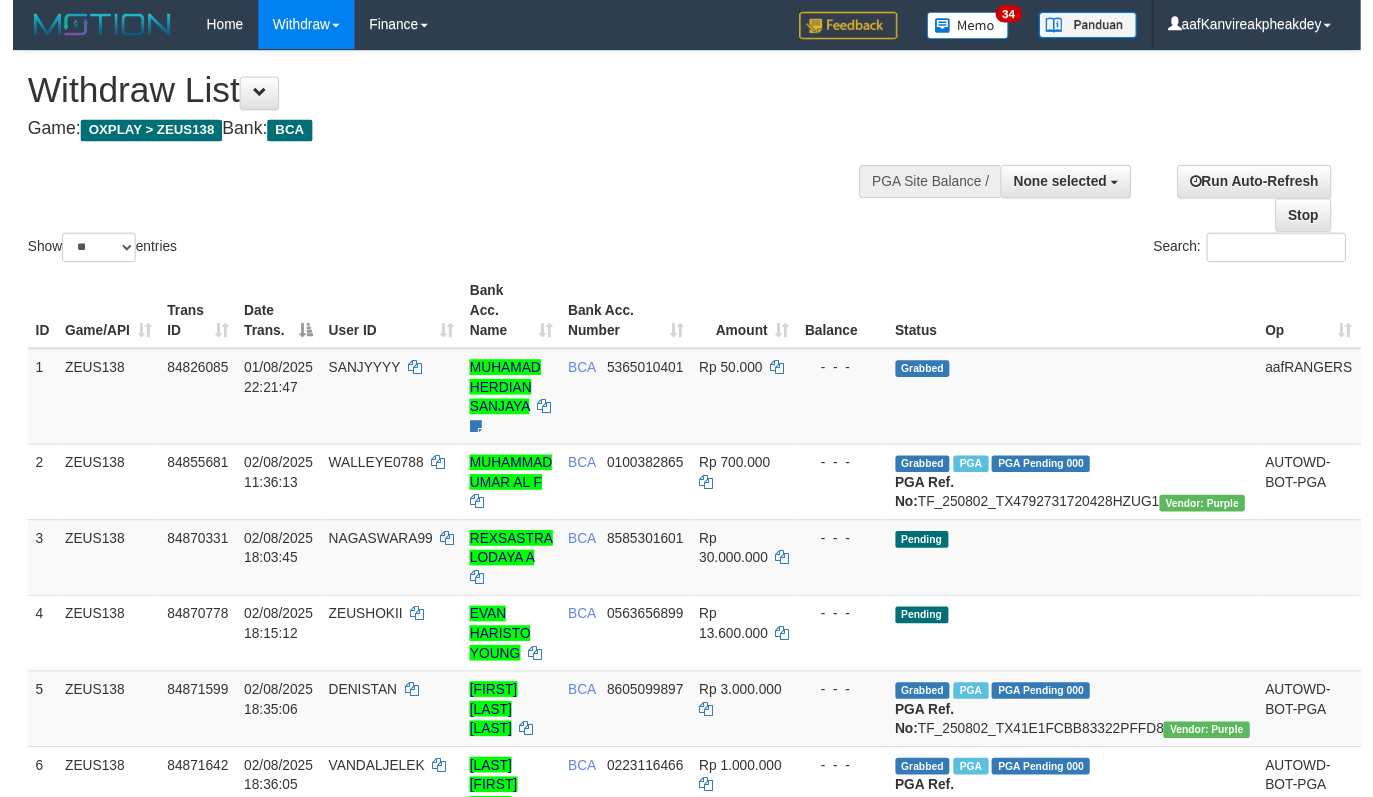 scroll, scrollTop: 617, scrollLeft: 0, axis: vertical 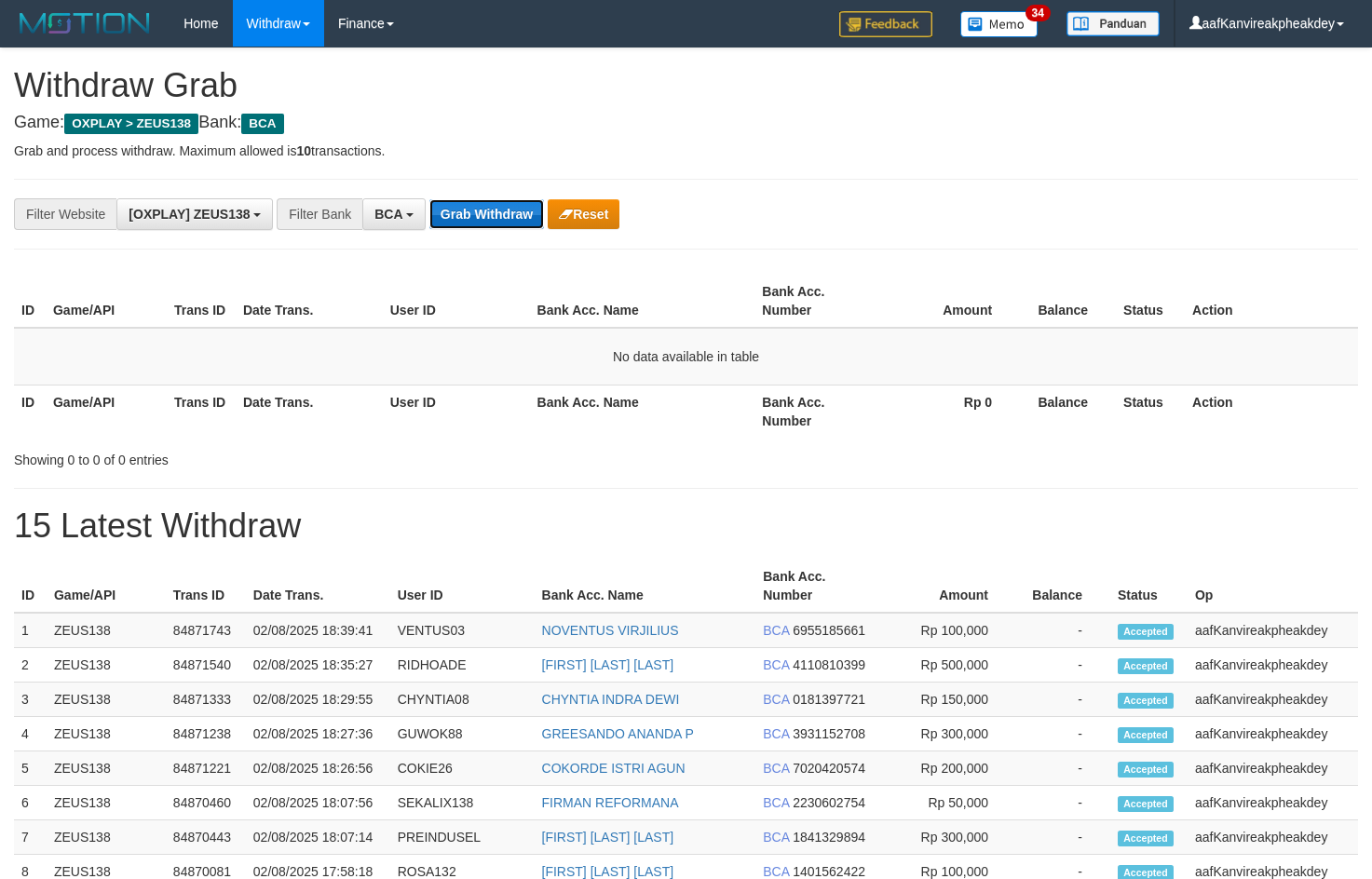 click on "Grab Withdraw" at bounding box center (486, 214) 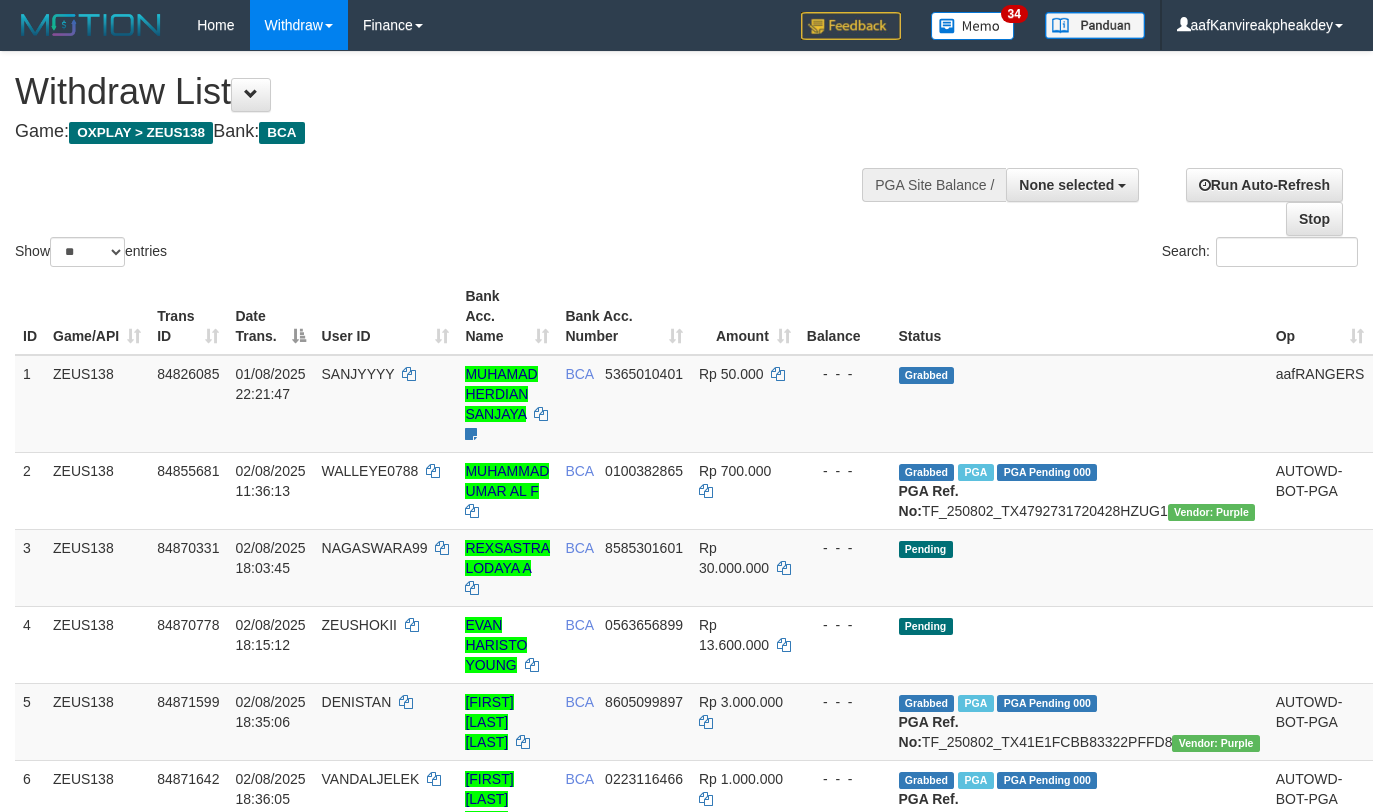 select 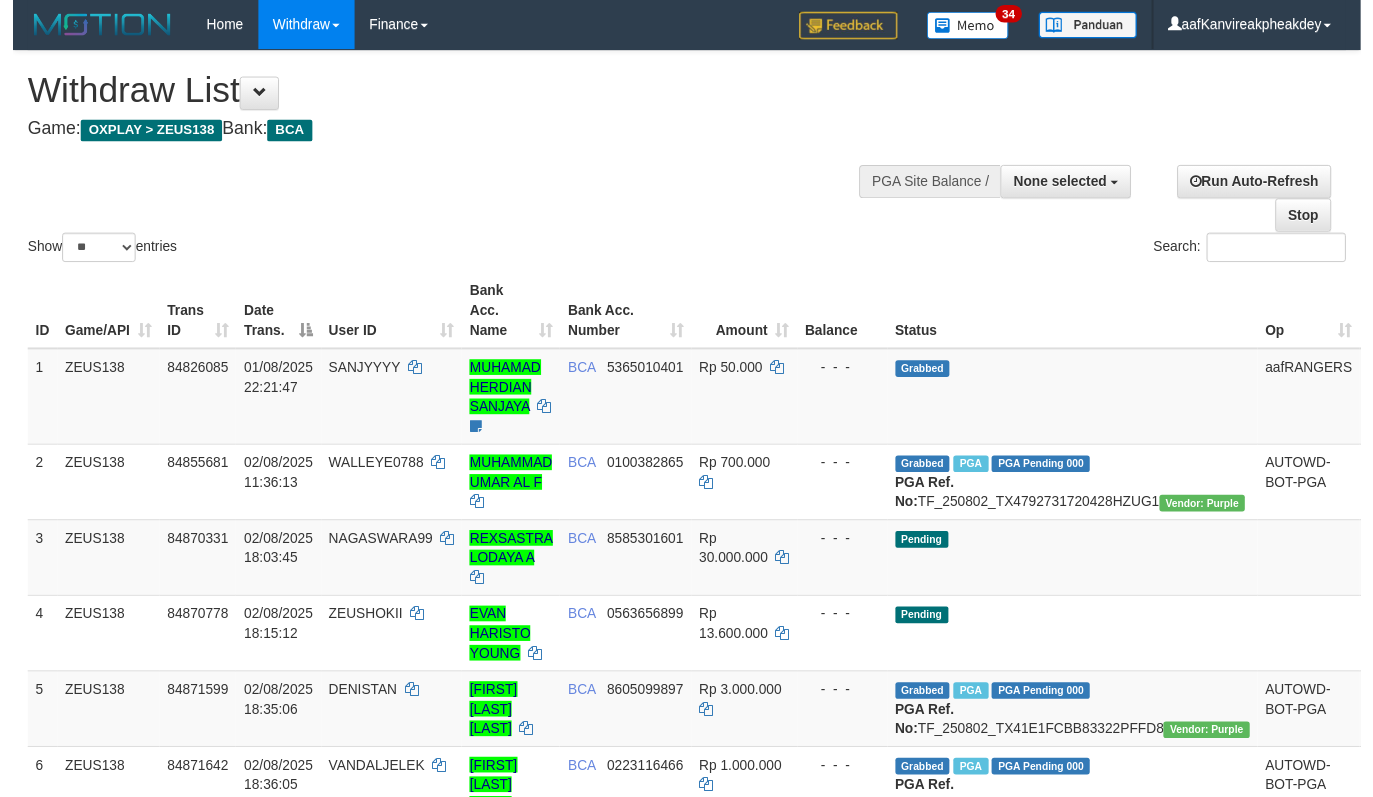 scroll, scrollTop: 617, scrollLeft: 0, axis: vertical 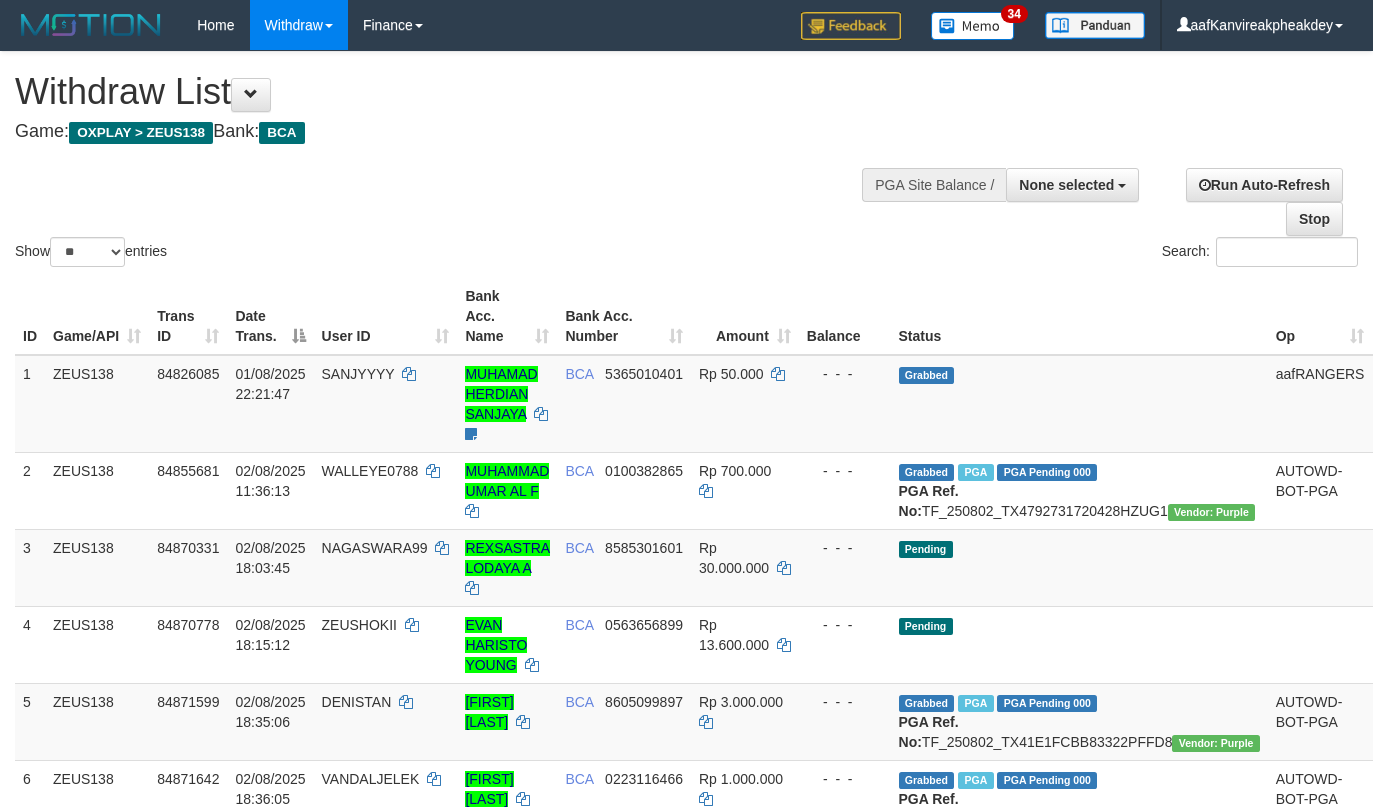 select 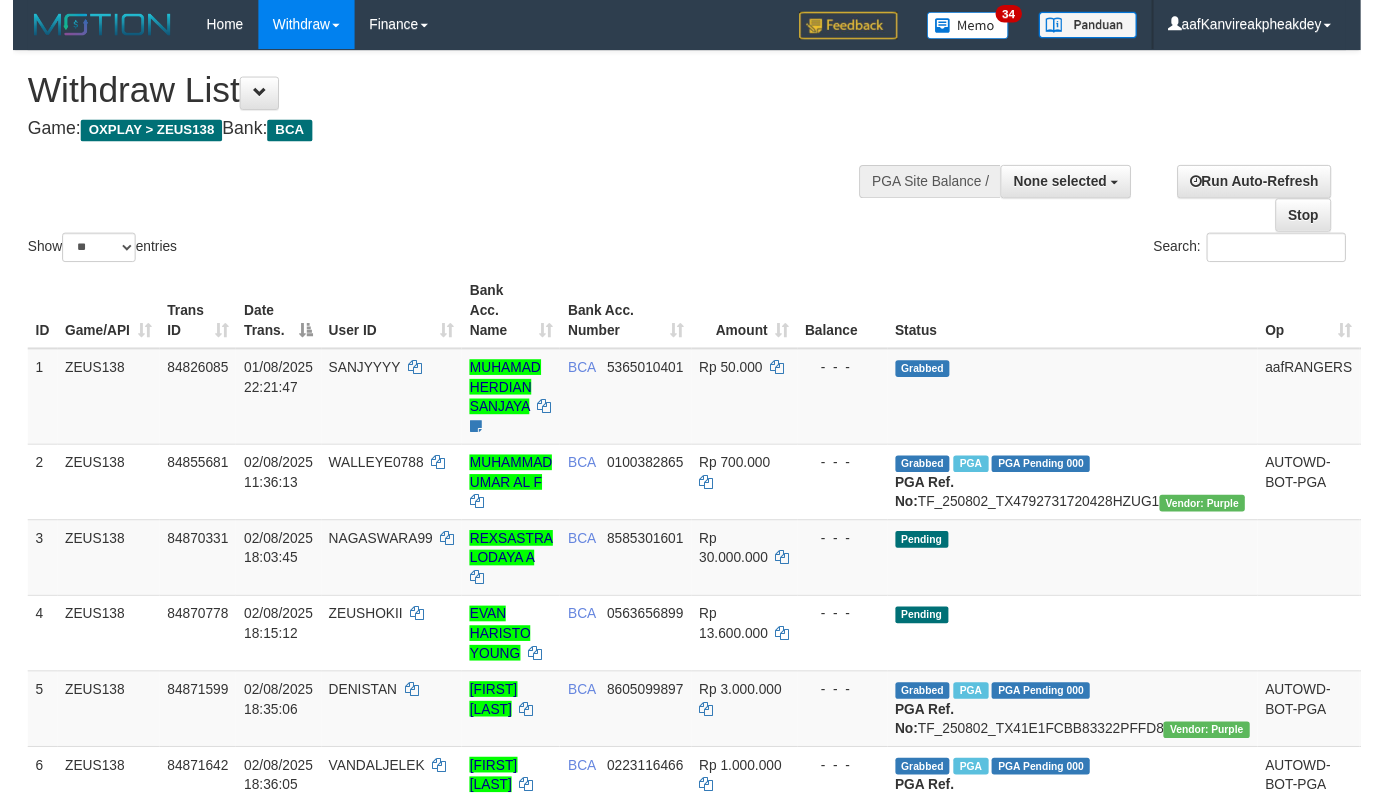 scroll, scrollTop: 617, scrollLeft: 0, axis: vertical 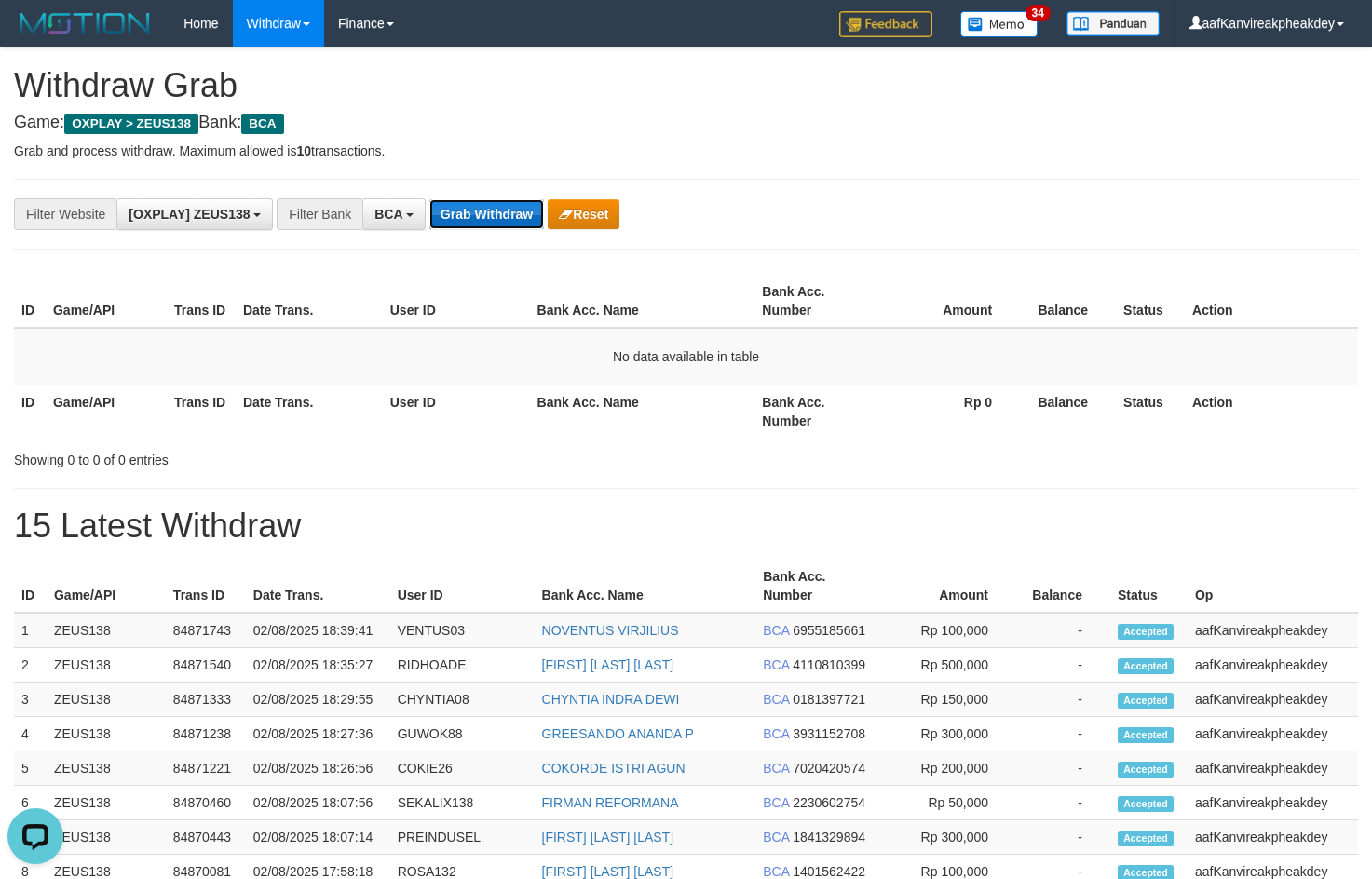 click on "Grab Withdraw" at bounding box center (486, 214) 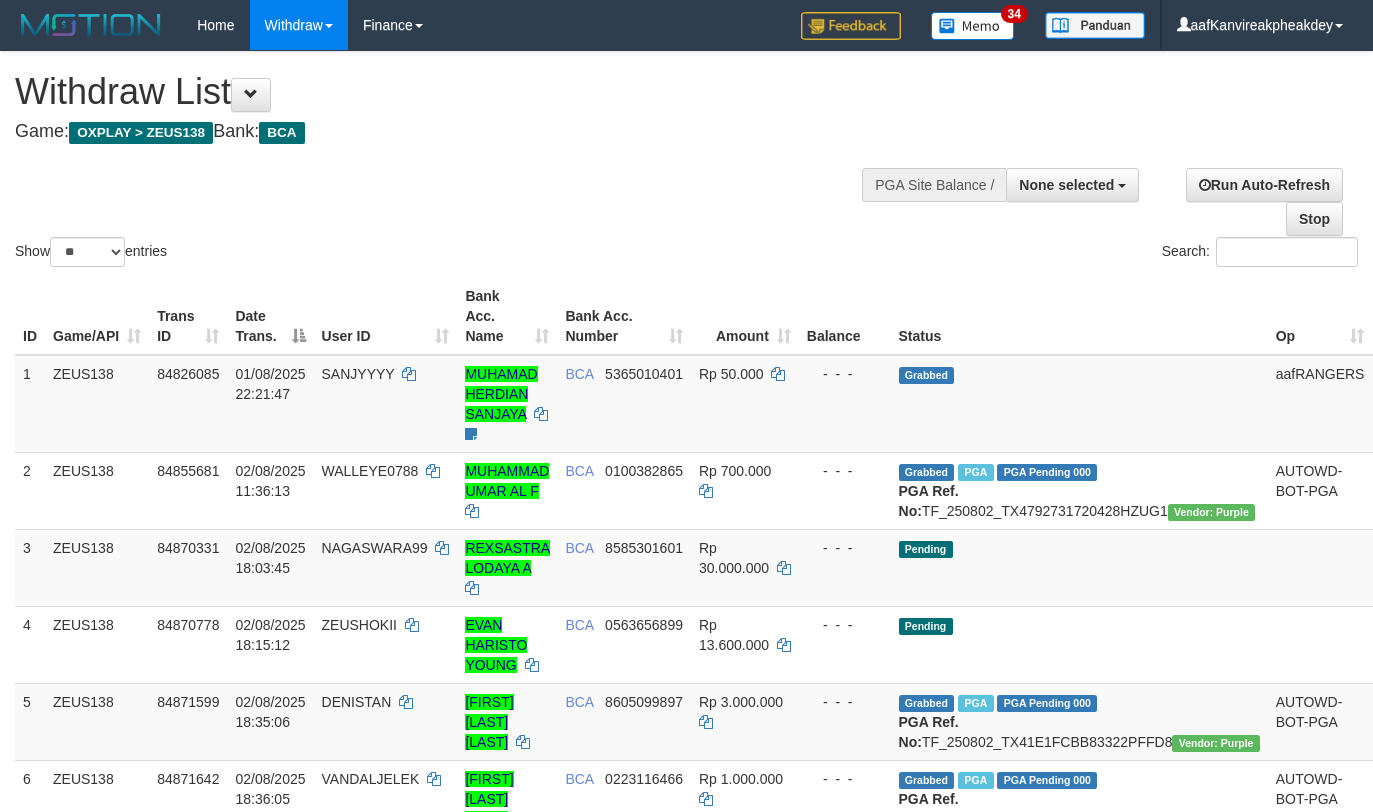 select 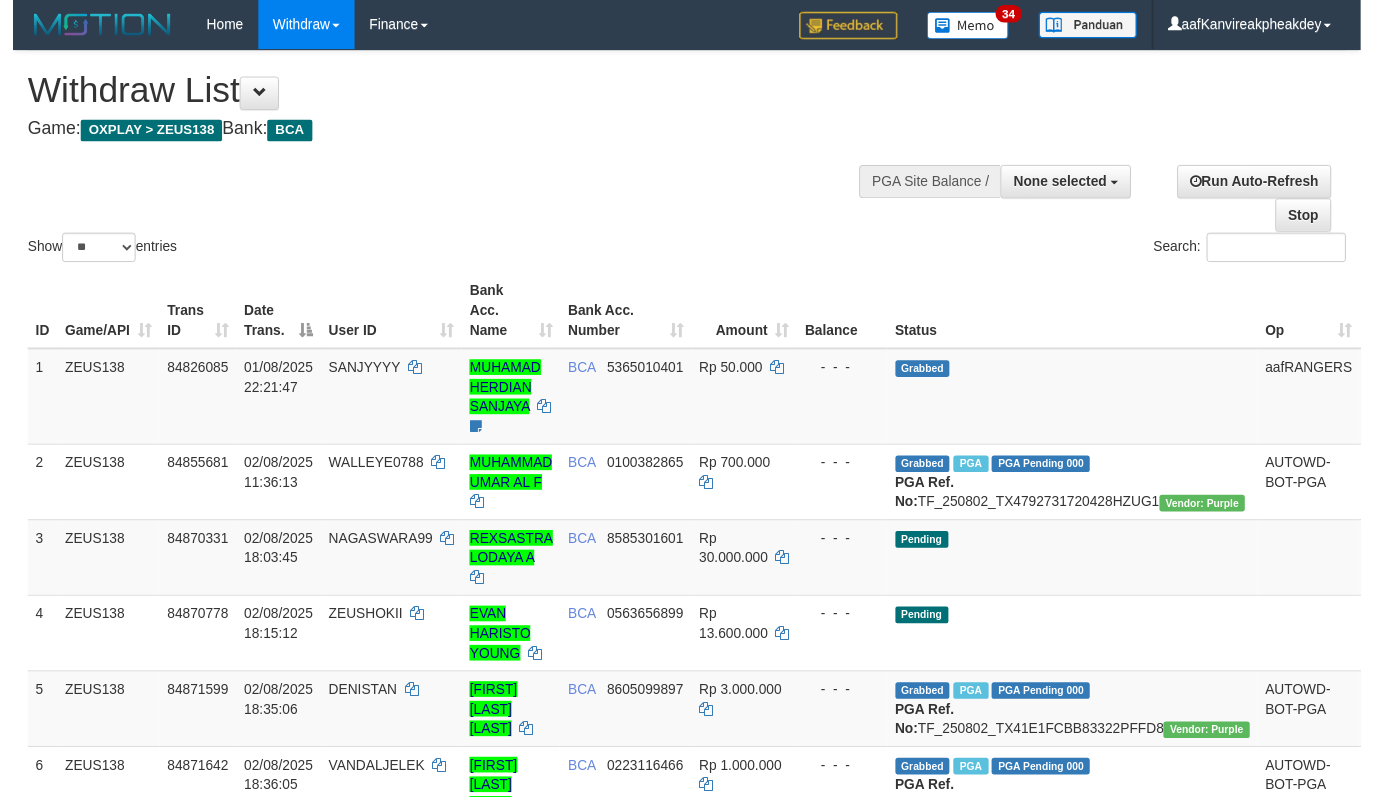 scroll, scrollTop: 617, scrollLeft: 0, axis: vertical 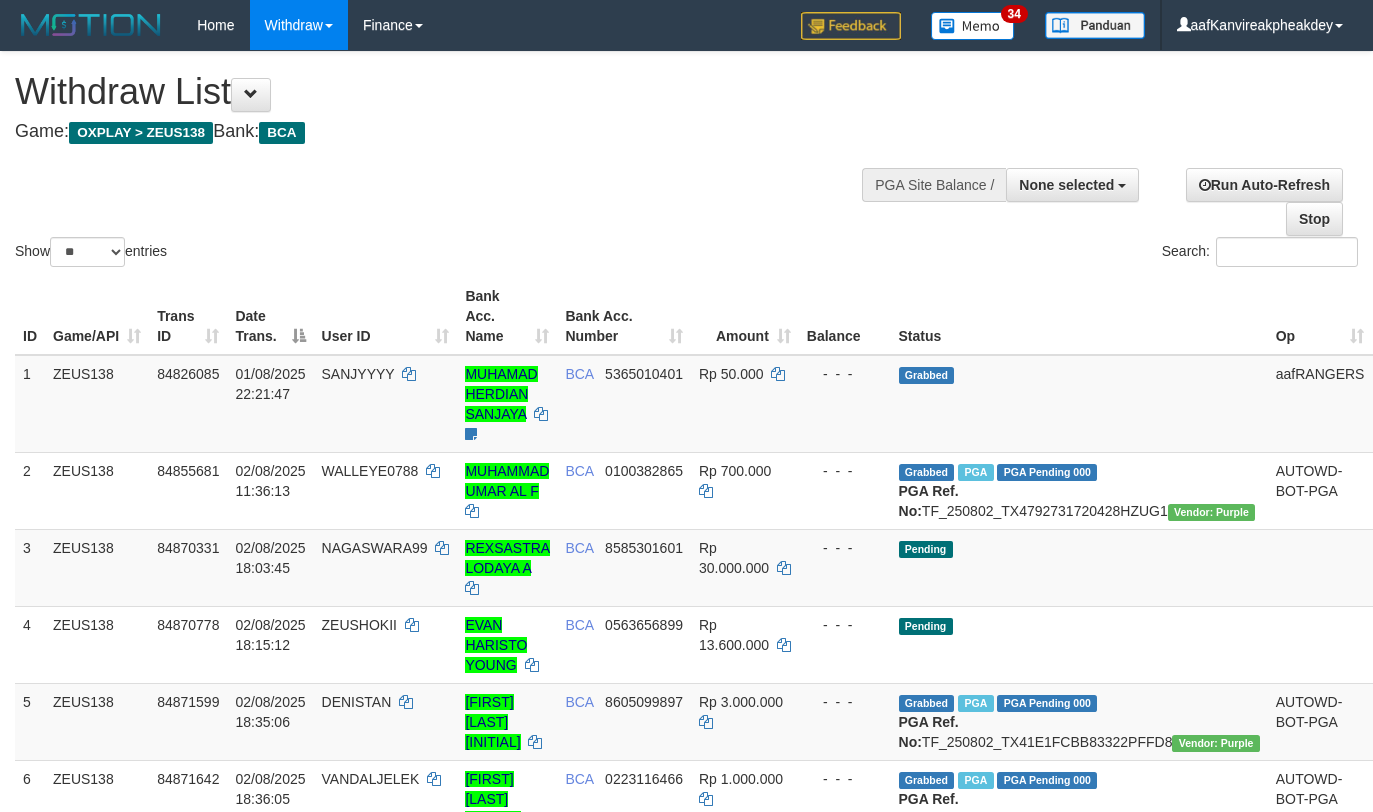 select 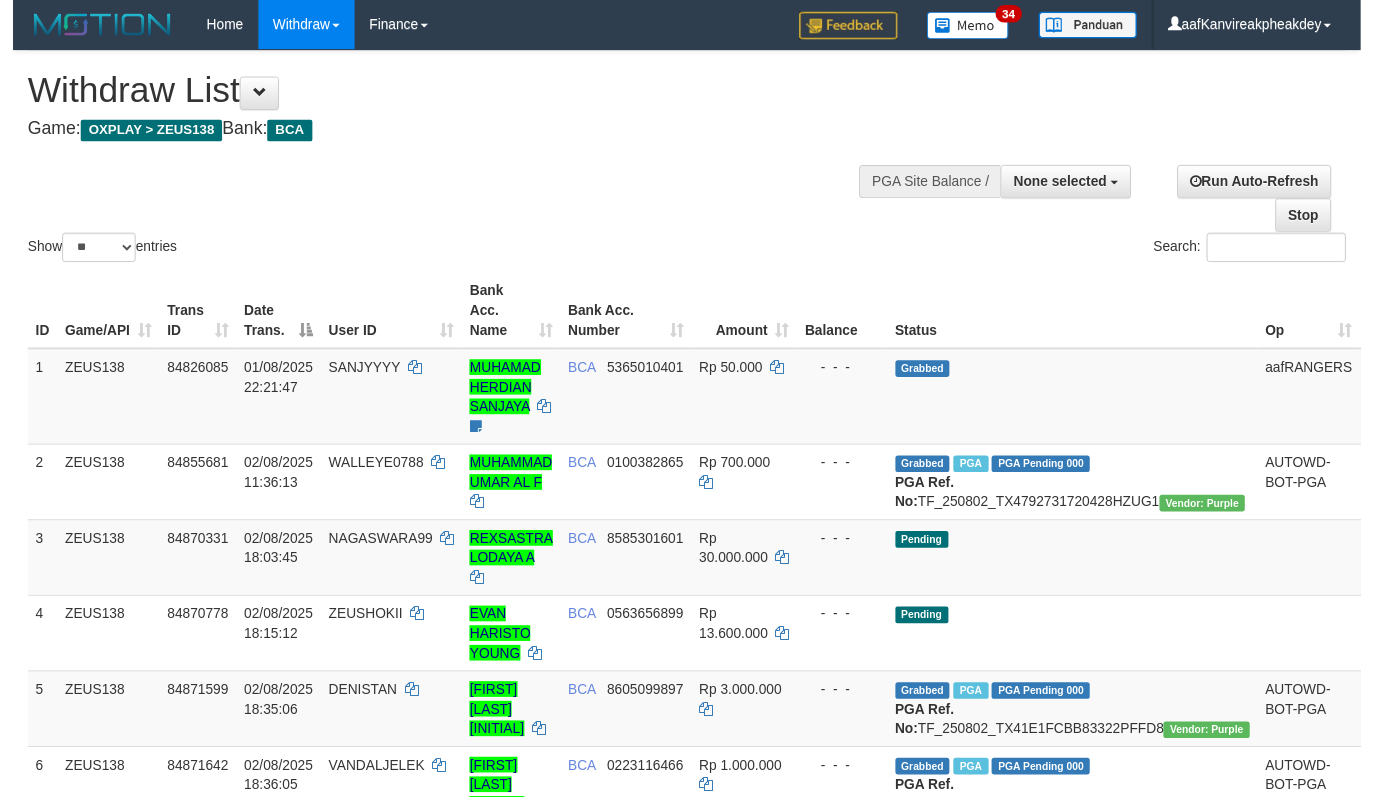 scroll, scrollTop: 617, scrollLeft: 0, axis: vertical 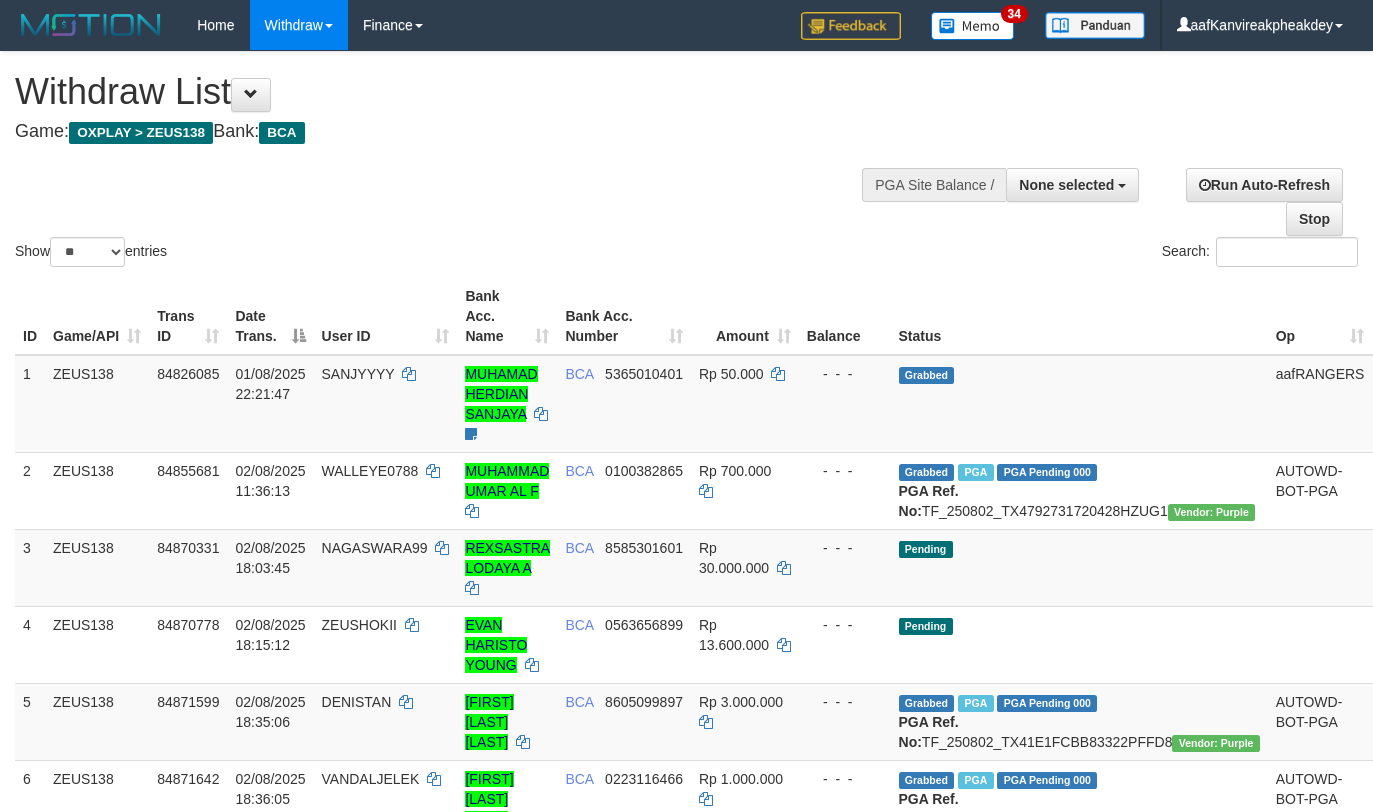 select 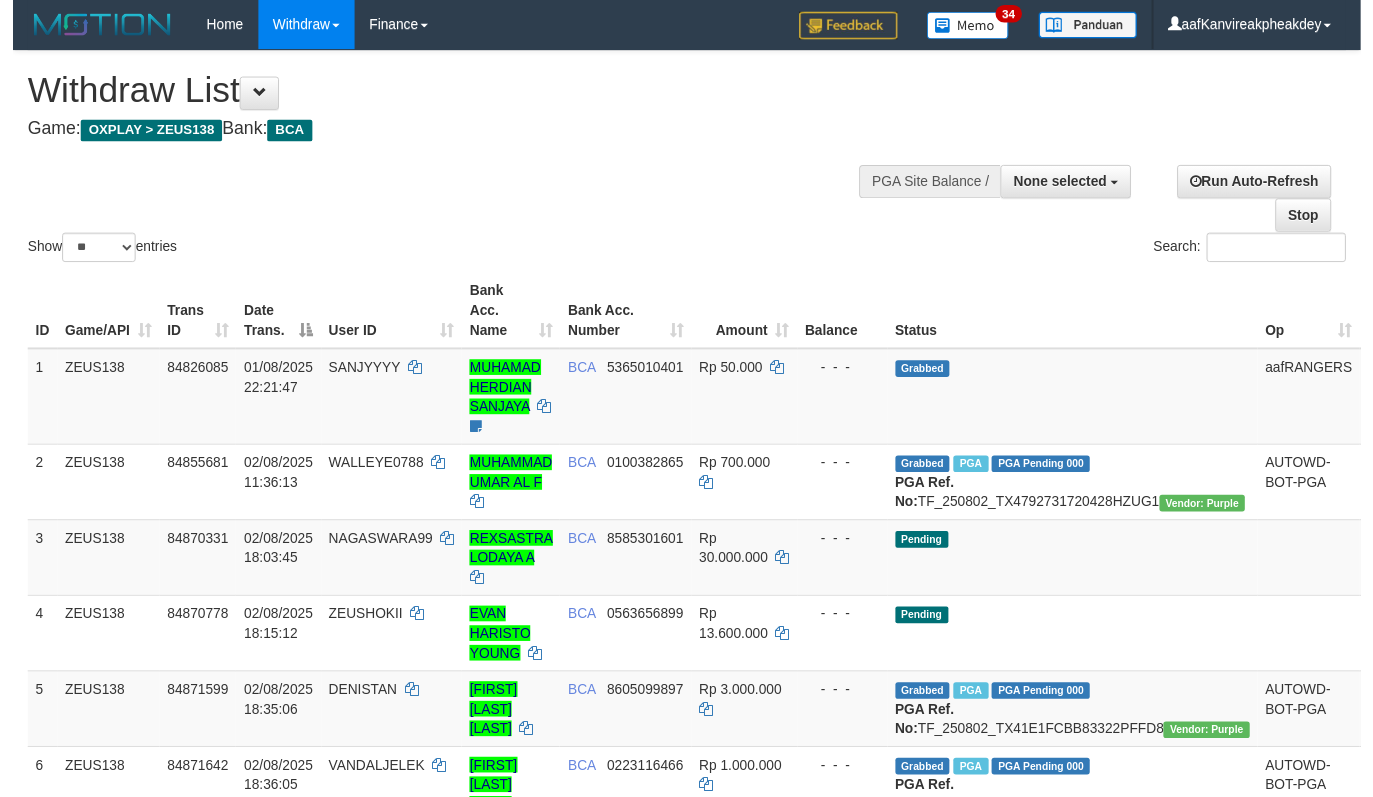 scroll, scrollTop: 617, scrollLeft: 0, axis: vertical 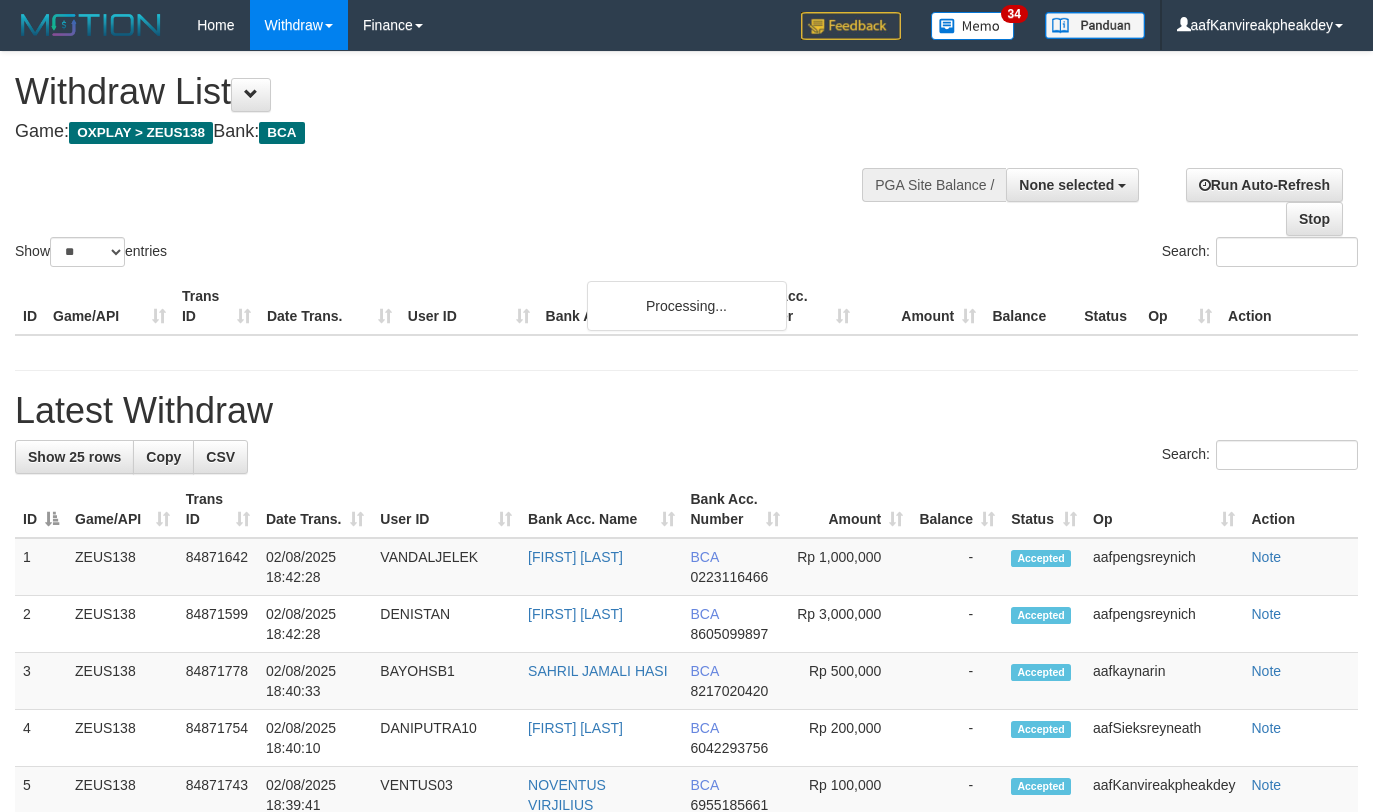 select 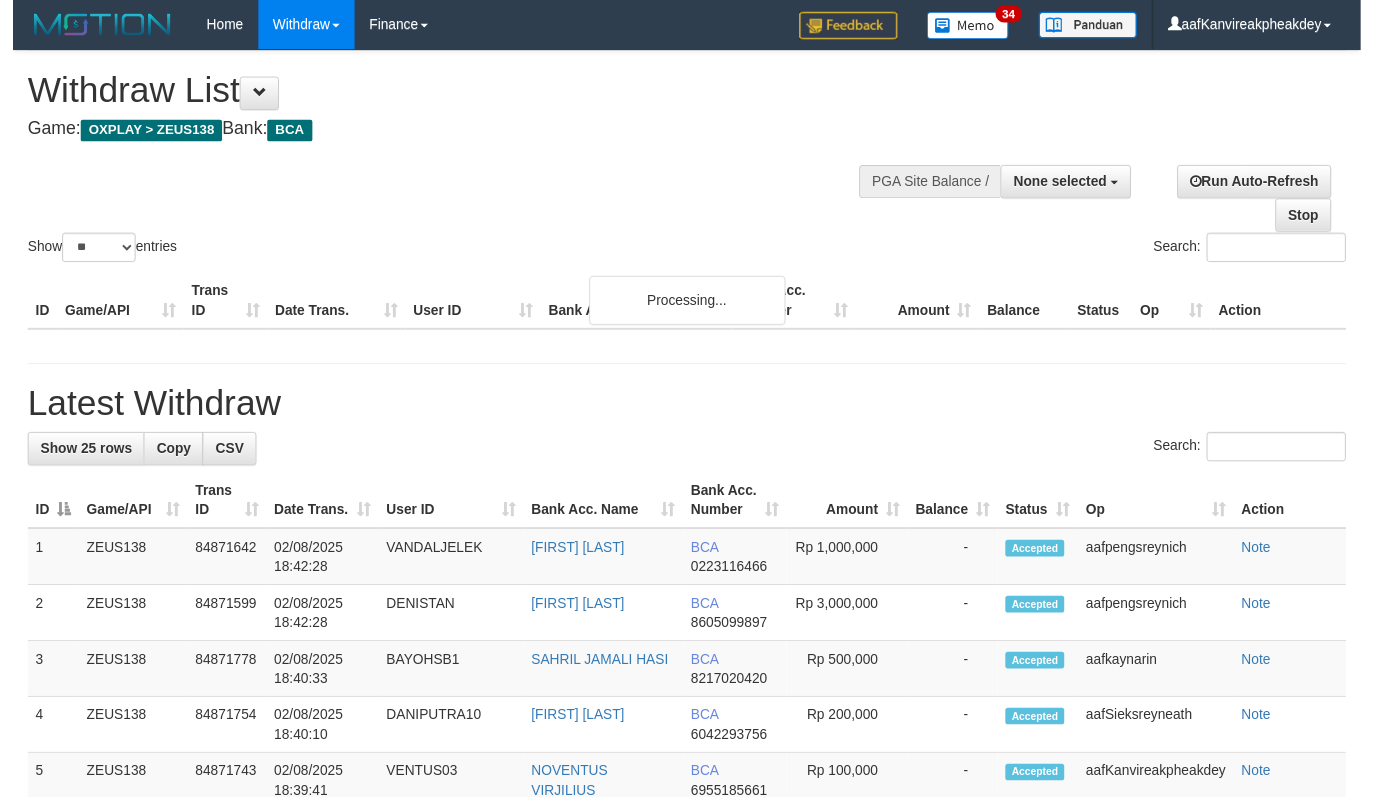 scroll, scrollTop: 556, scrollLeft: 0, axis: vertical 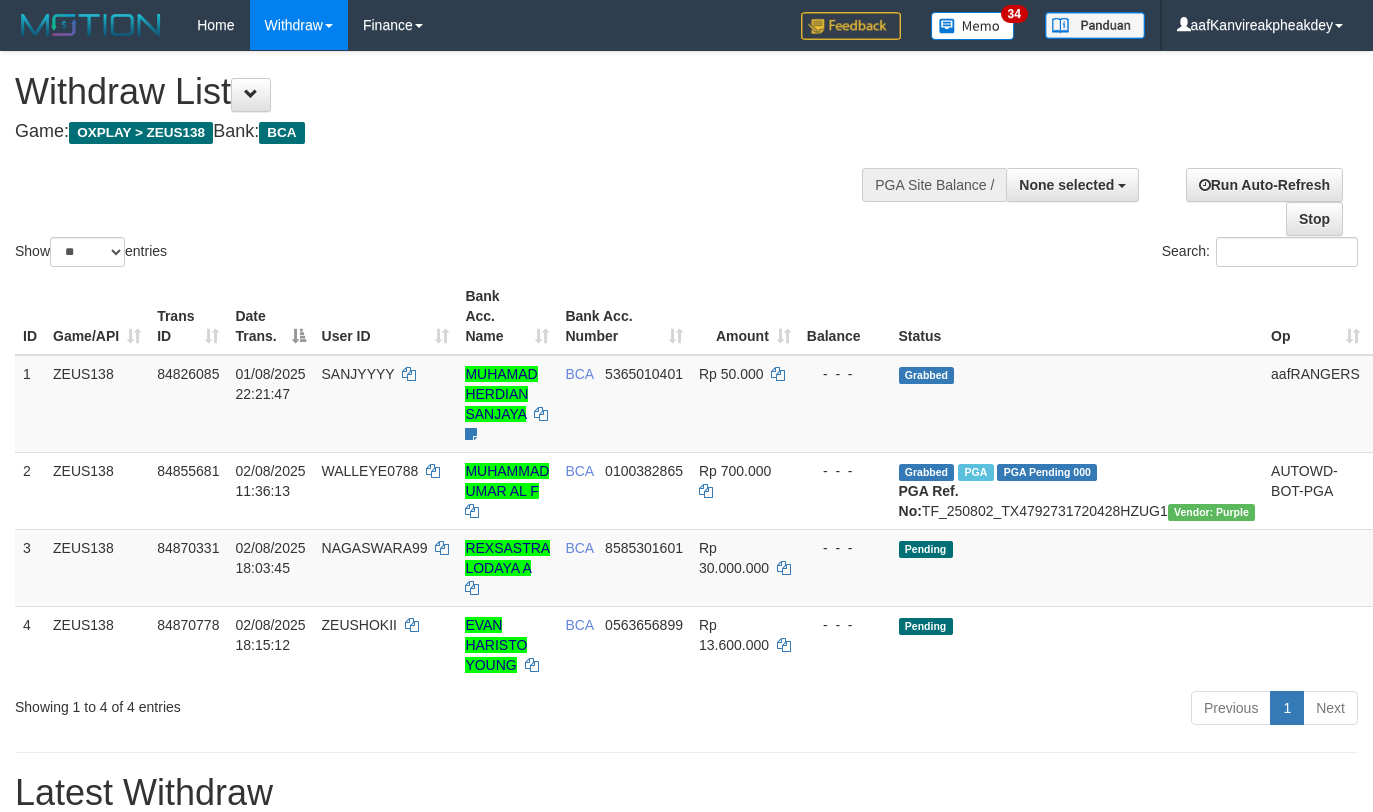 select 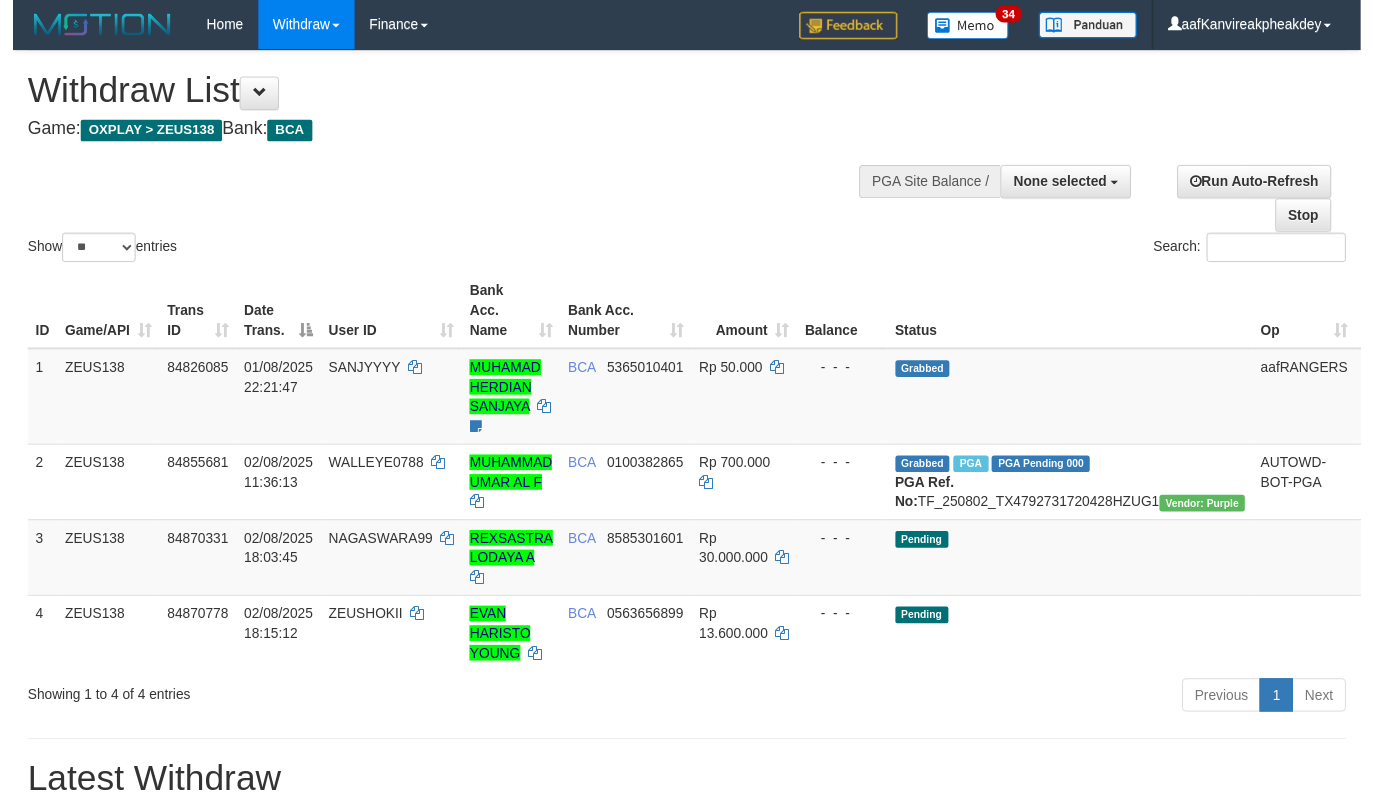 scroll, scrollTop: 556, scrollLeft: 0, axis: vertical 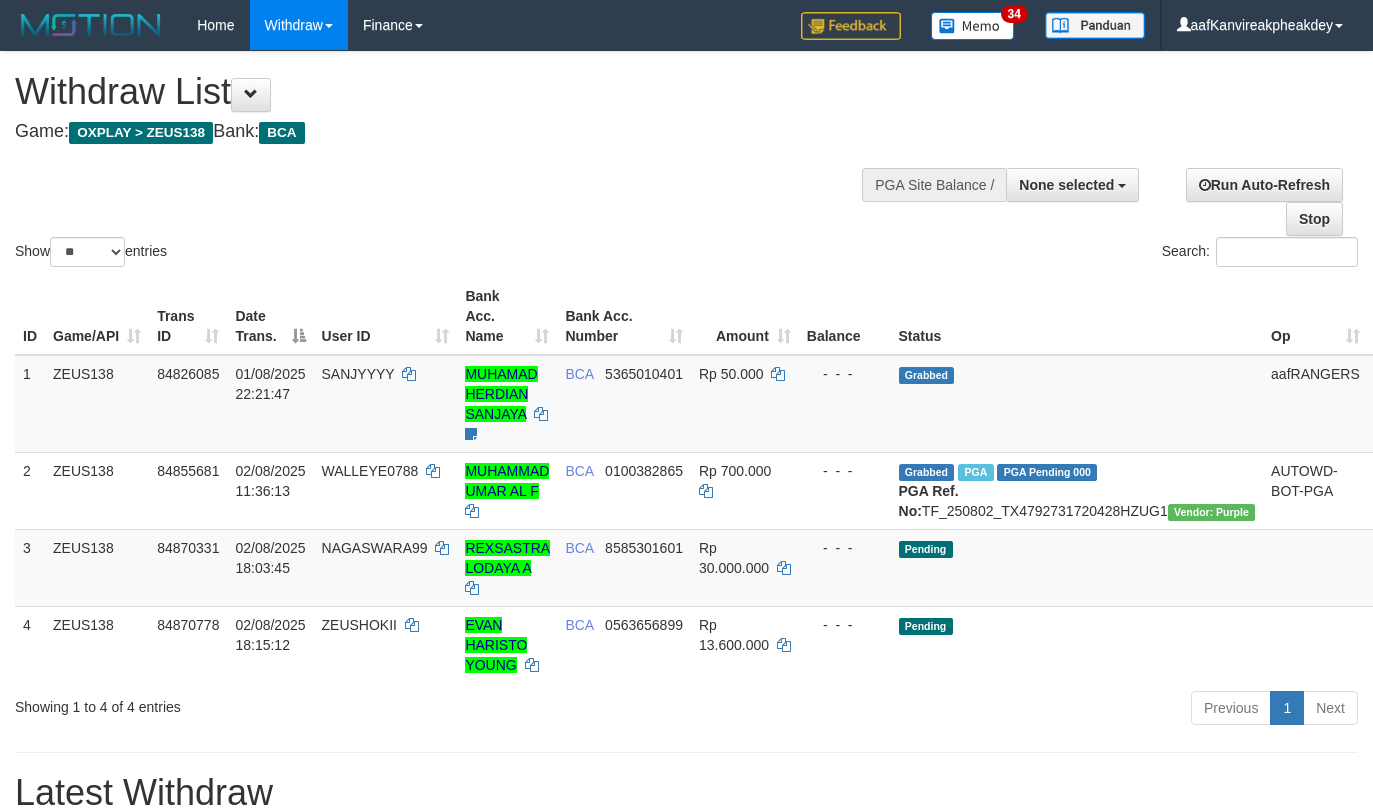 select 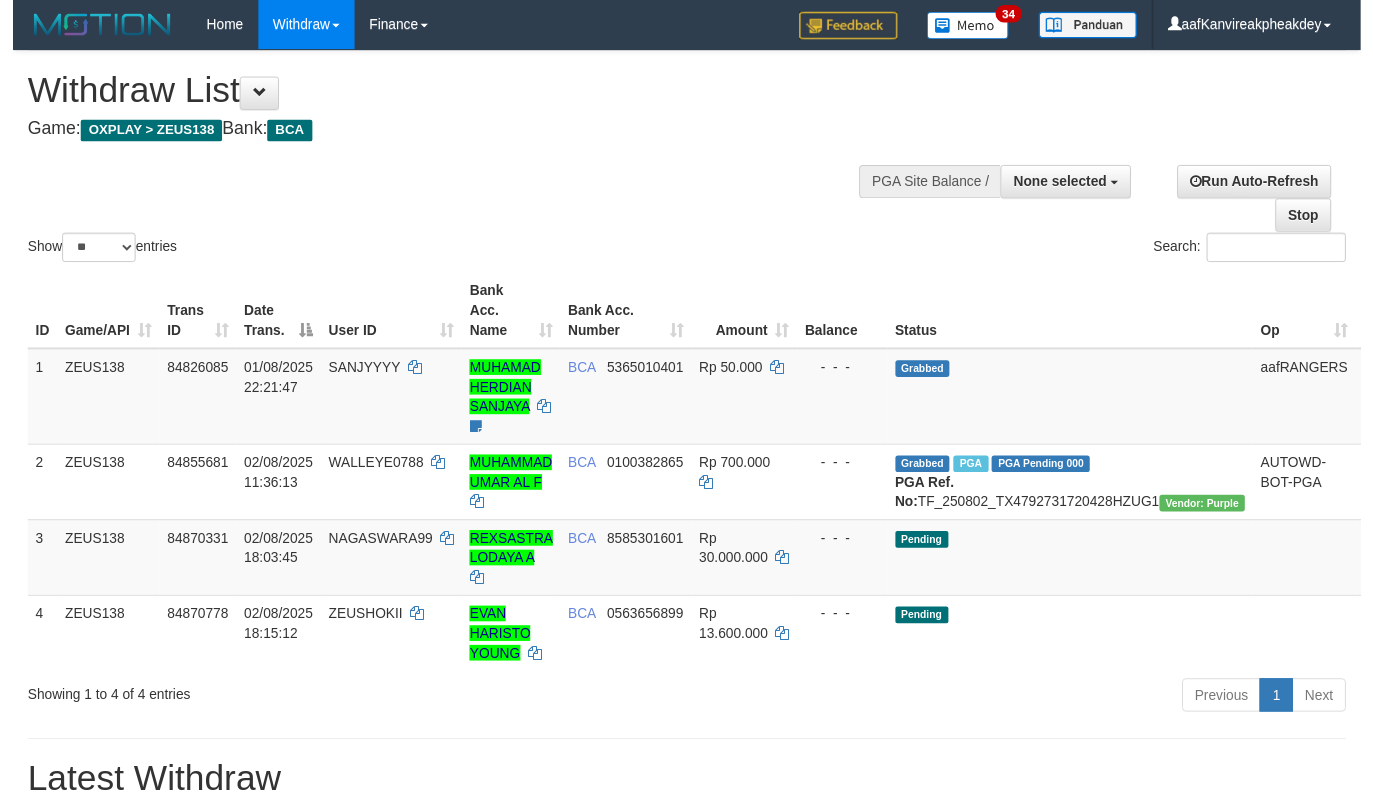 scroll, scrollTop: 556, scrollLeft: 0, axis: vertical 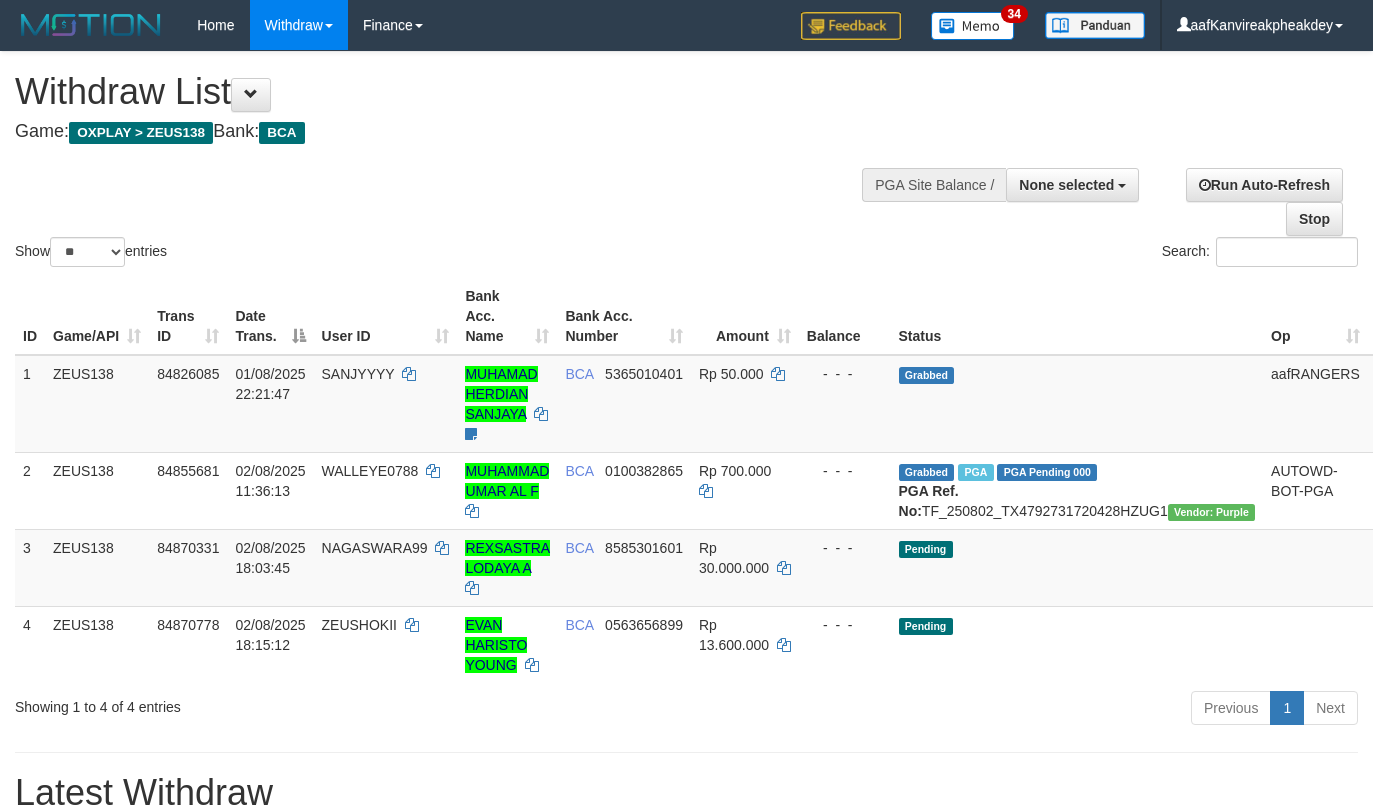 select 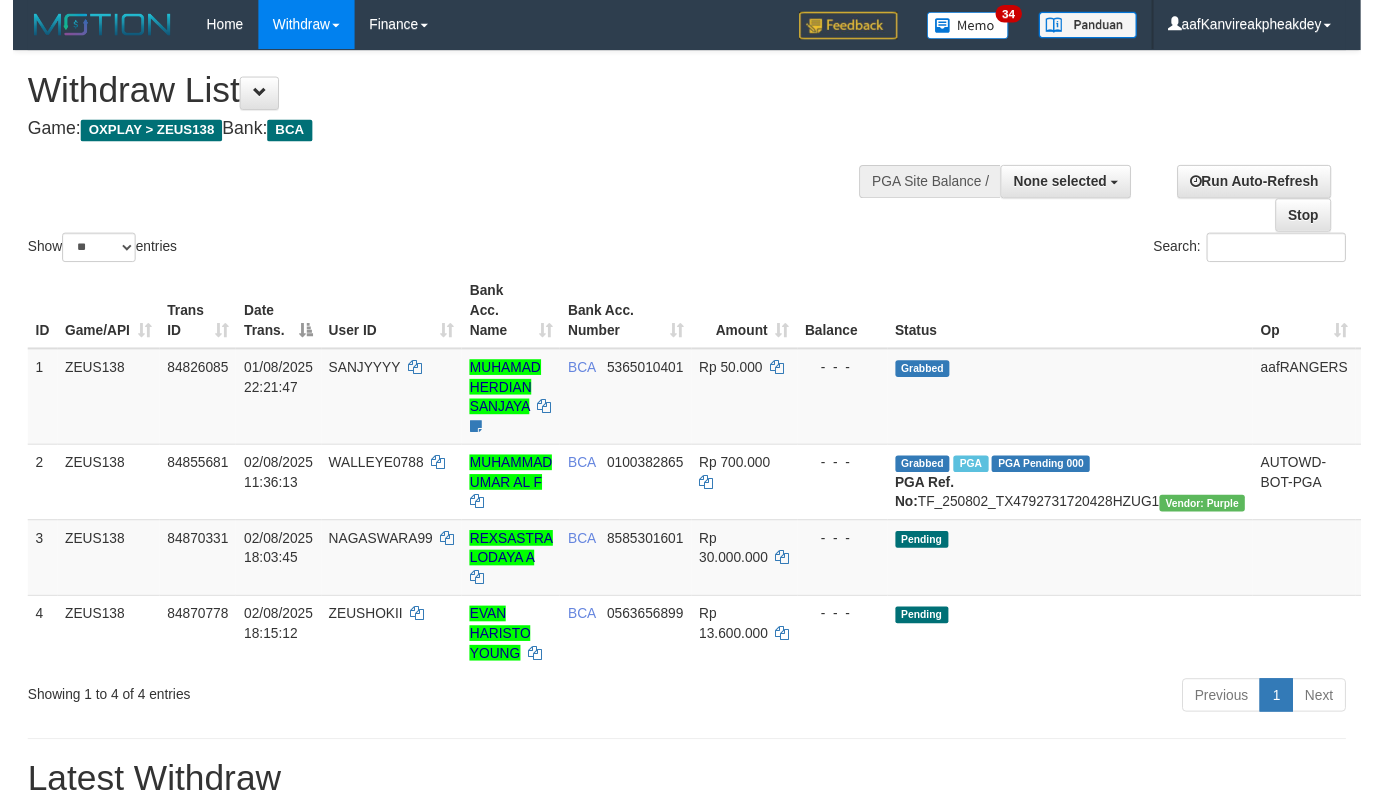 scroll, scrollTop: 556, scrollLeft: 0, axis: vertical 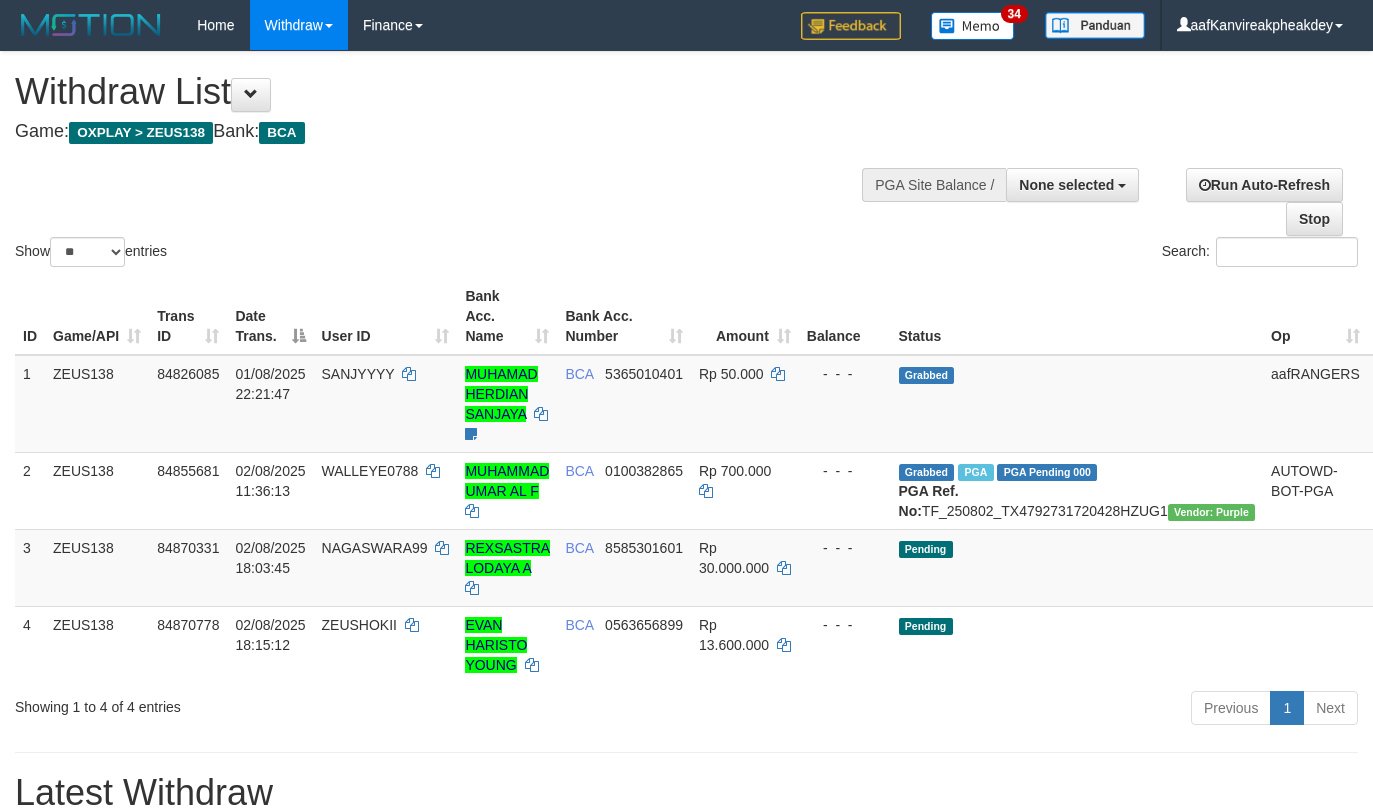 select 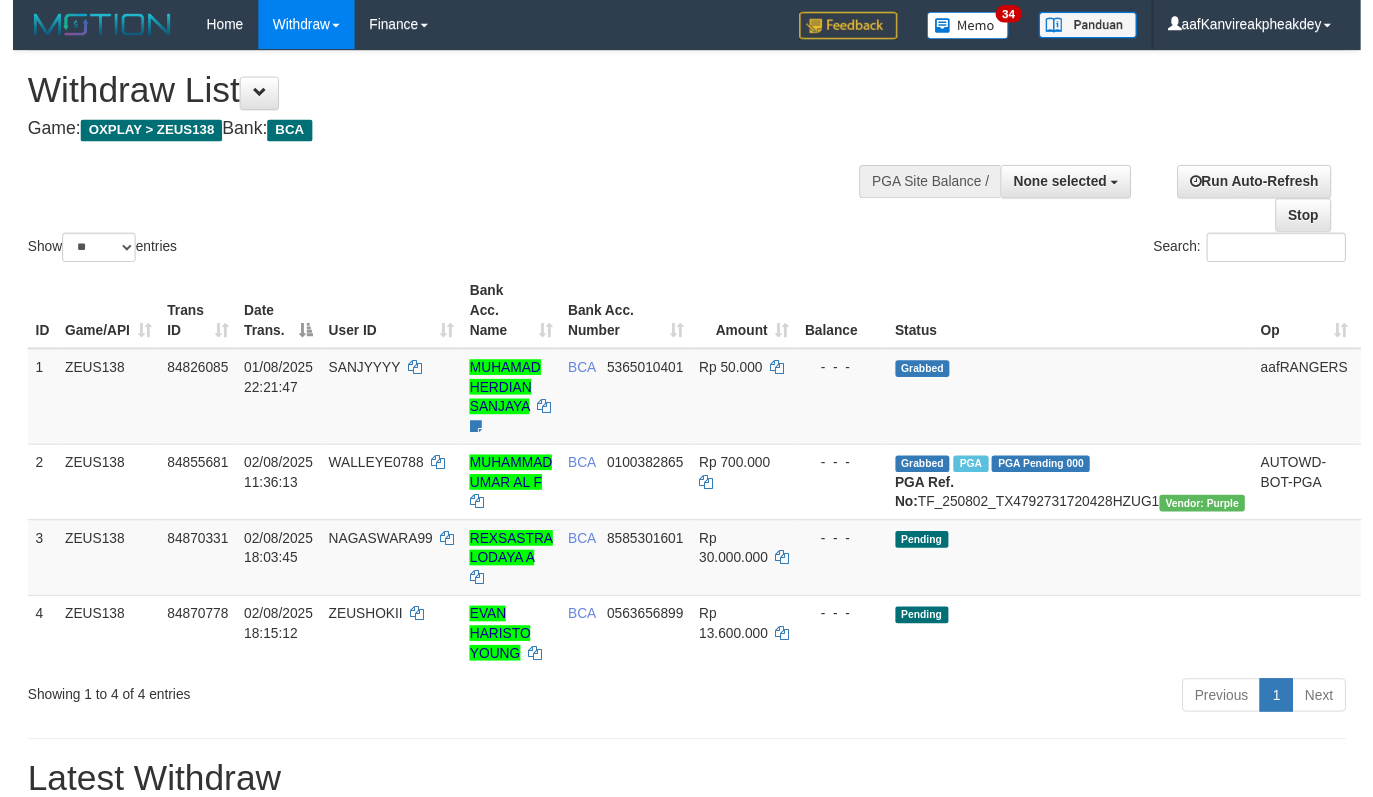 scroll, scrollTop: 556, scrollLeft: 0, axis: vertical 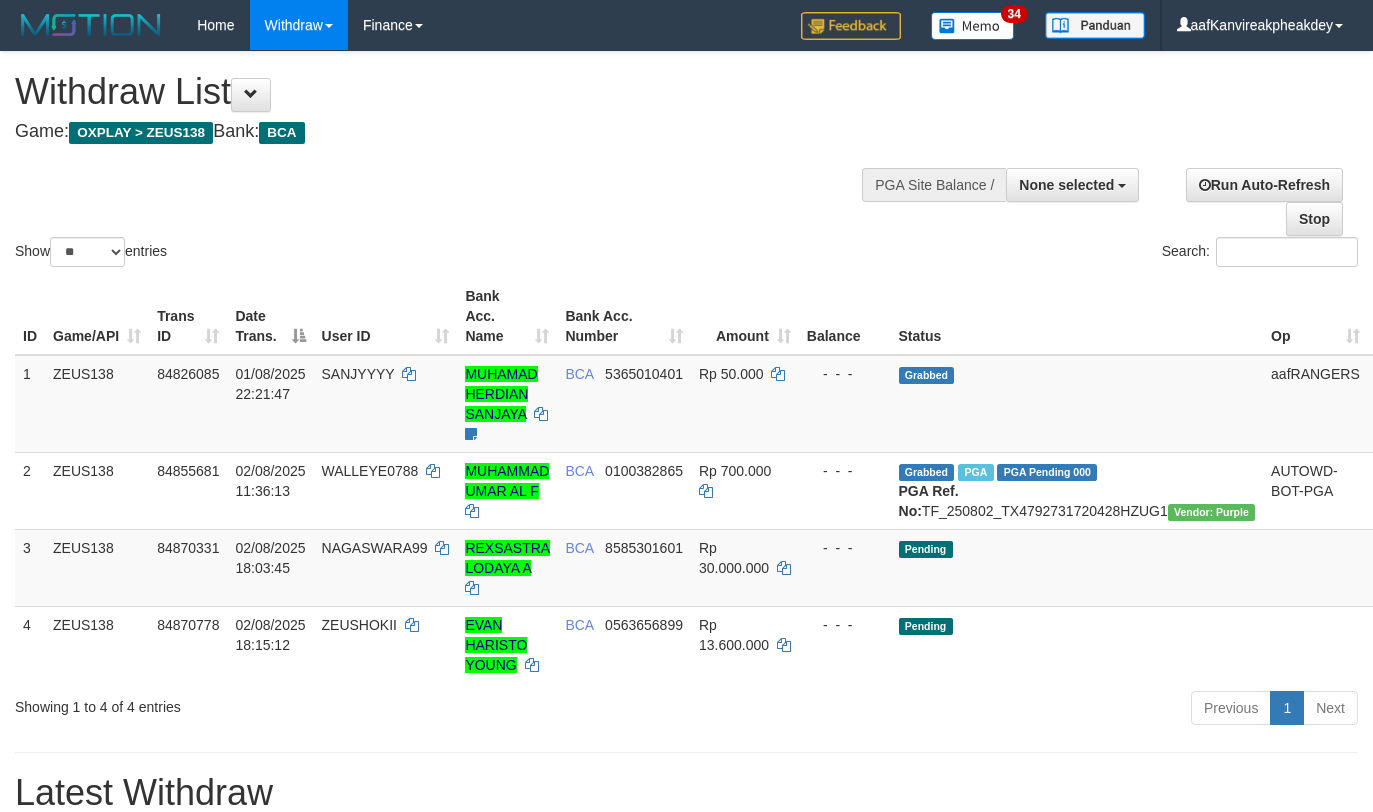 select 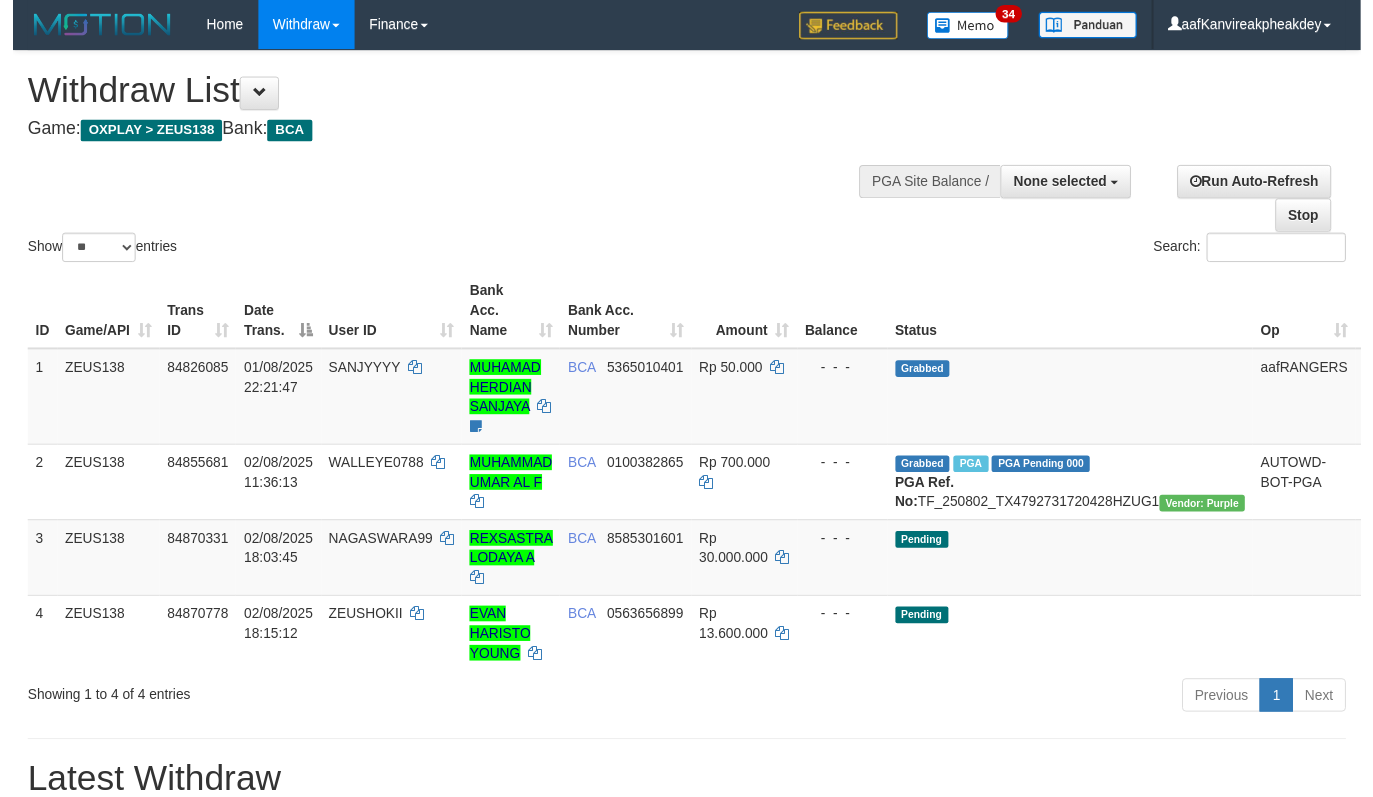 scroll, scrollTop: 556, scrollLeft: 0, axis: vertical 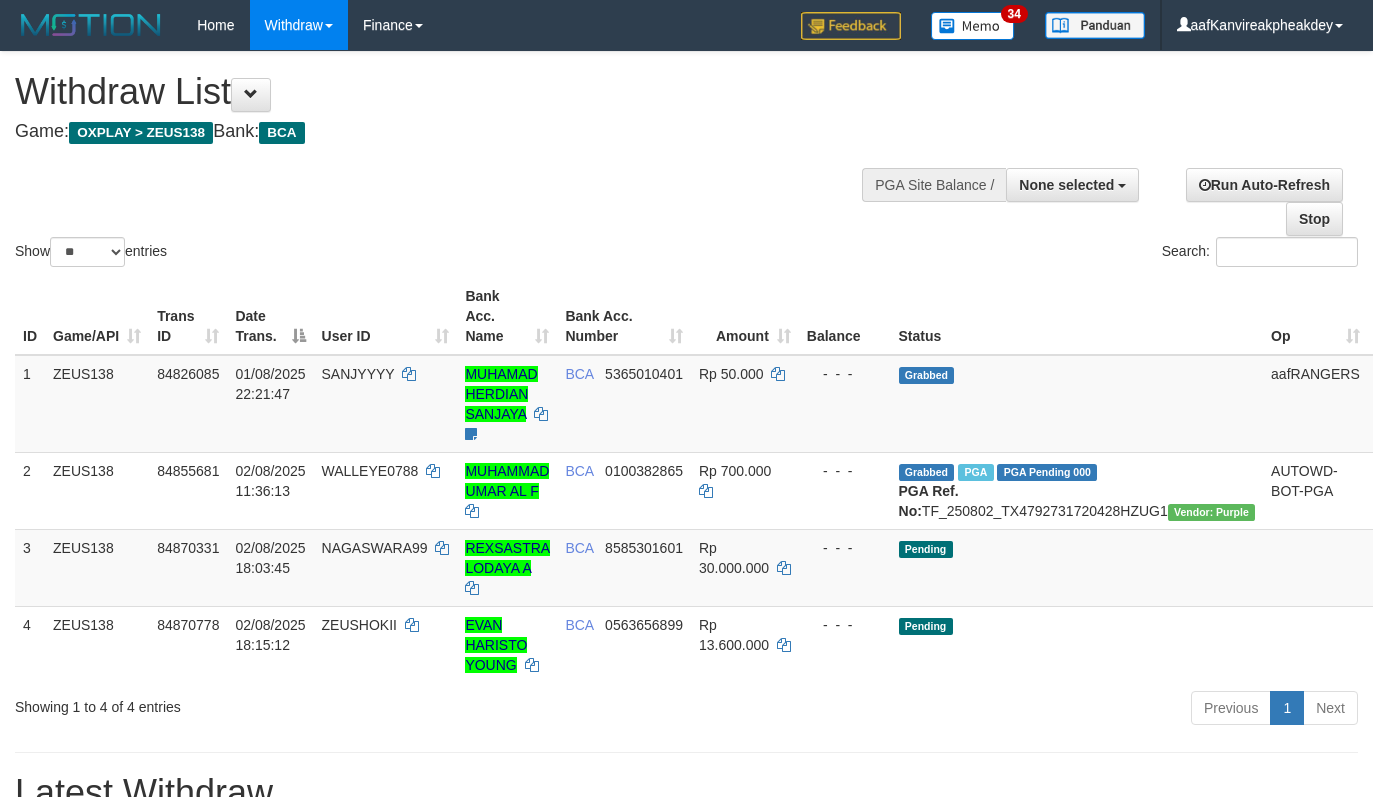 select 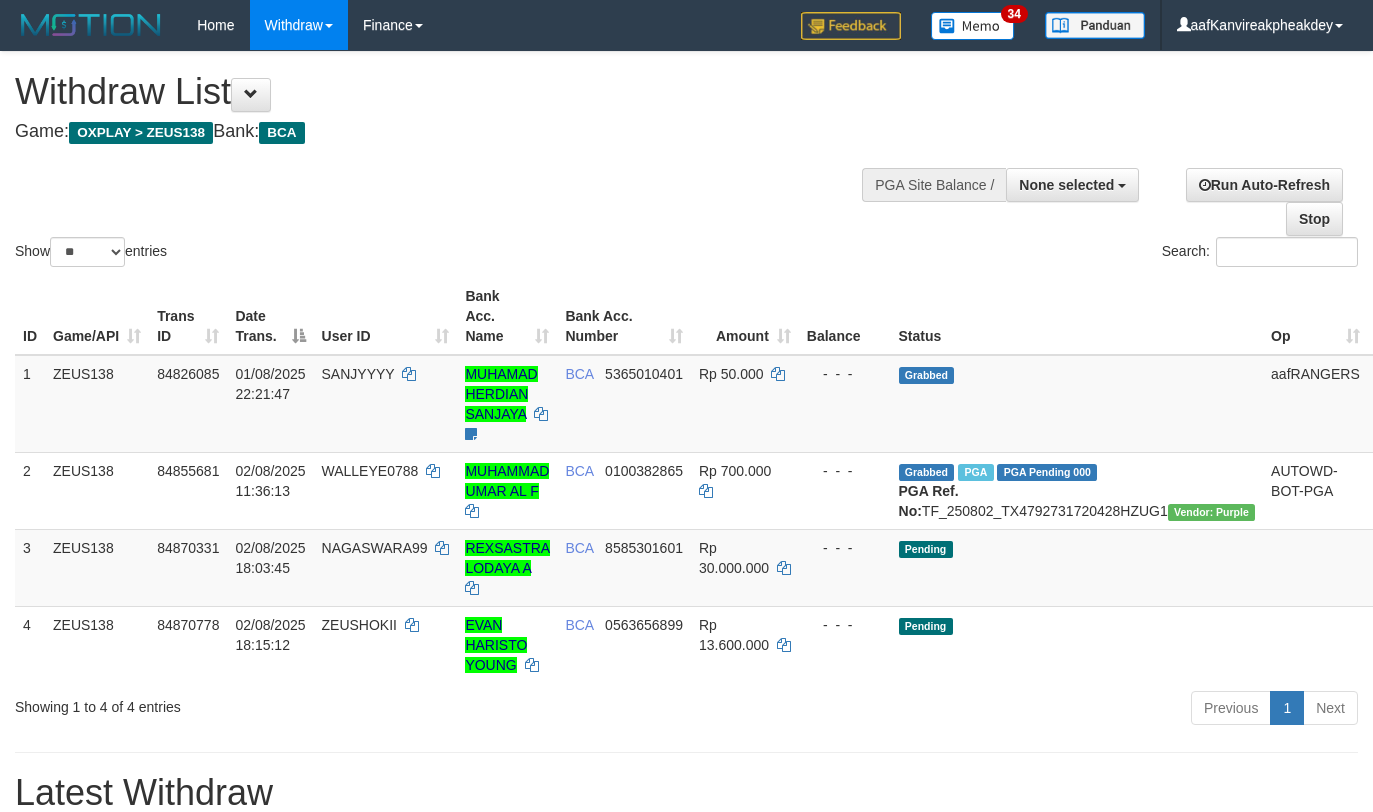 select 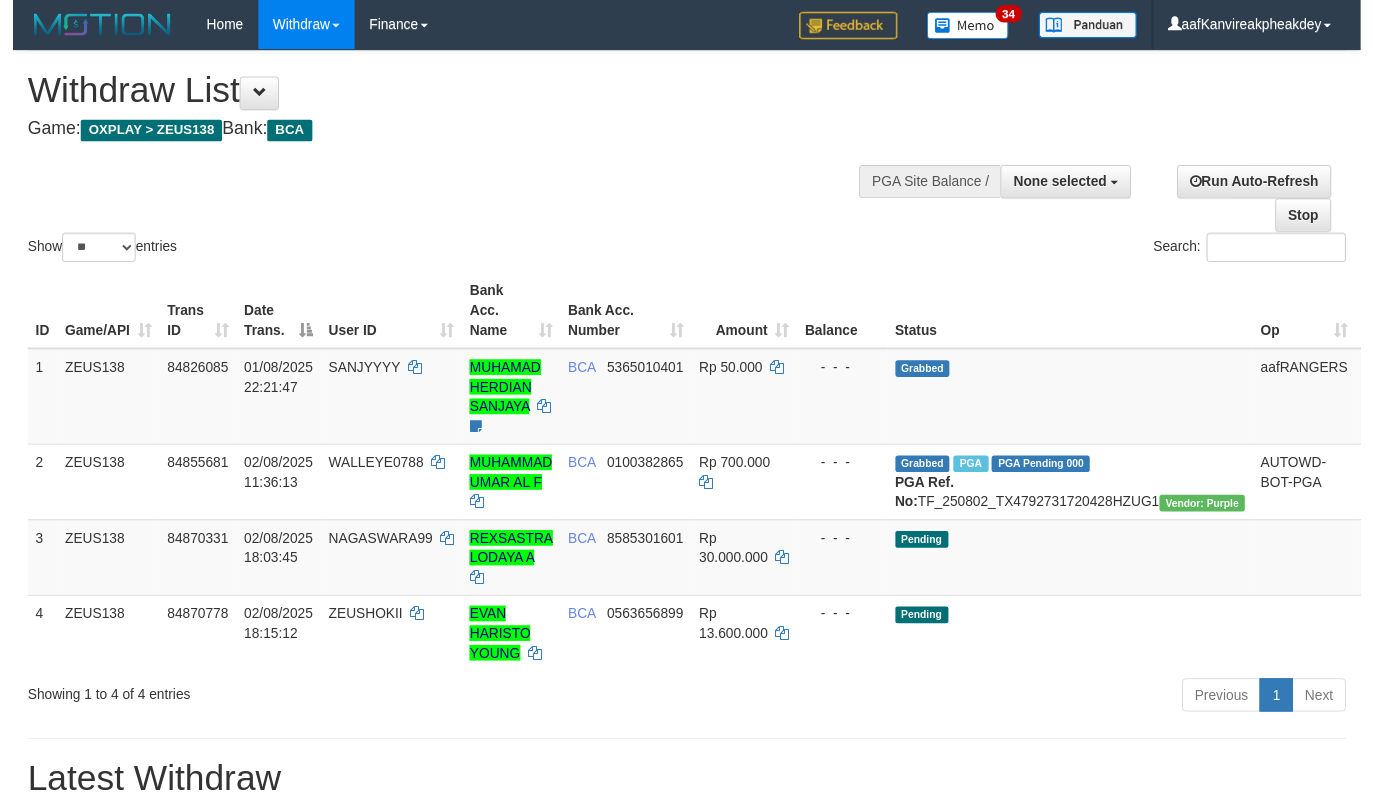 scroll, scrollTop: 556, scrollLeft: 0, axis: vertical 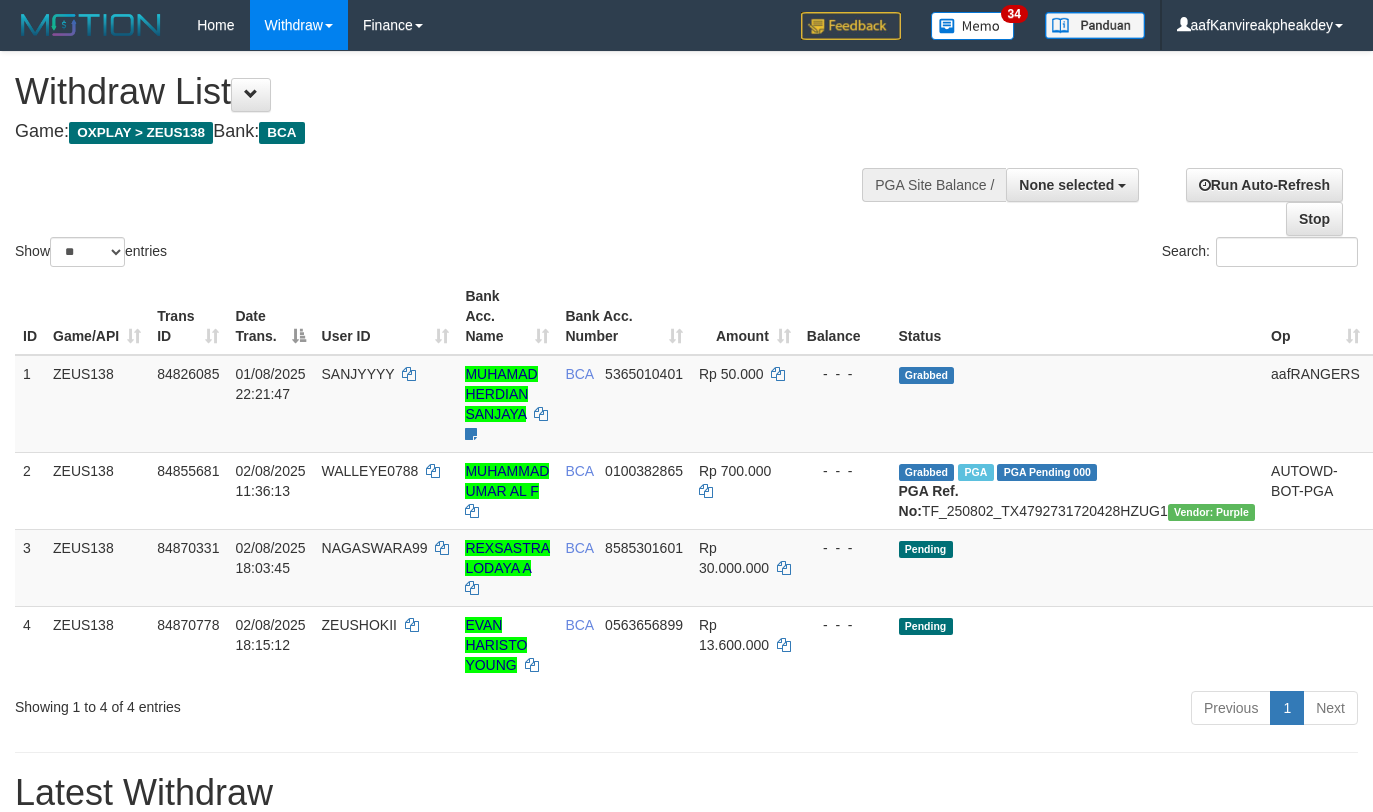select 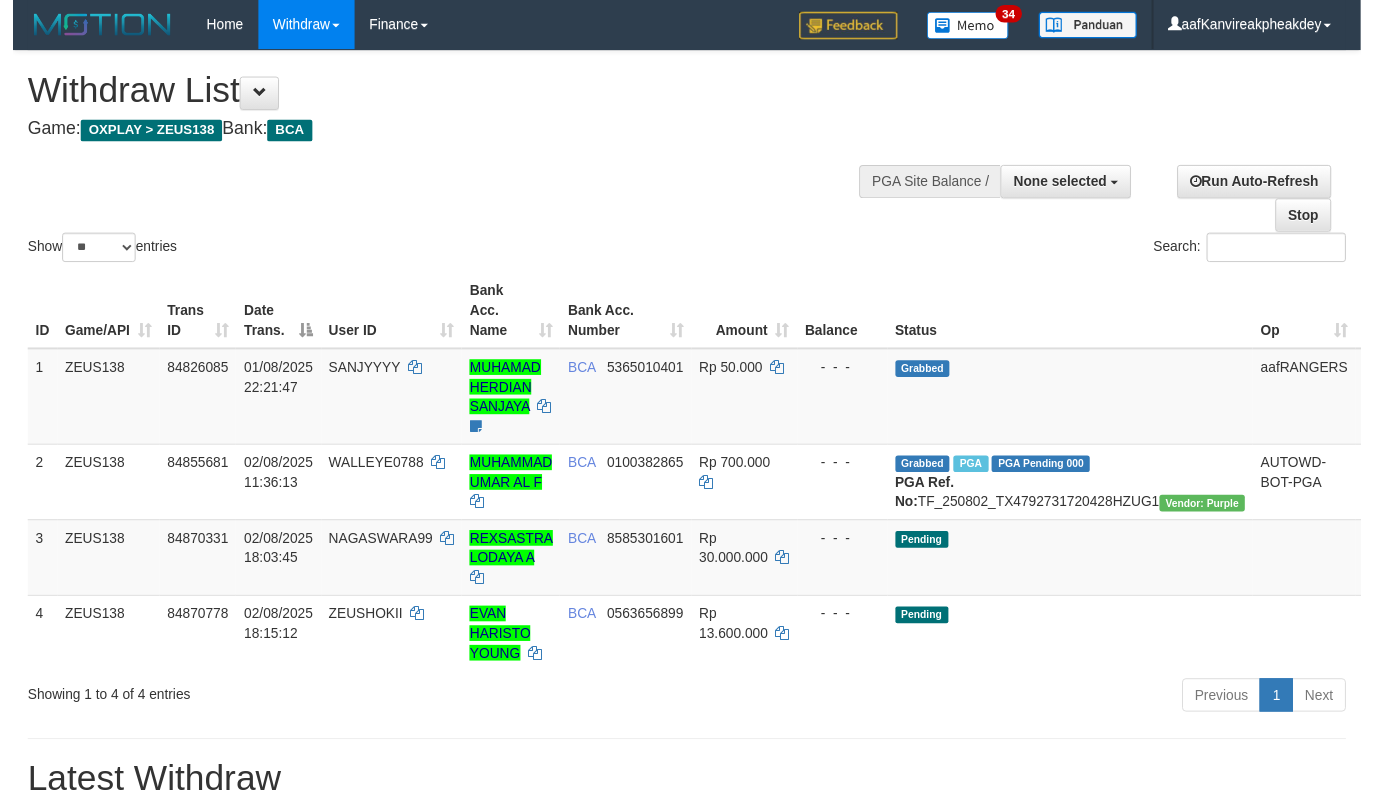scroll, scrollTop: 556, scrollLeft: 0, axis: vertical 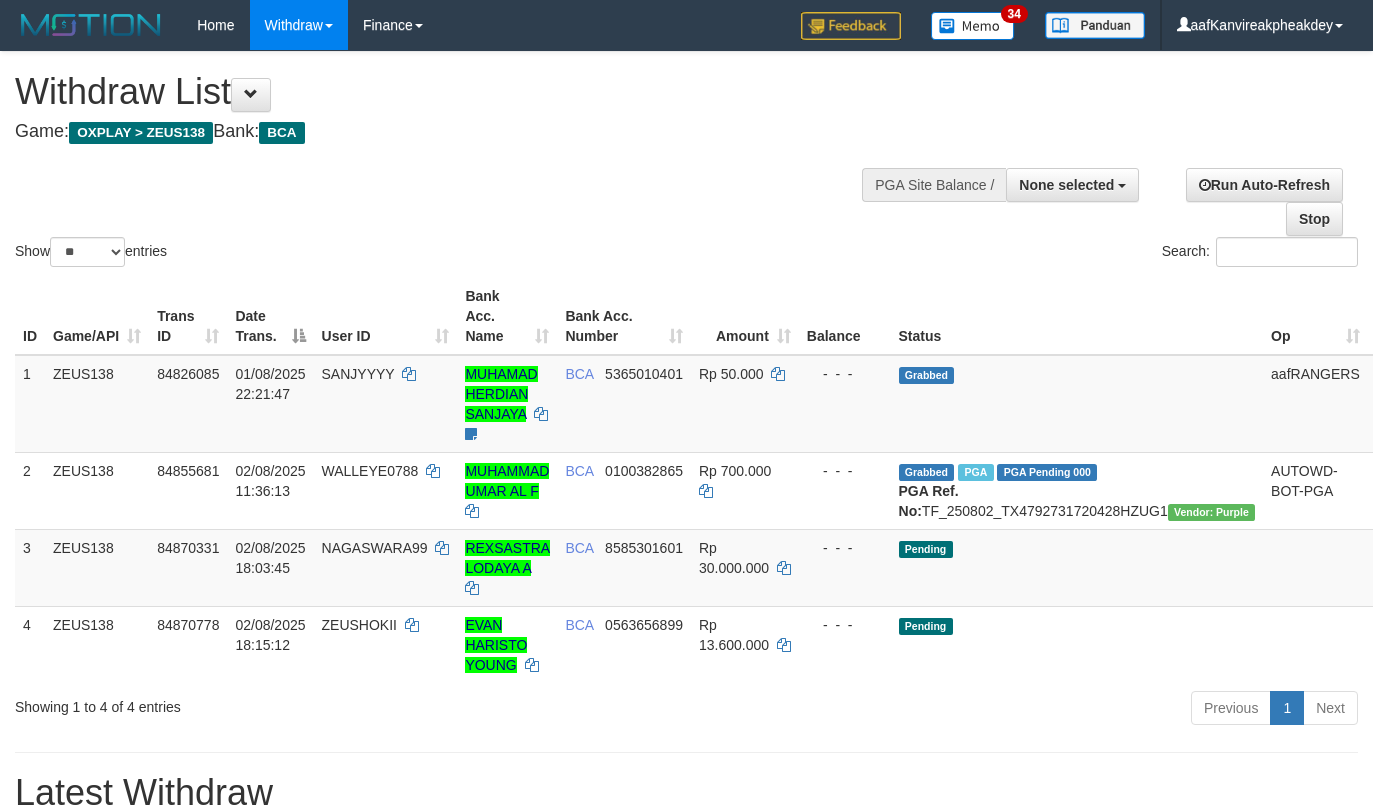 select 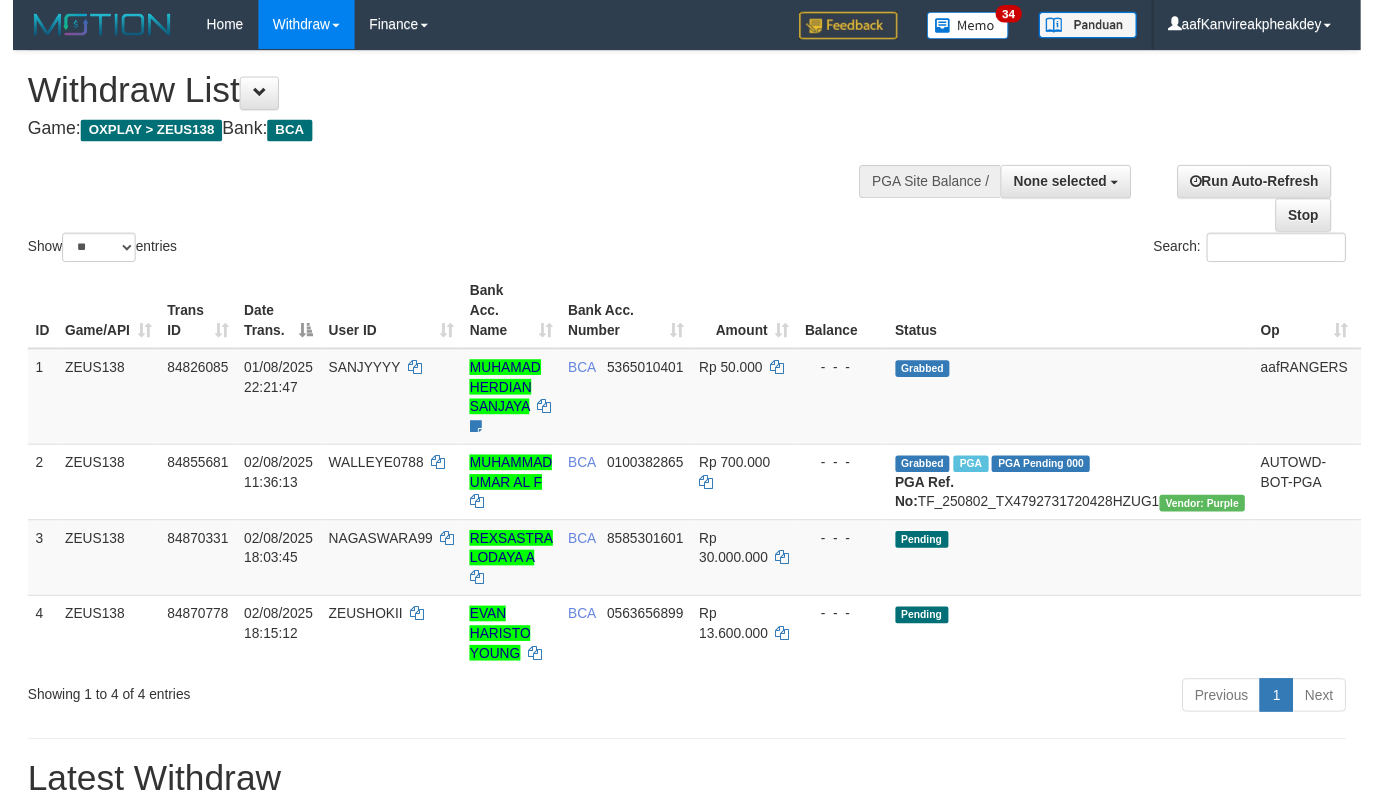 scroll, scrollTop: 556, scrollLeft: 0, axis: vertical 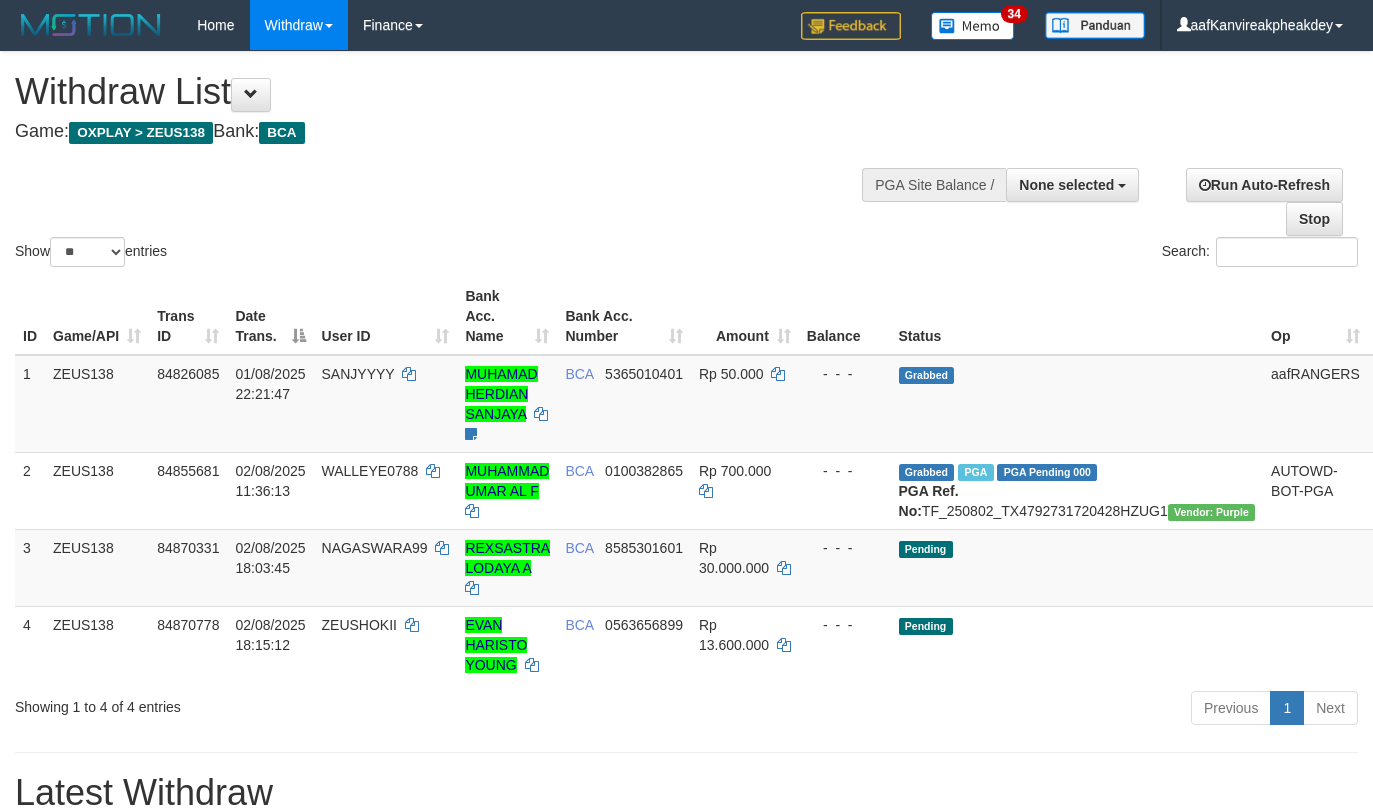 select 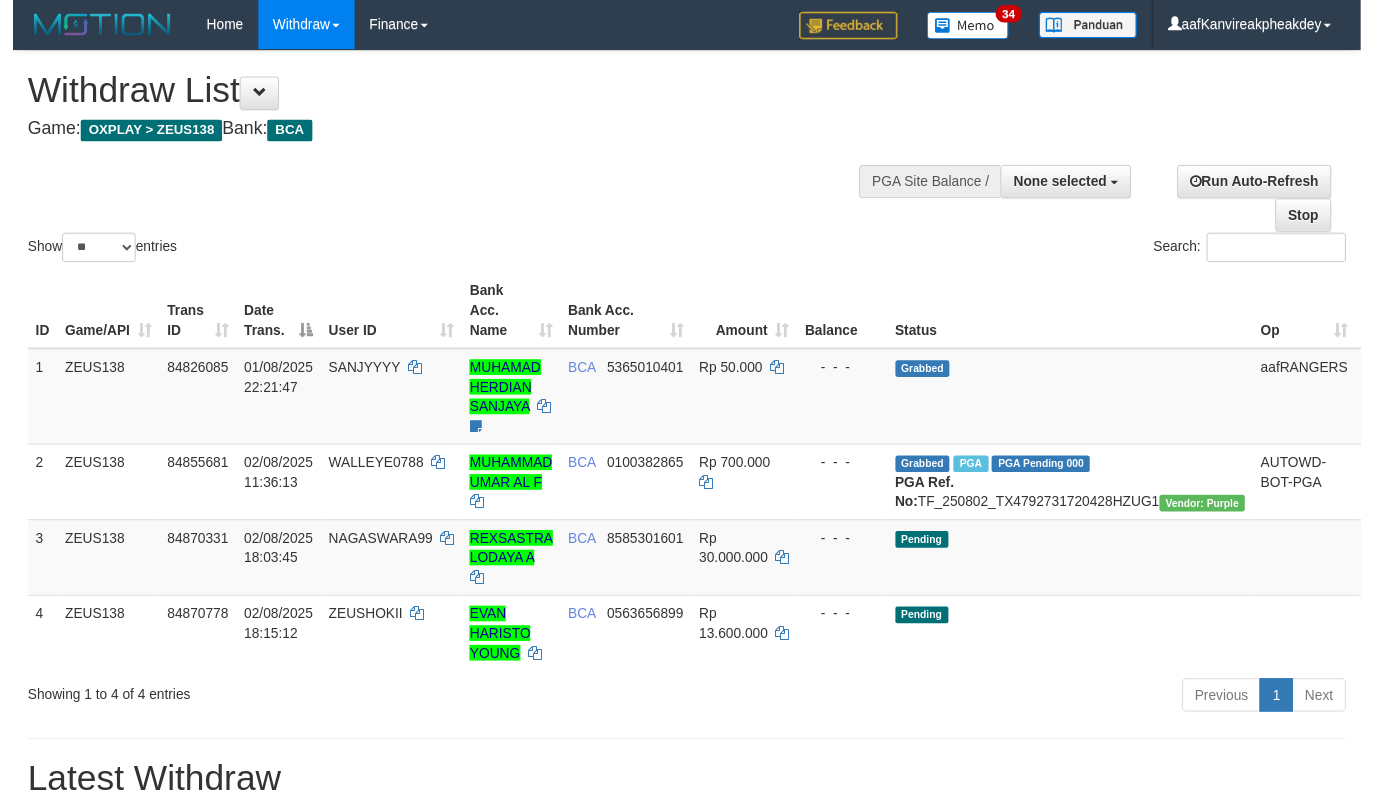 scroll, scrollTop: 556, scrollLeft: 0, axis: vertical 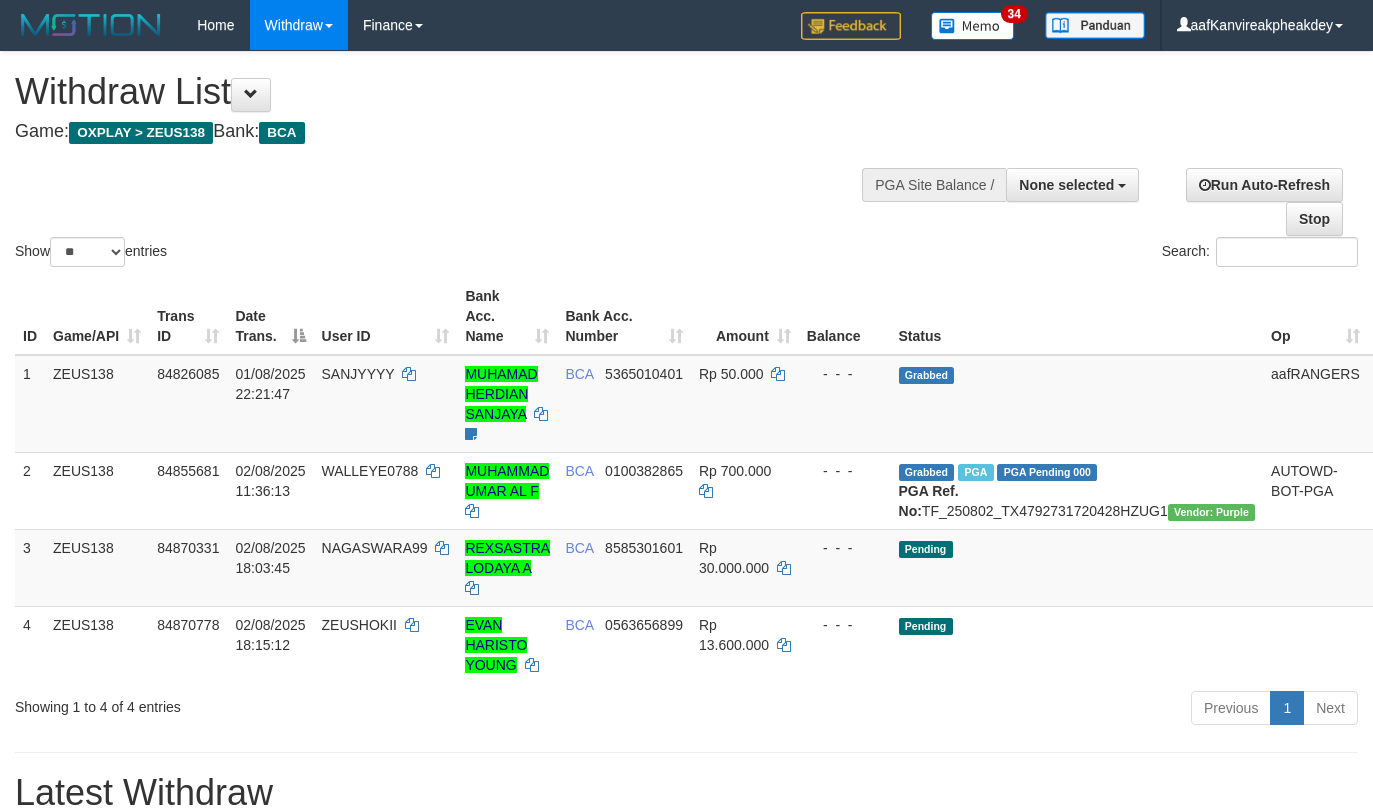 select 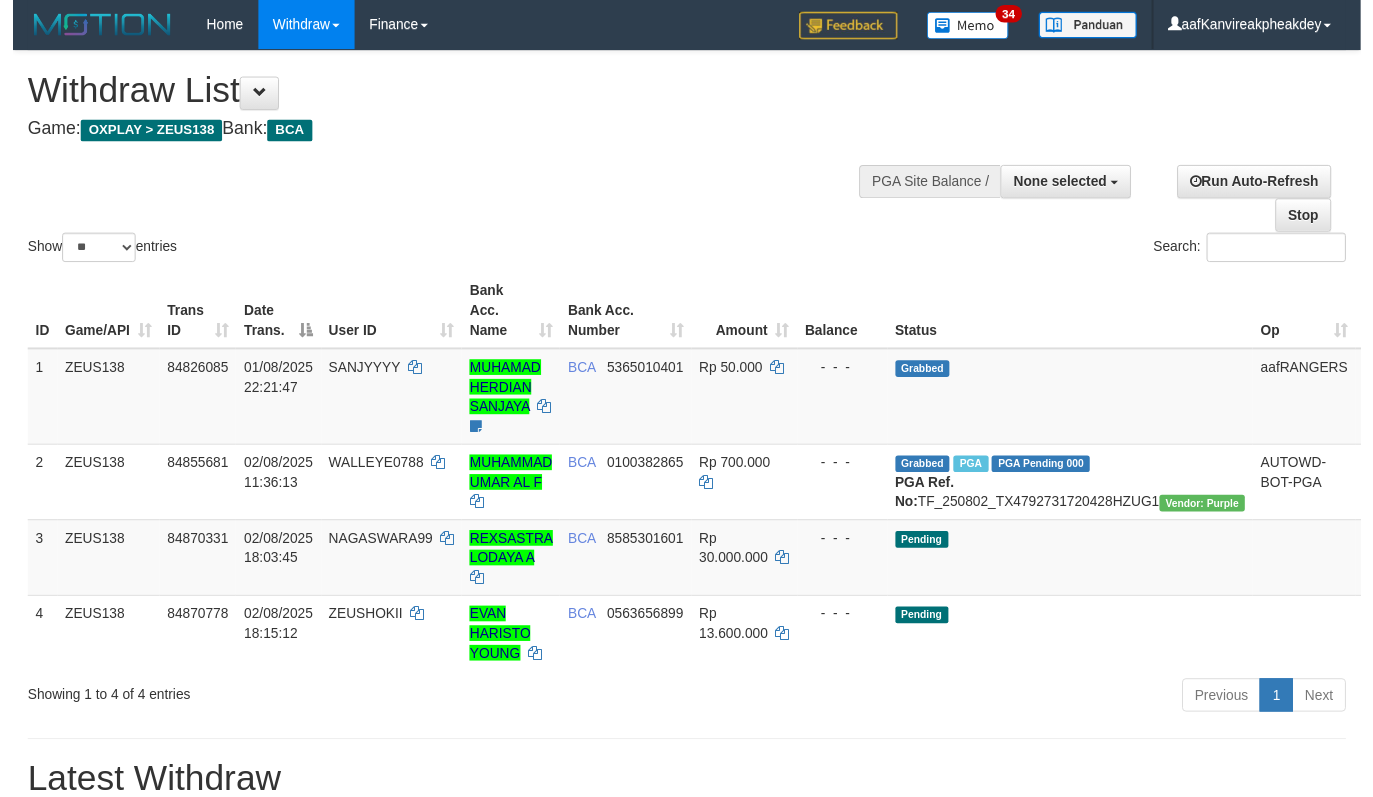 scroll, scrollTop: 556, scrollLeft: 0, axis: vertical 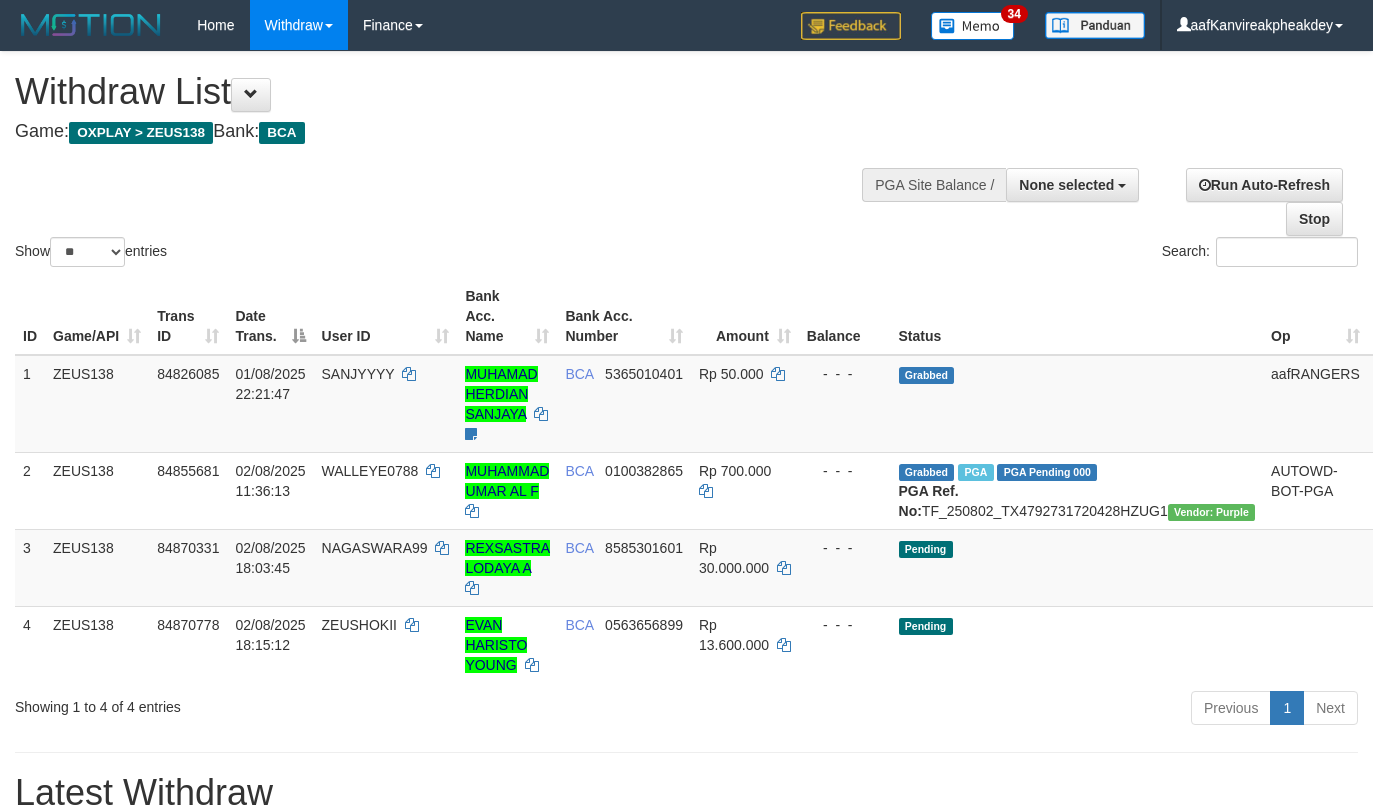 select 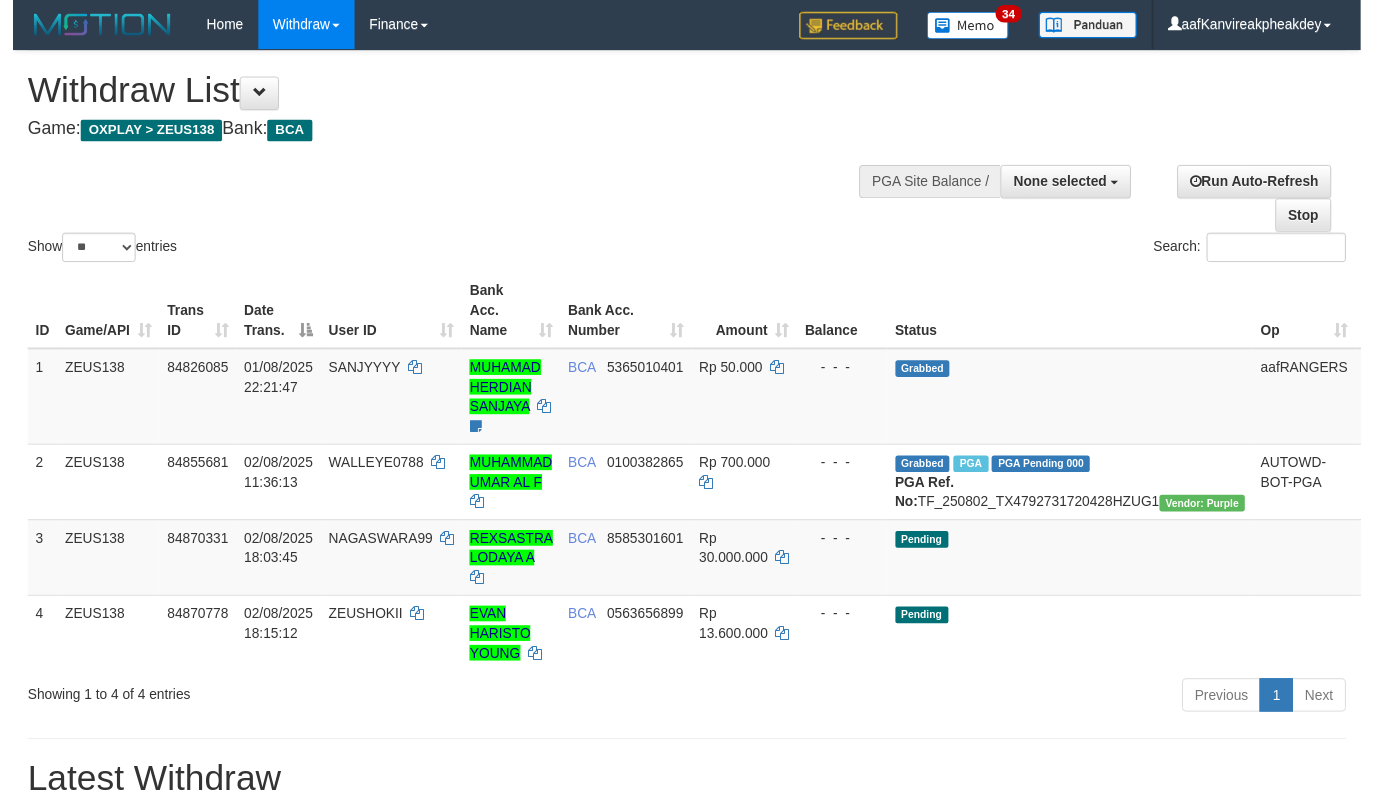scroll, scrollTop: 556, scrollLeft: 0, axis: vertical 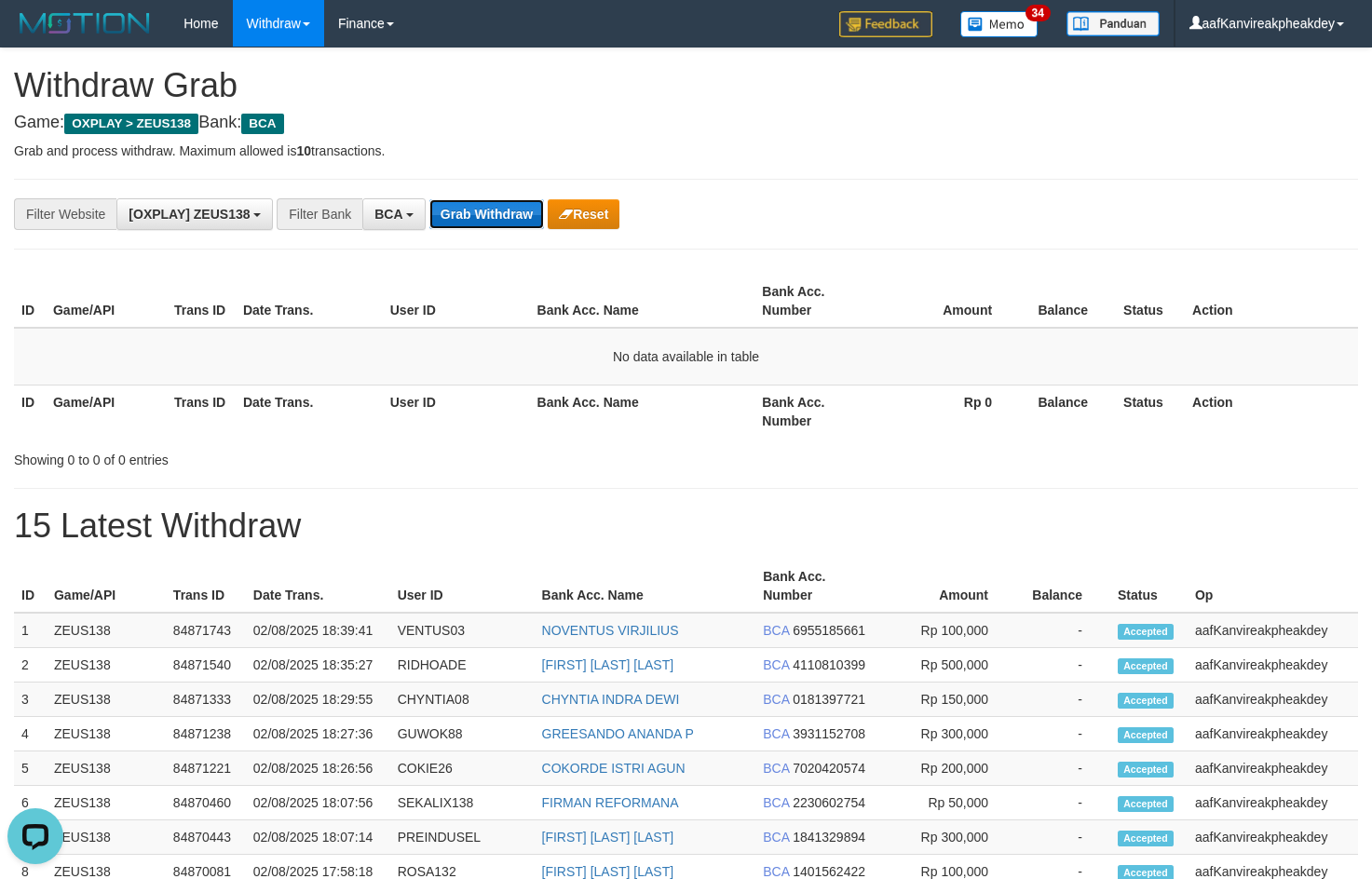 click on "Grab Withdraw" at bounding box center (486, 214) 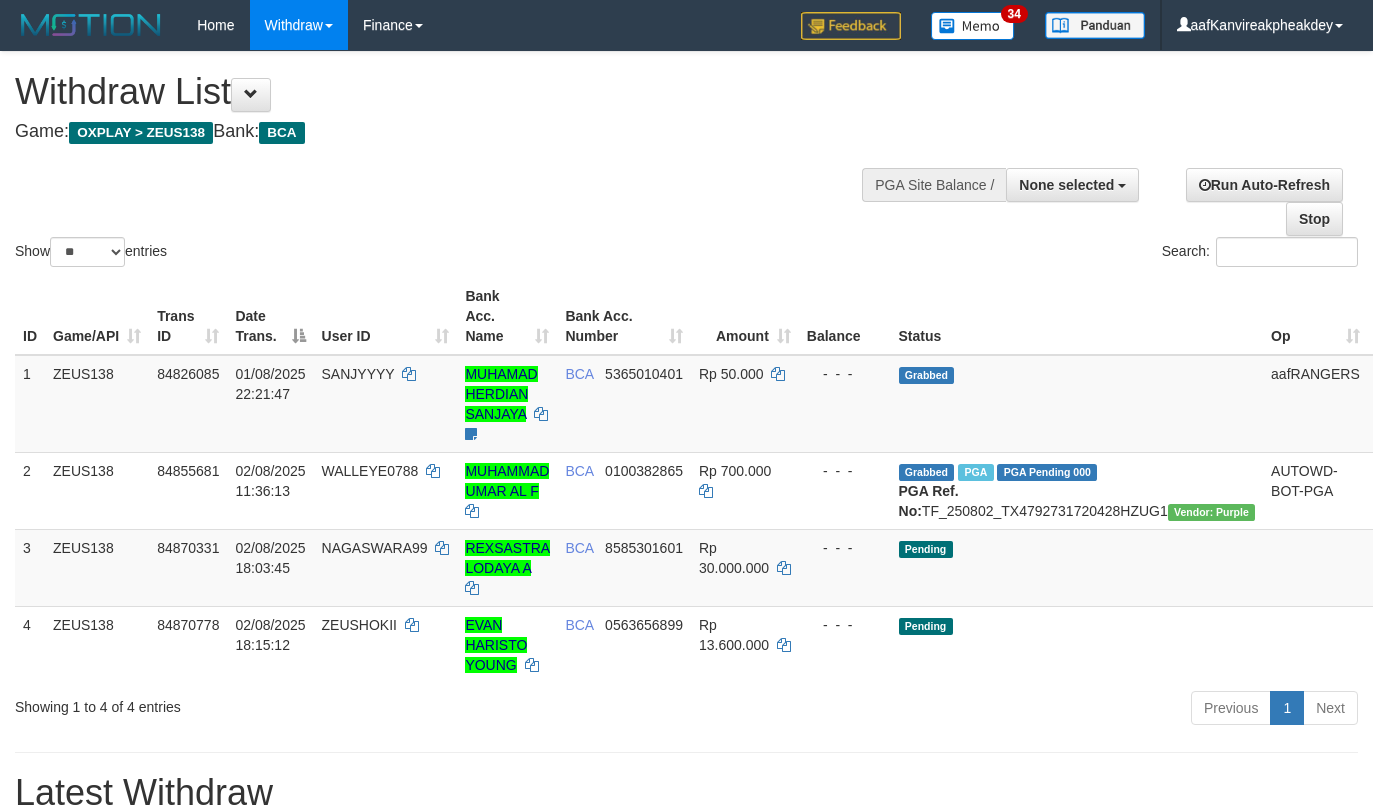 select 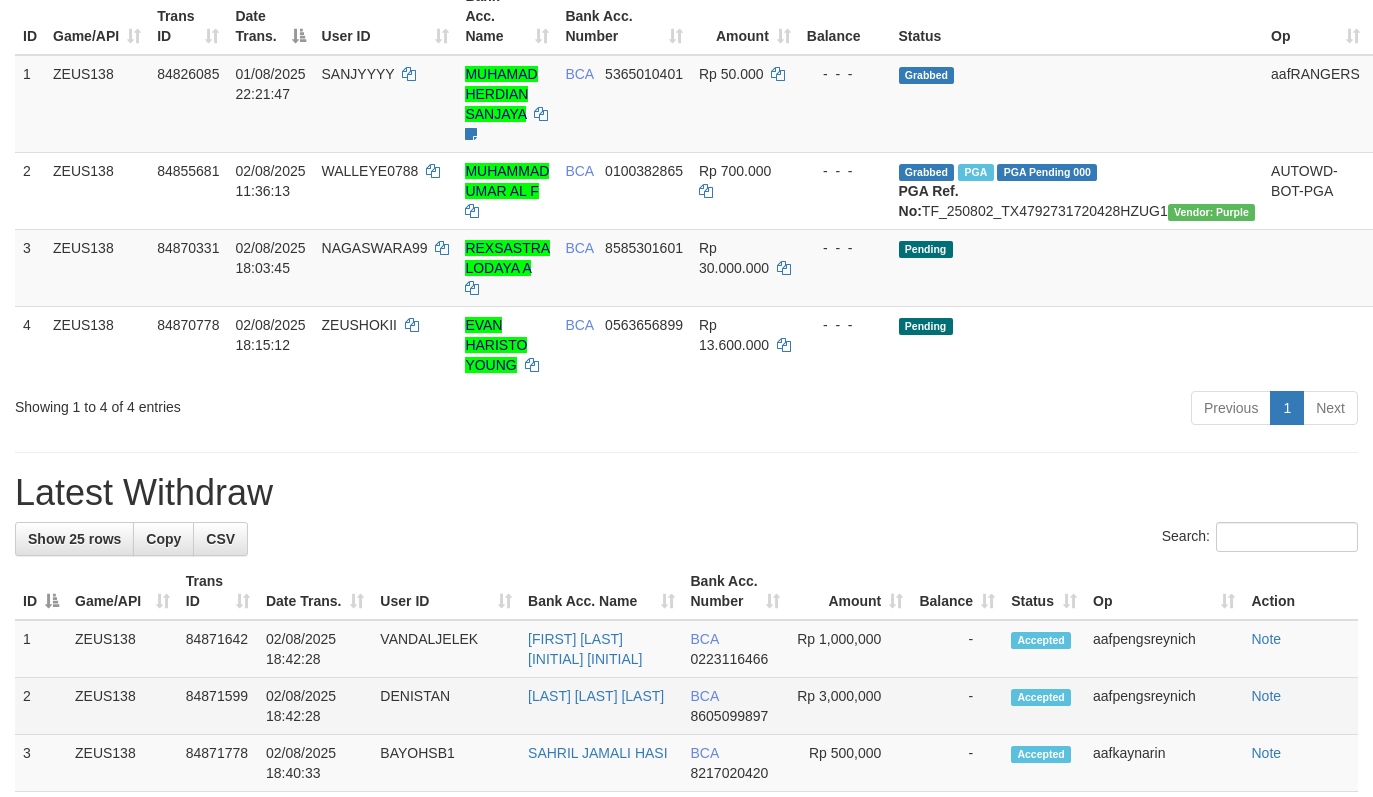 scroll, scrollTop: 289, scrollLeft: 0, axis: vertical 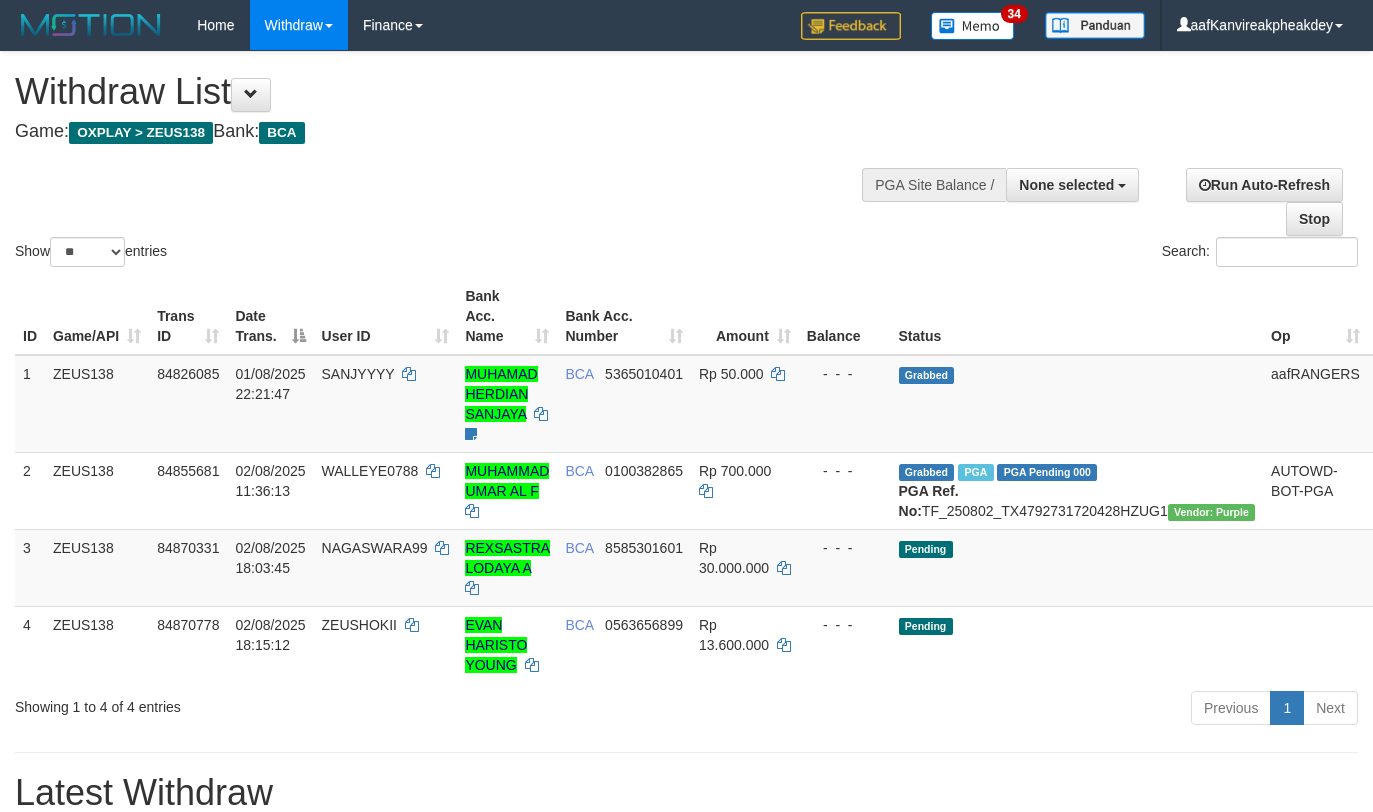 select 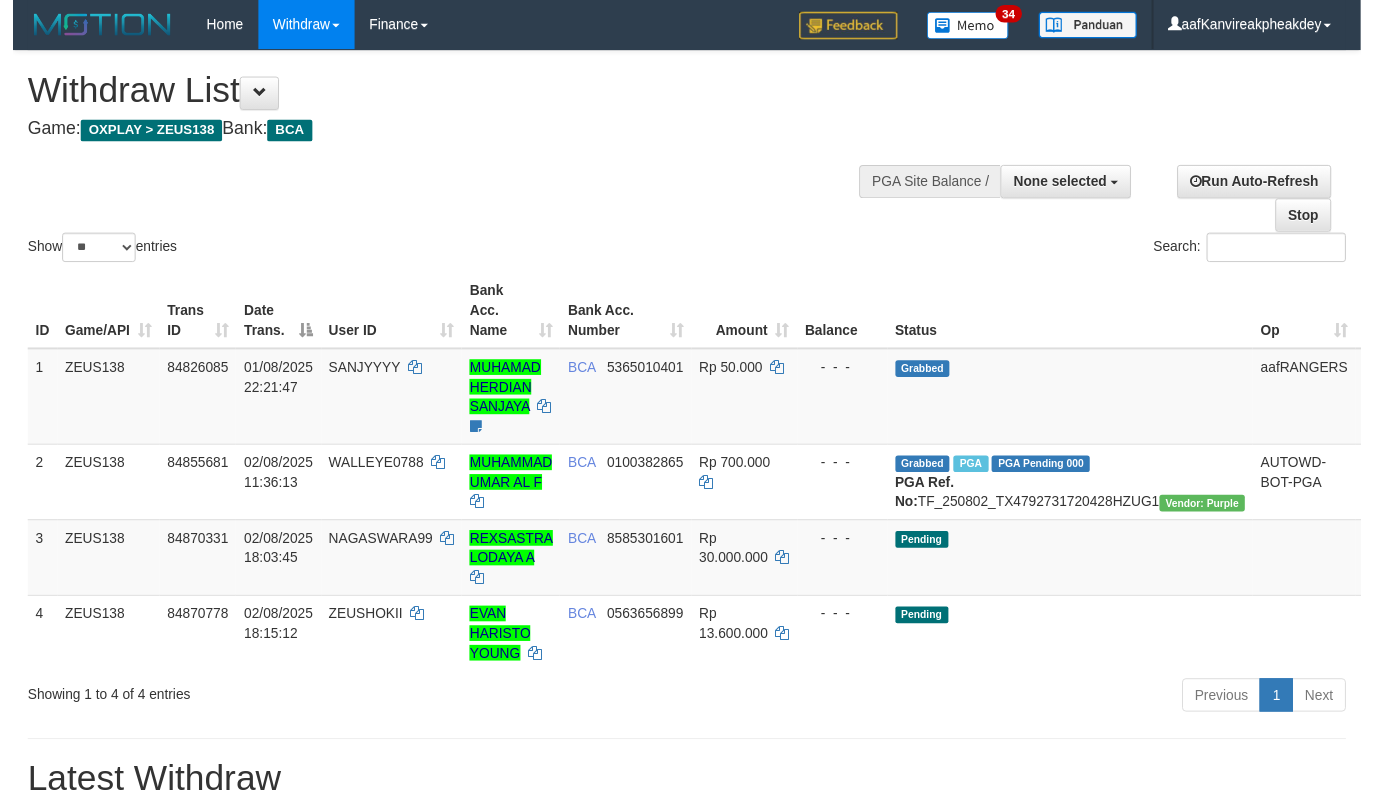 scroll, scrollTop: 198, scrollLeft: 0, axis: vertical 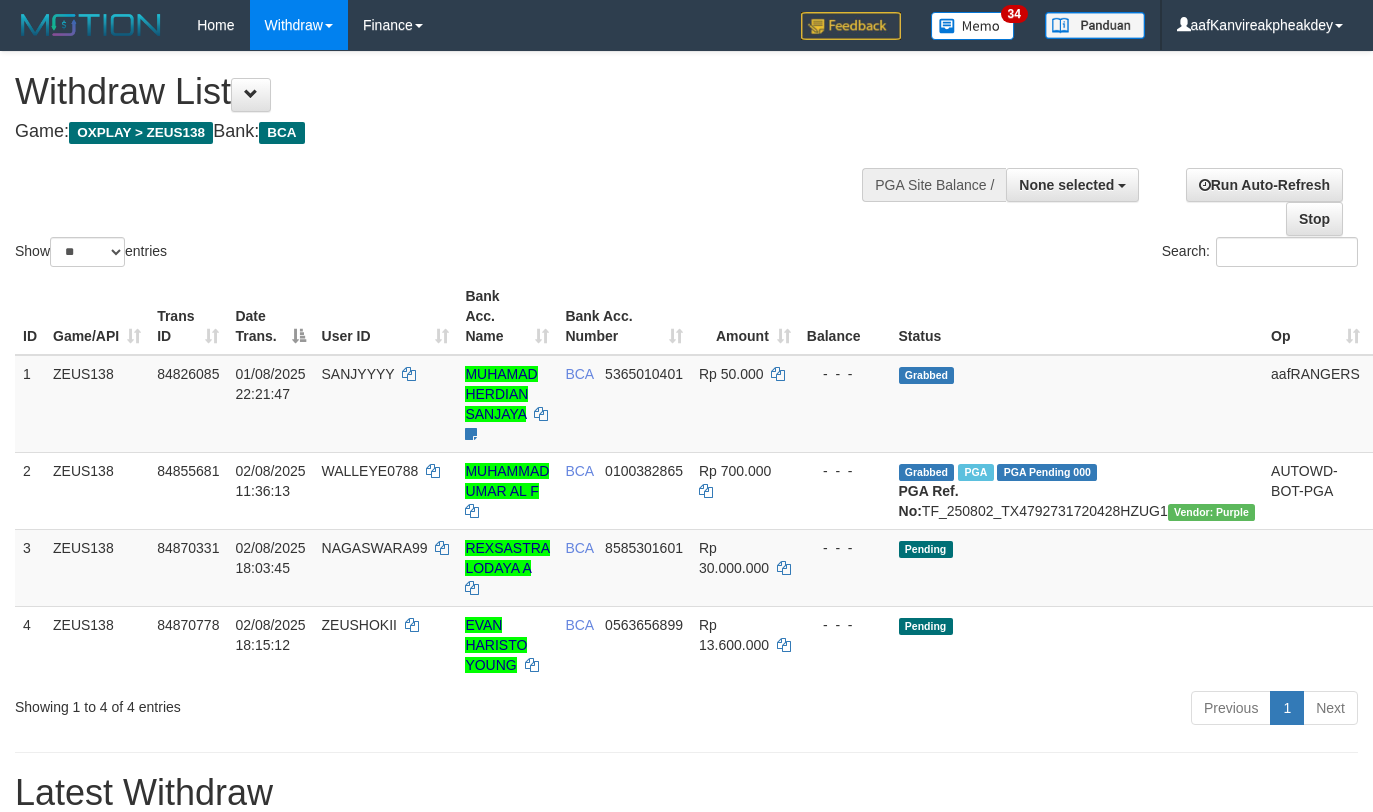 select 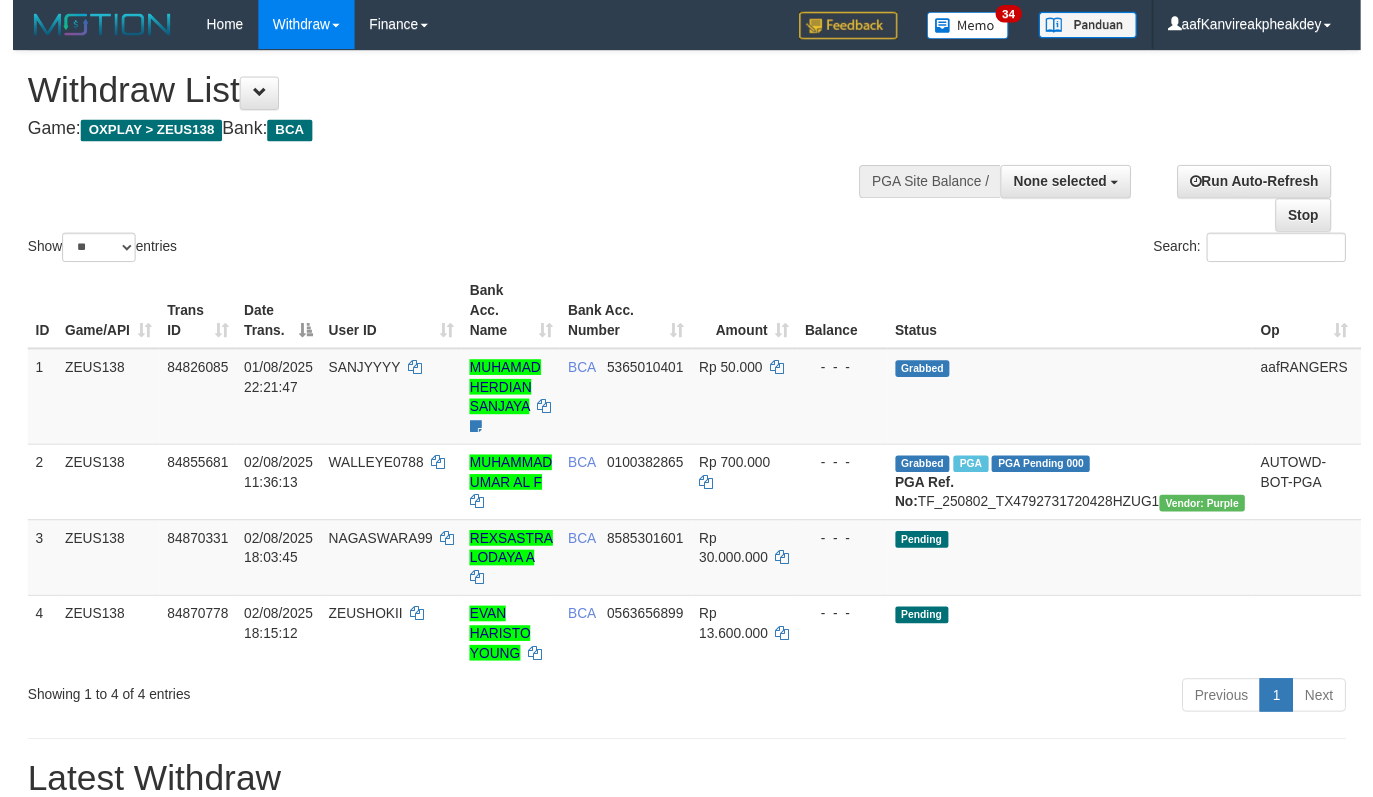 scroll, scrollTop: 198, scrollLeft: 0, axis: vertical 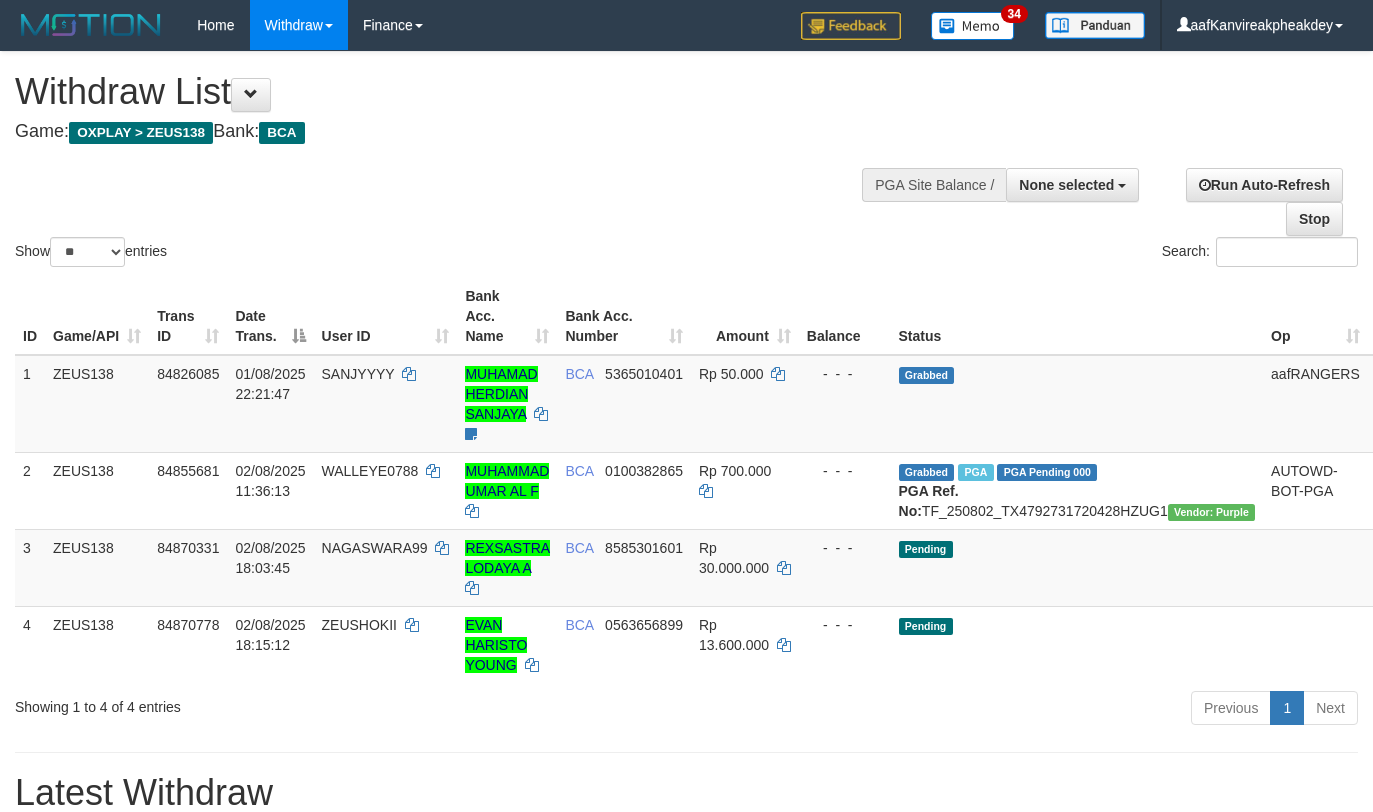 select 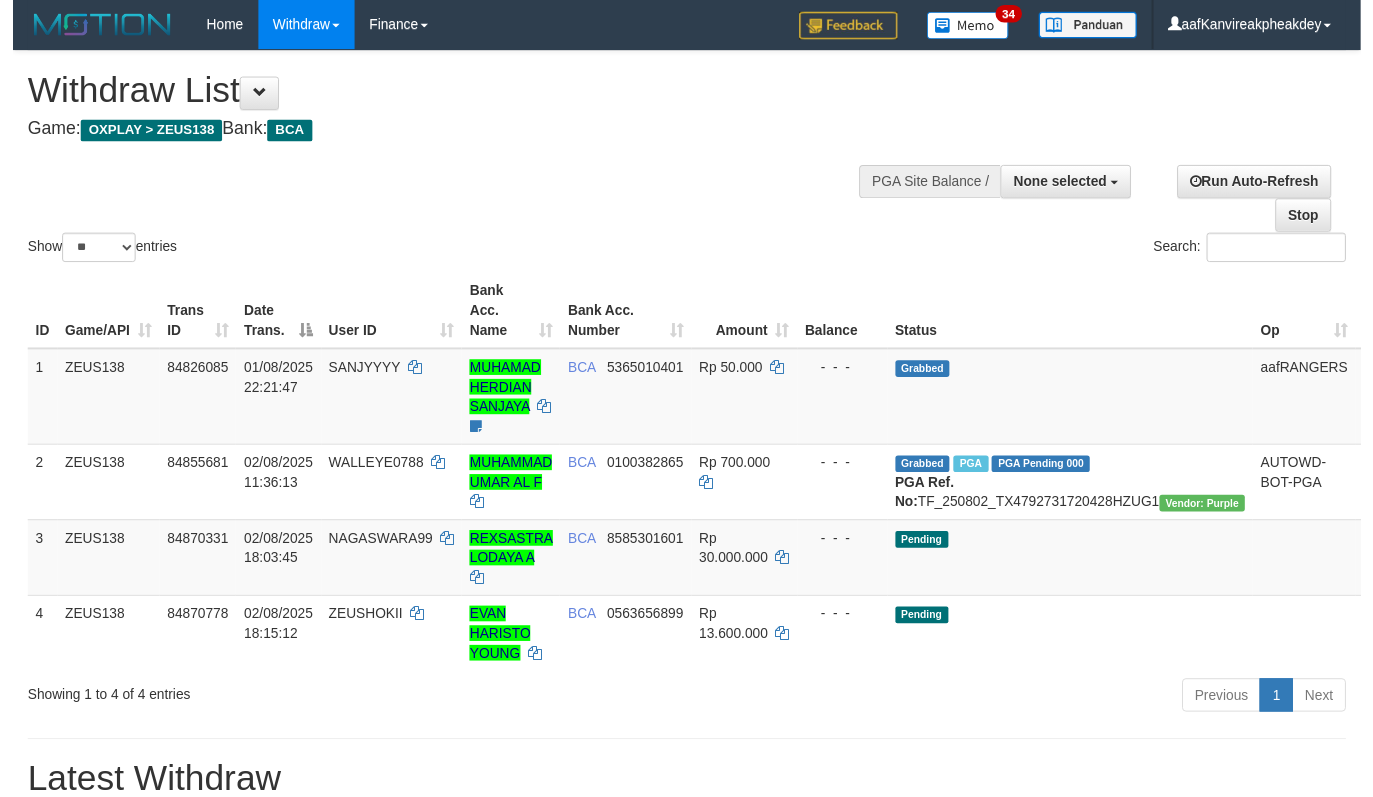 scroll, scrollTop: 198, scrollLeft: 0, axis: vertical 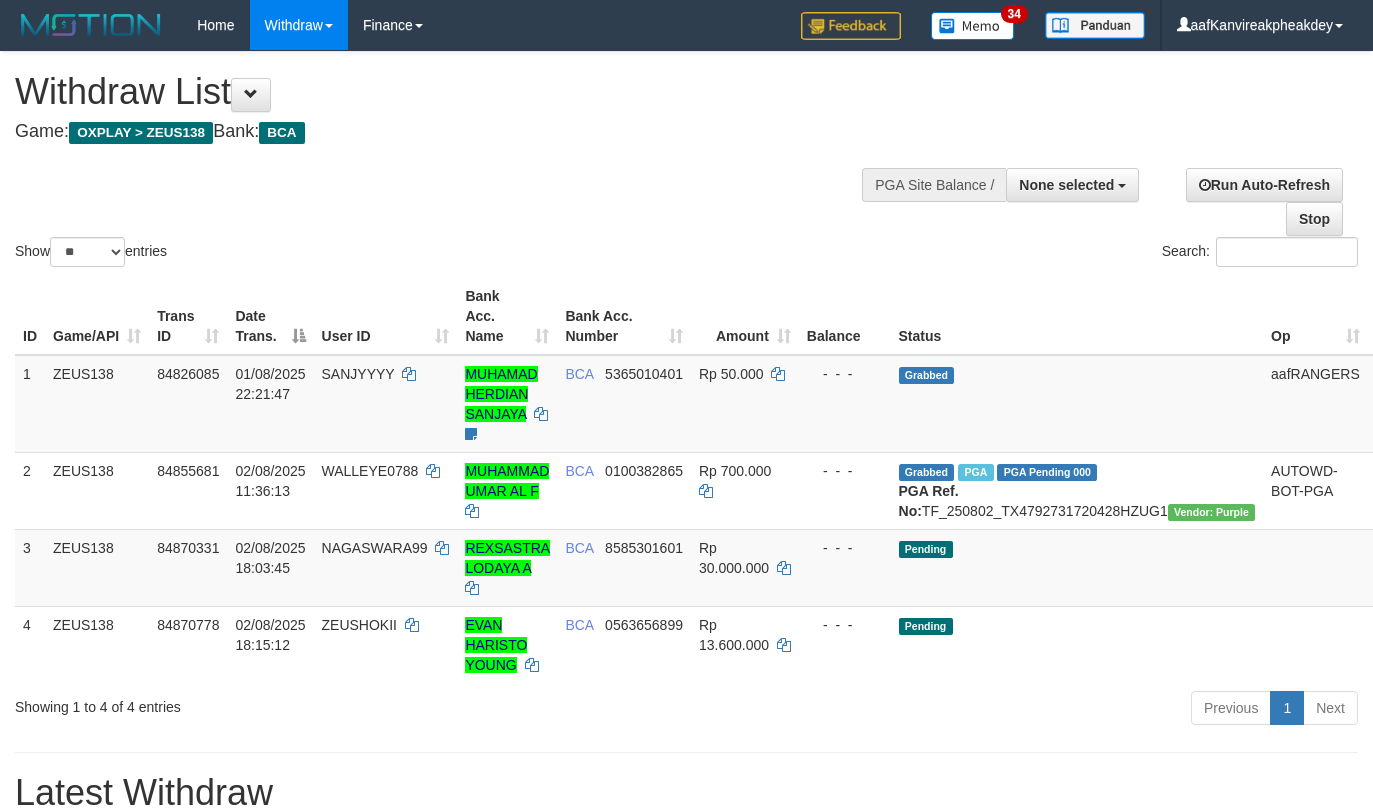 select 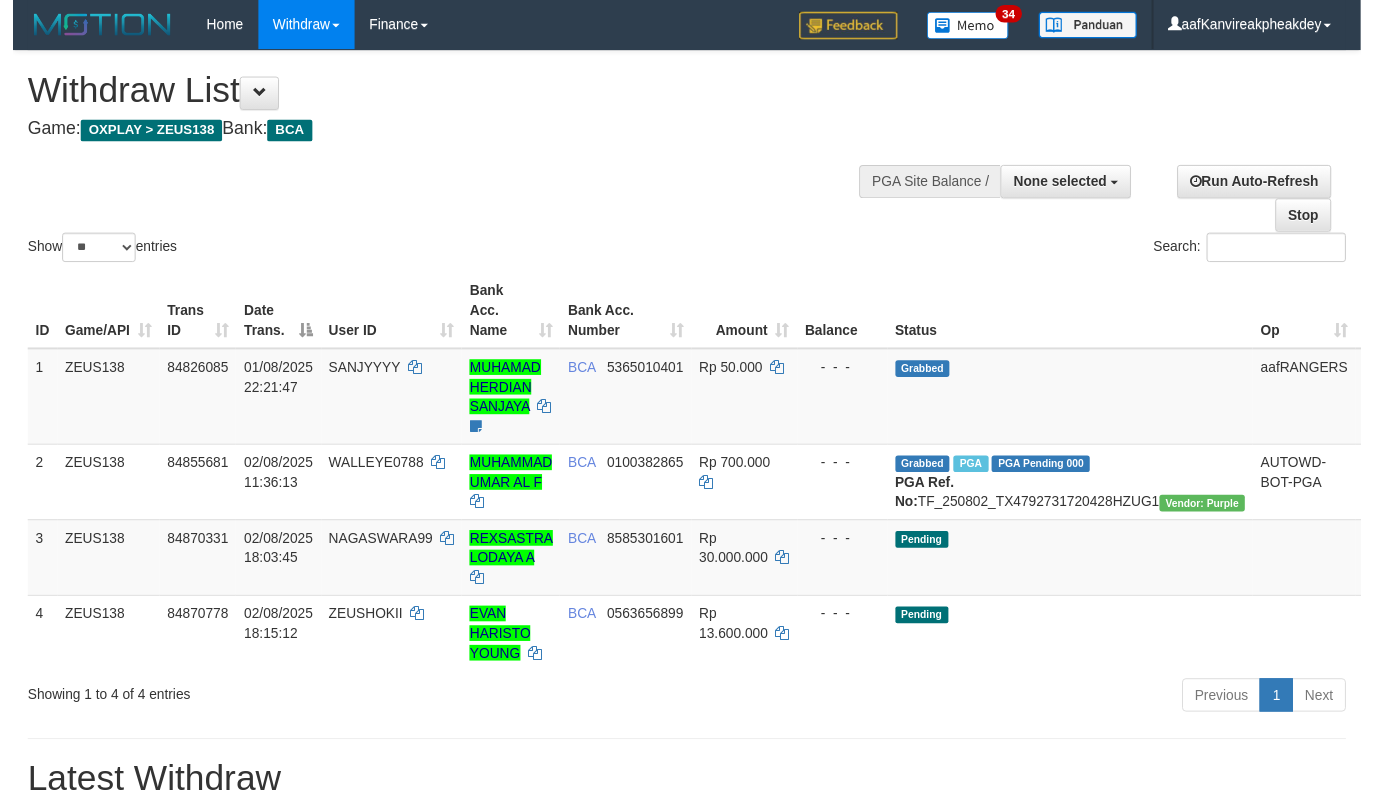 scroll, scrollTop: 198, scrollLeft: 0, axis: vertical 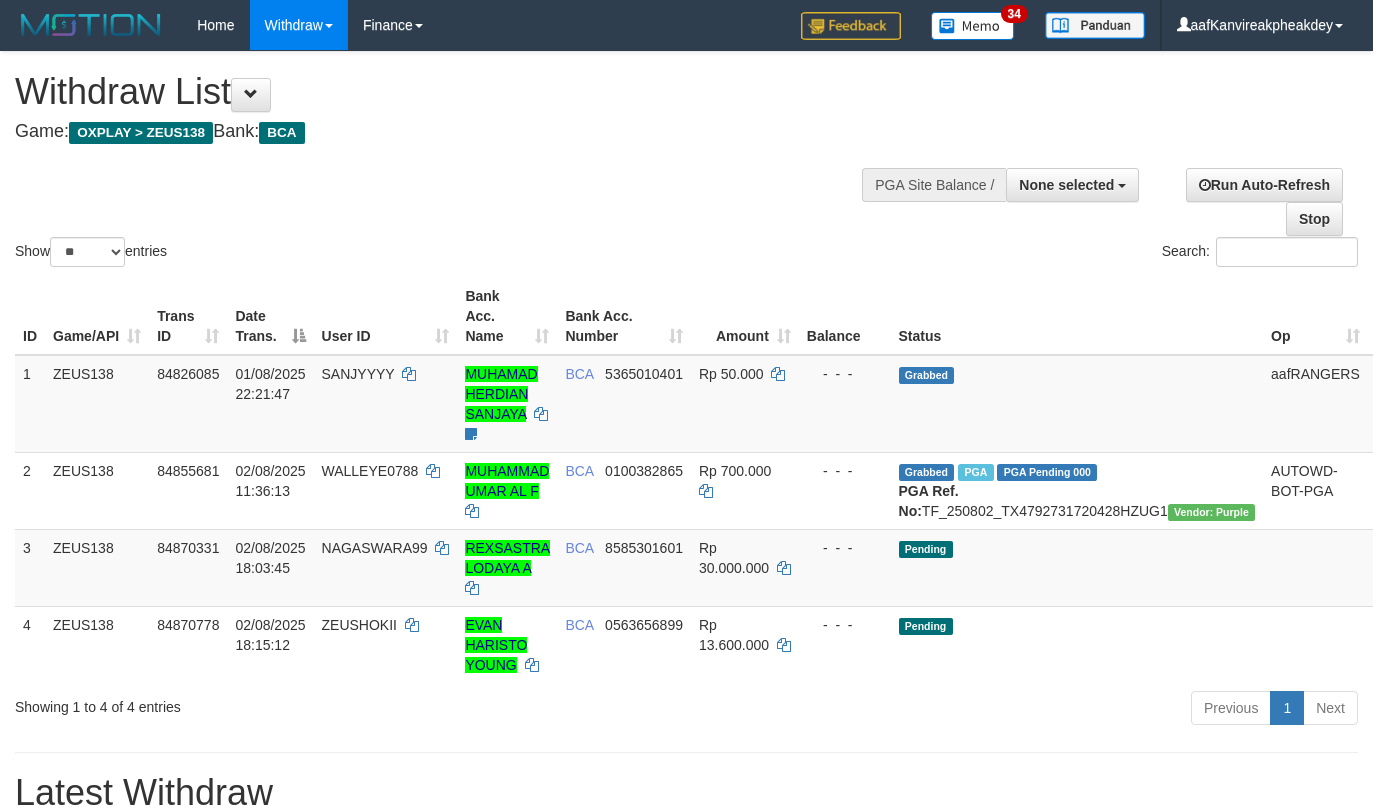 select 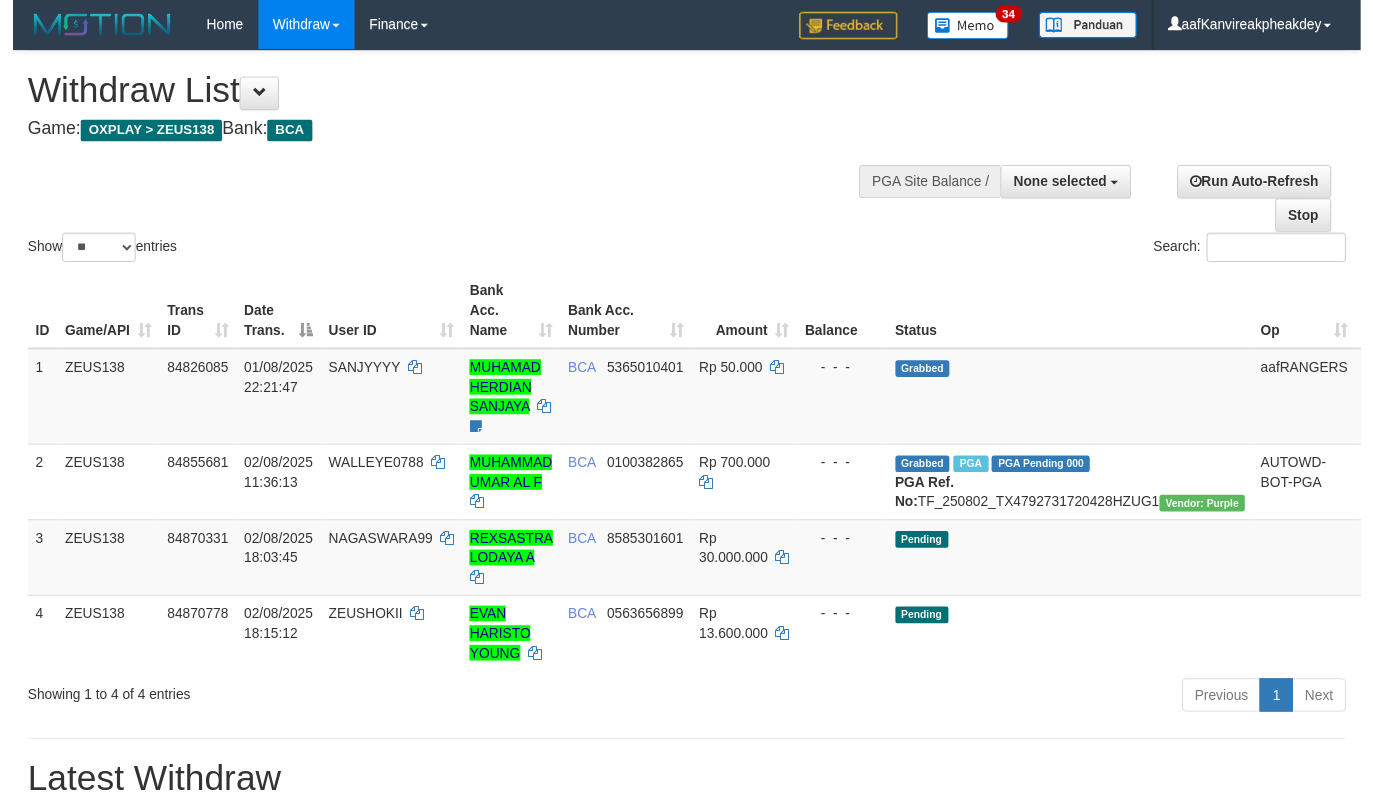 scroll, scrollTop: 198, scrollLeft: 0, axis: vertical 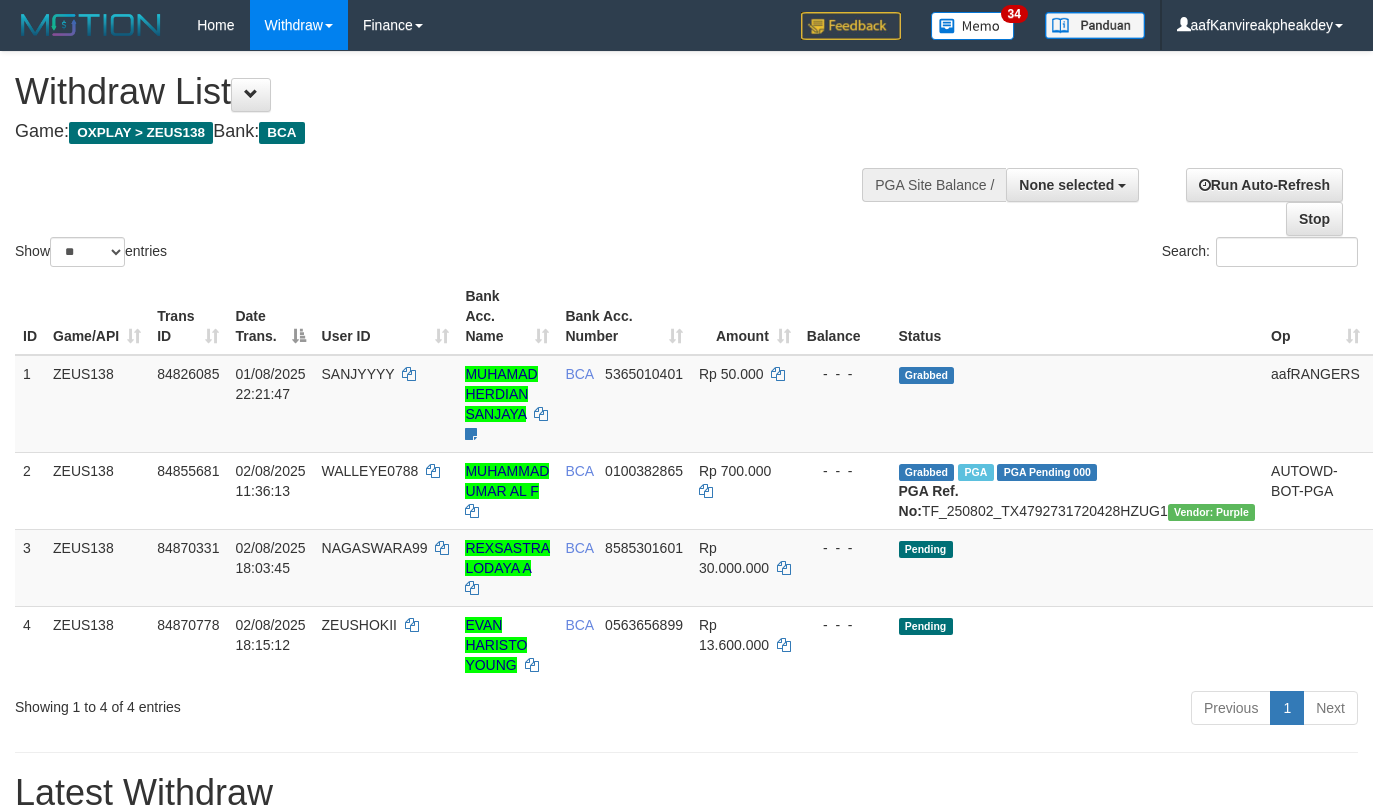 select 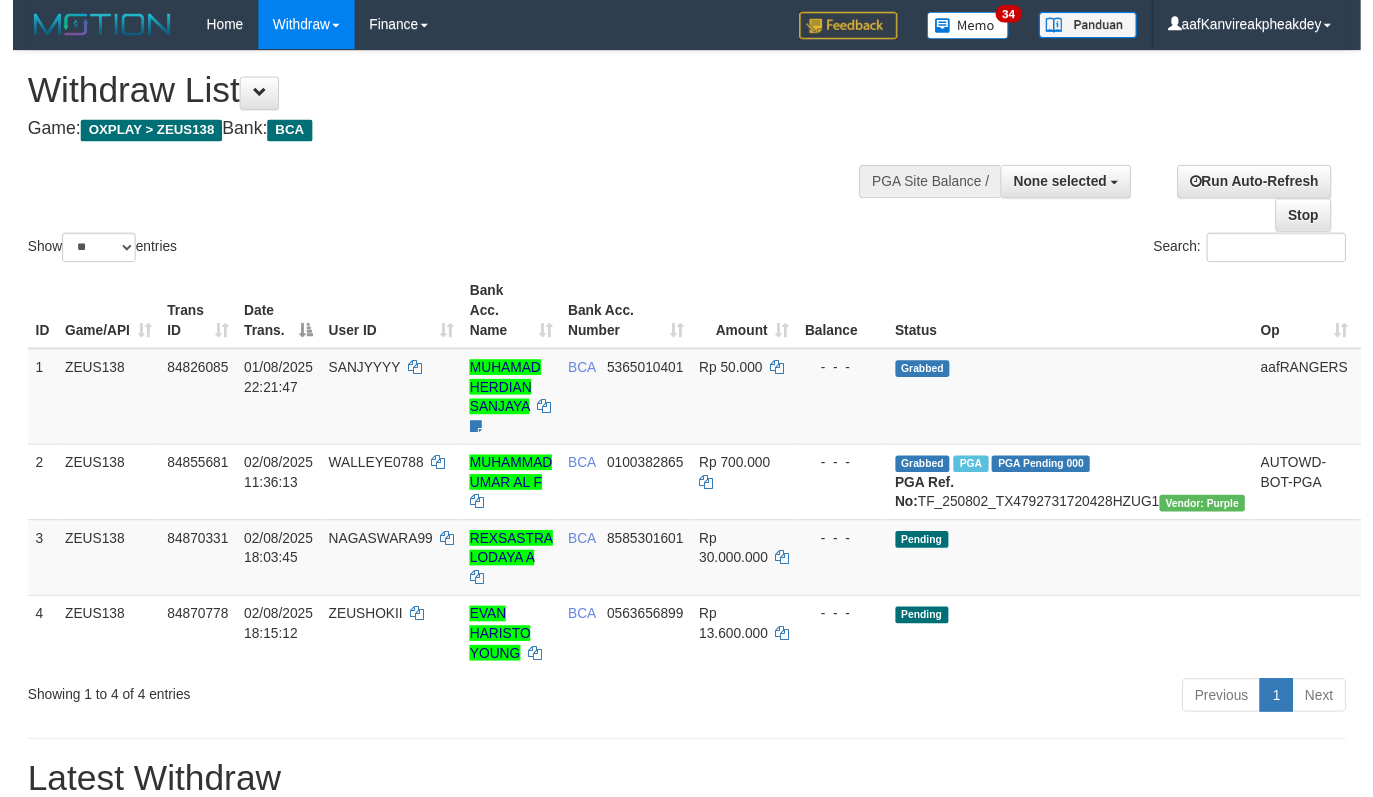 scroll, scrollTop: 198, scrollLeft: 0, axis: vertical 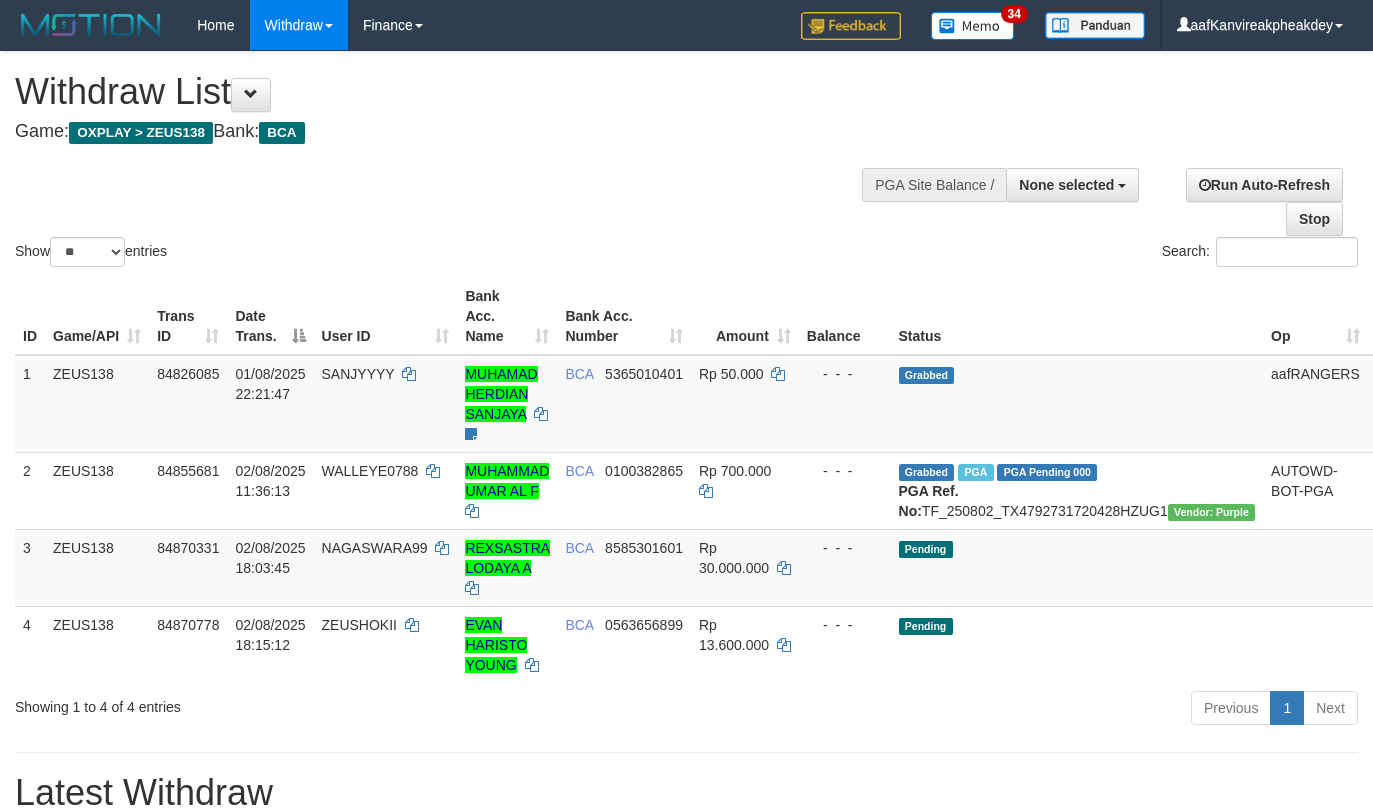 select 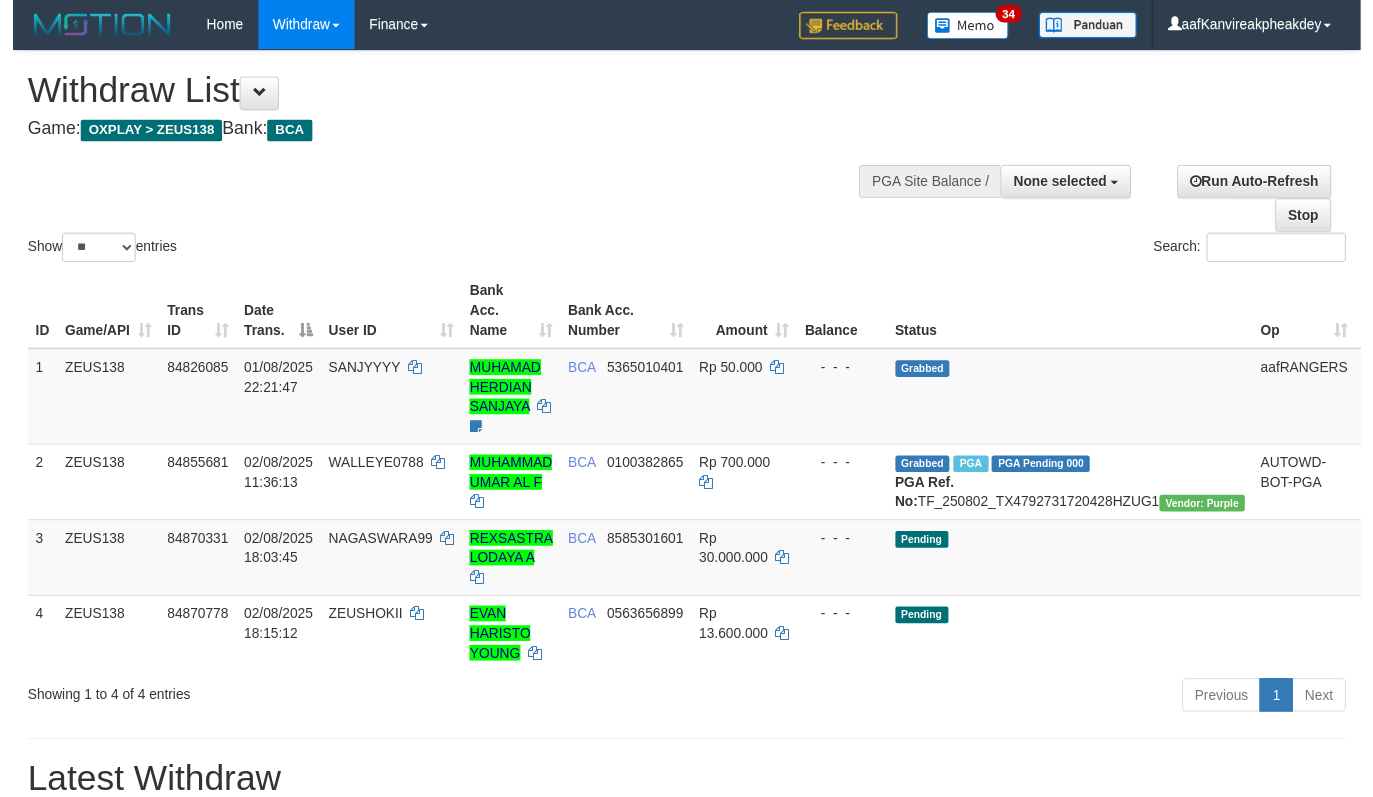 scroll, scrollTop: 198, scrollLeft: 0, axis: vertical 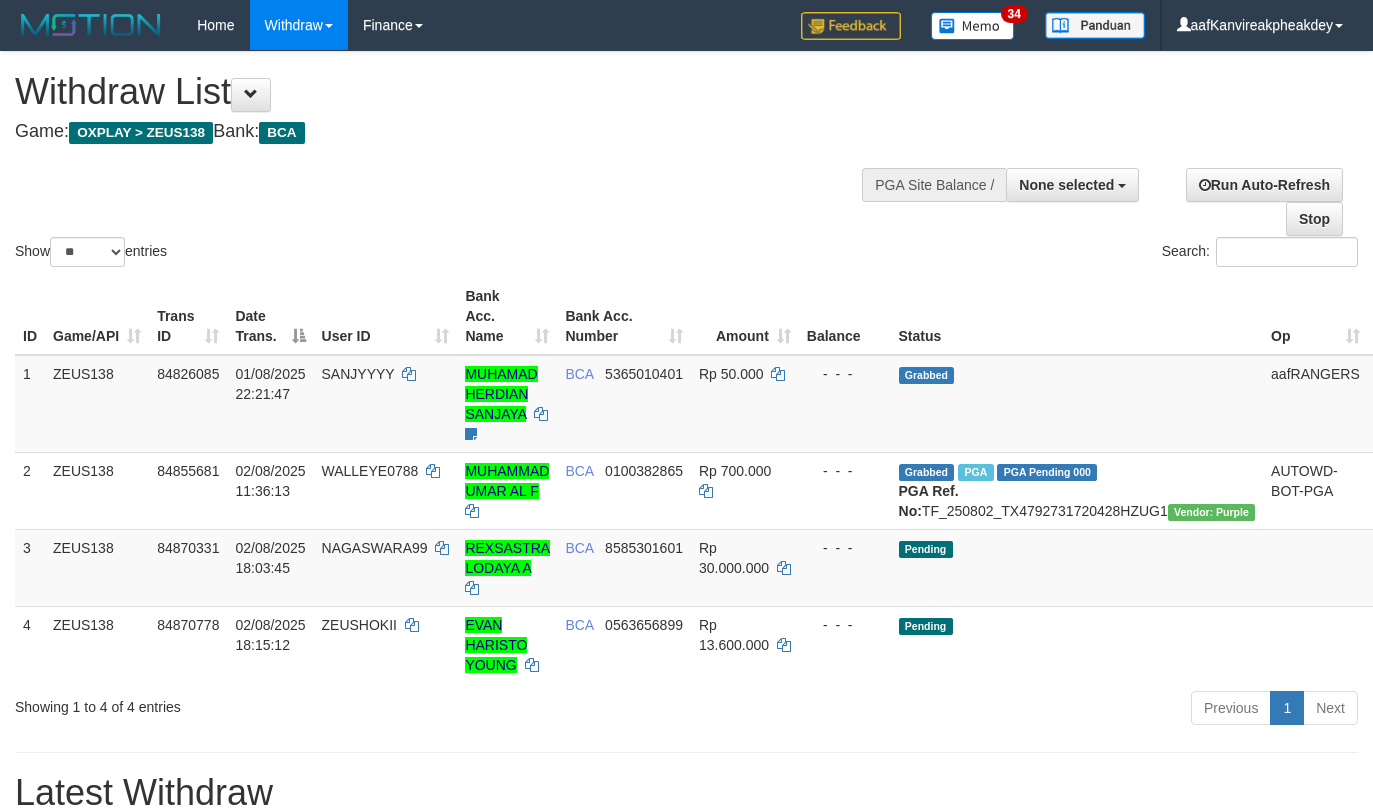 select 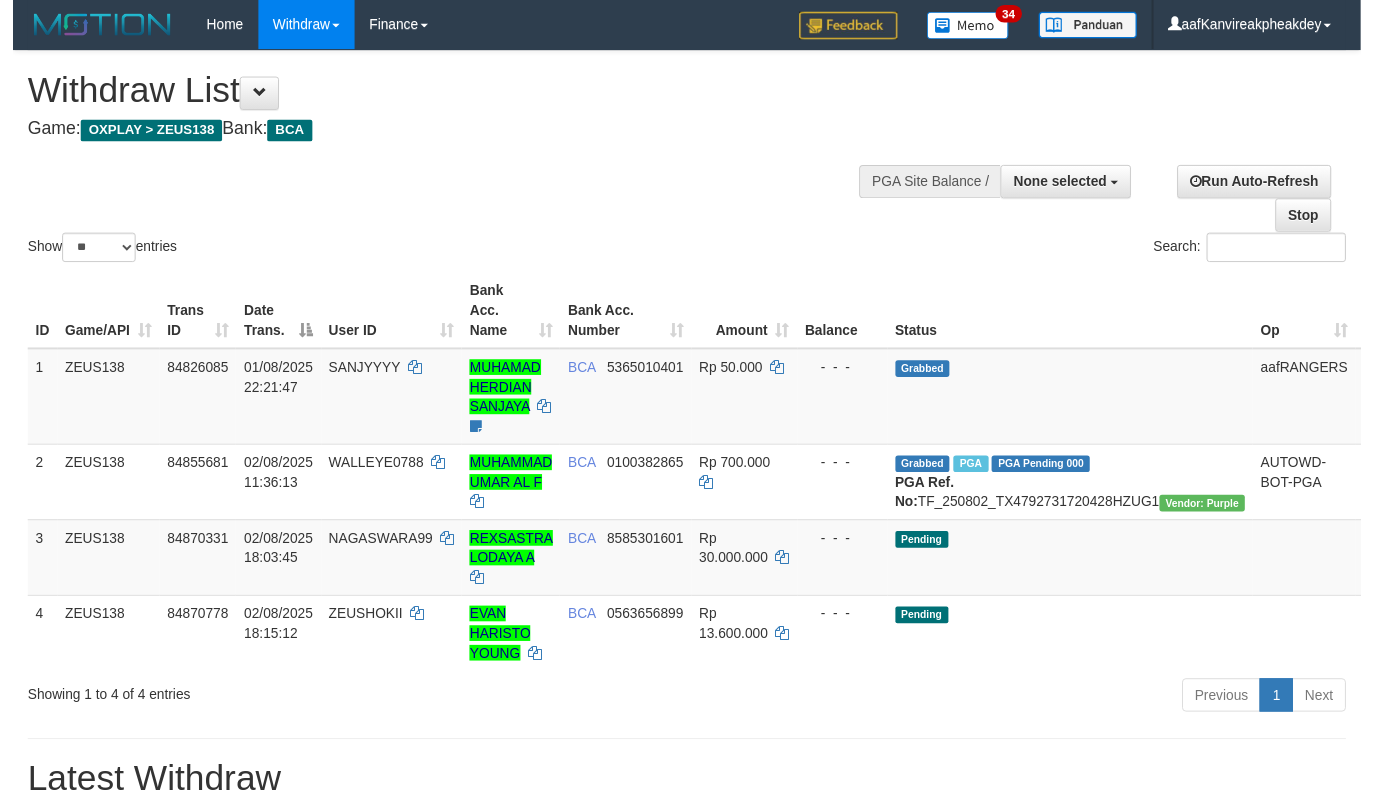 scroll, scrollTop: 198, scrollLeft: 0, axis: vertical 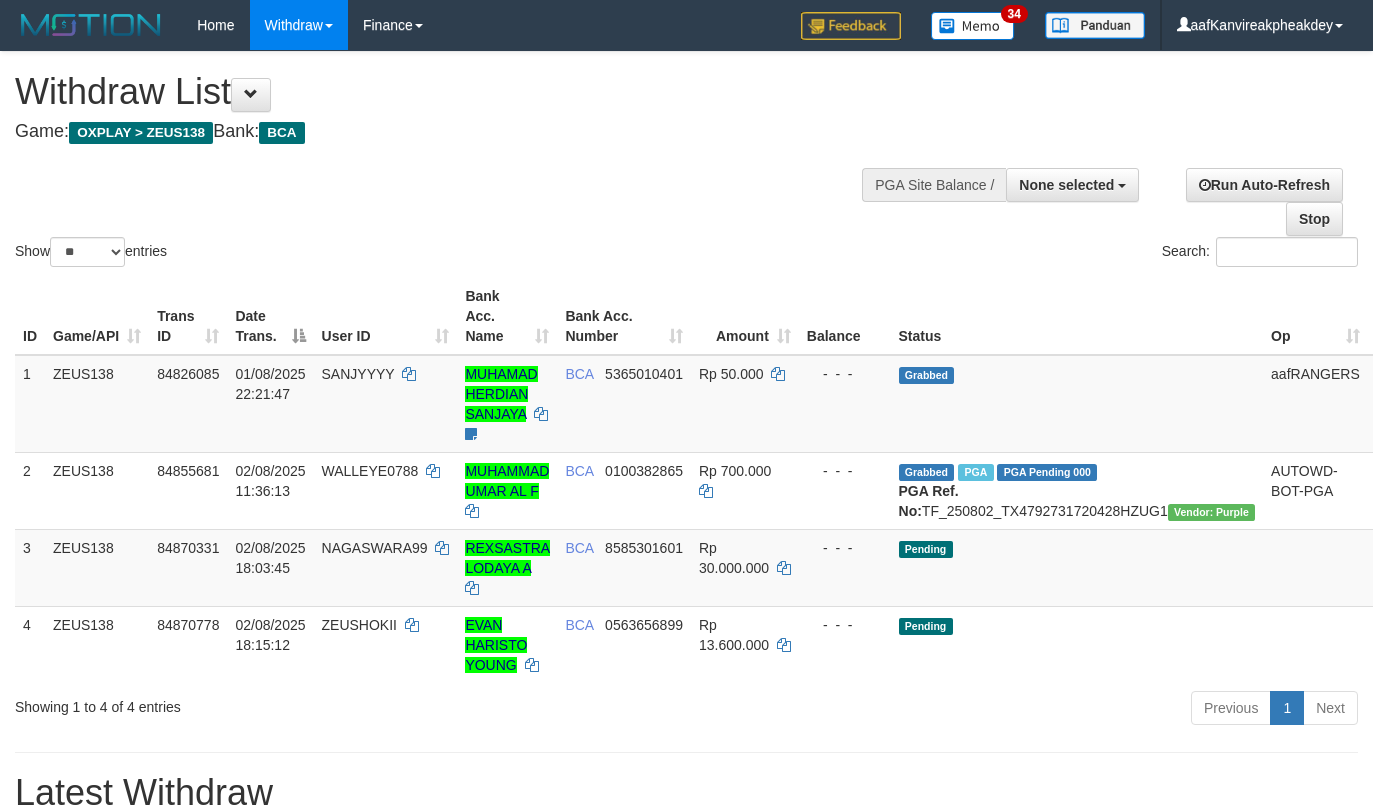 select 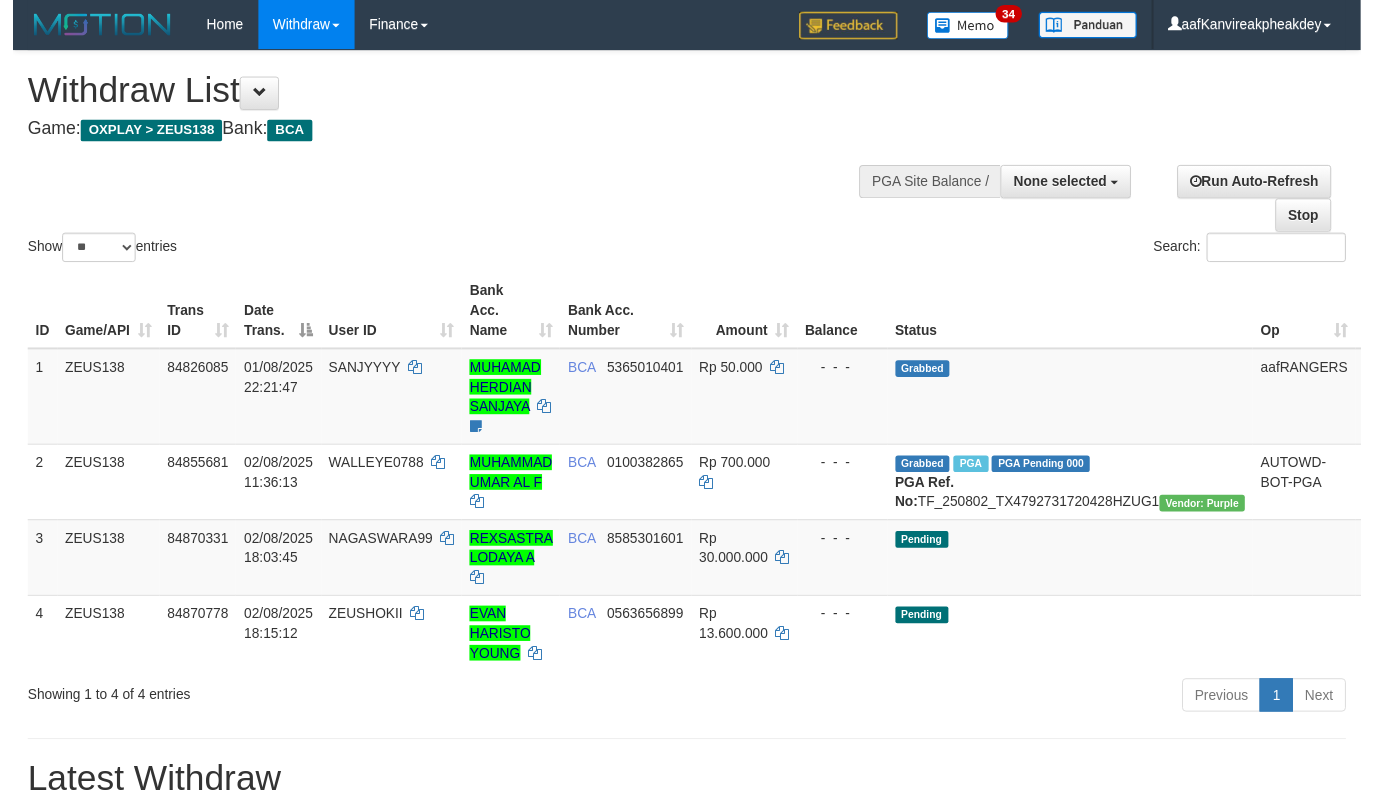 scroll, scrollTop: 198, scrollLeft: 0, axis: vertical 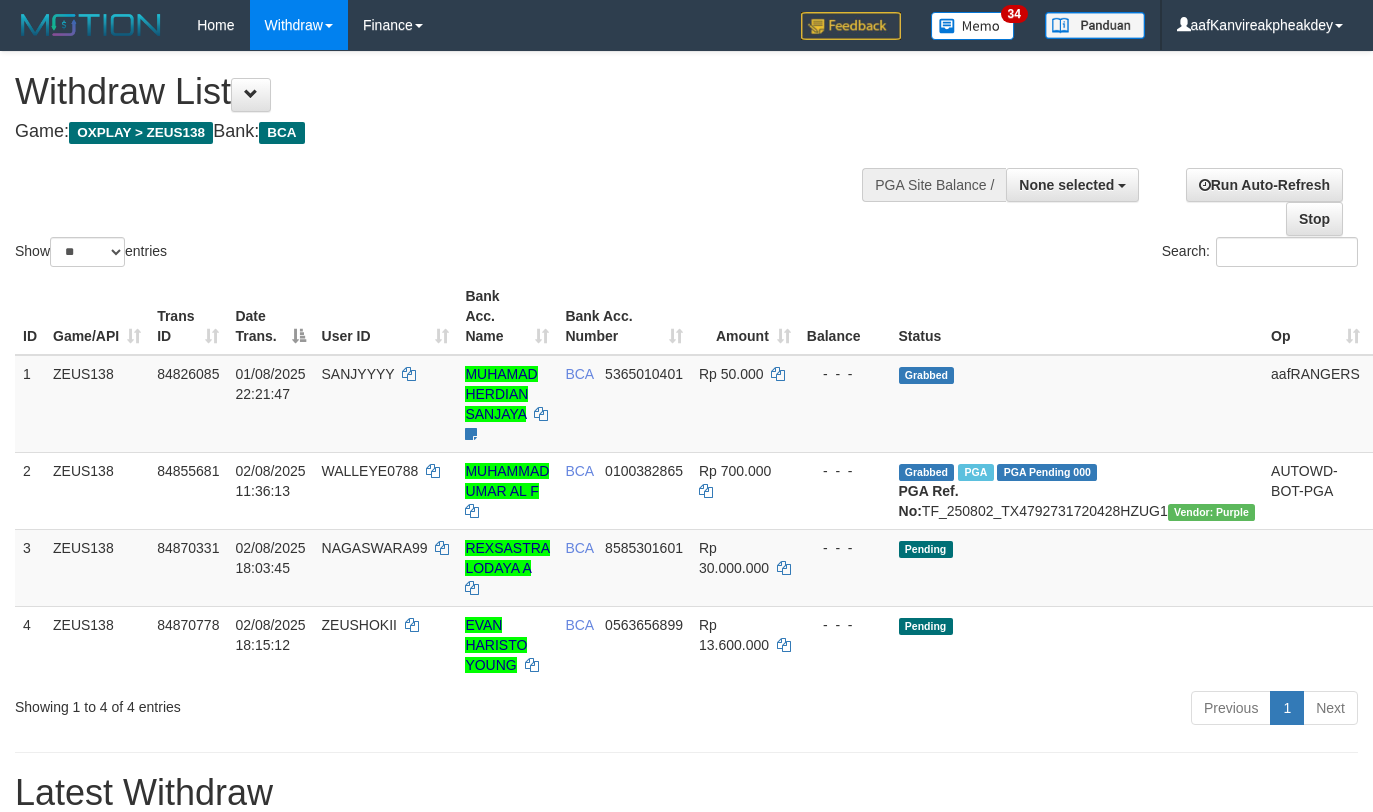 select 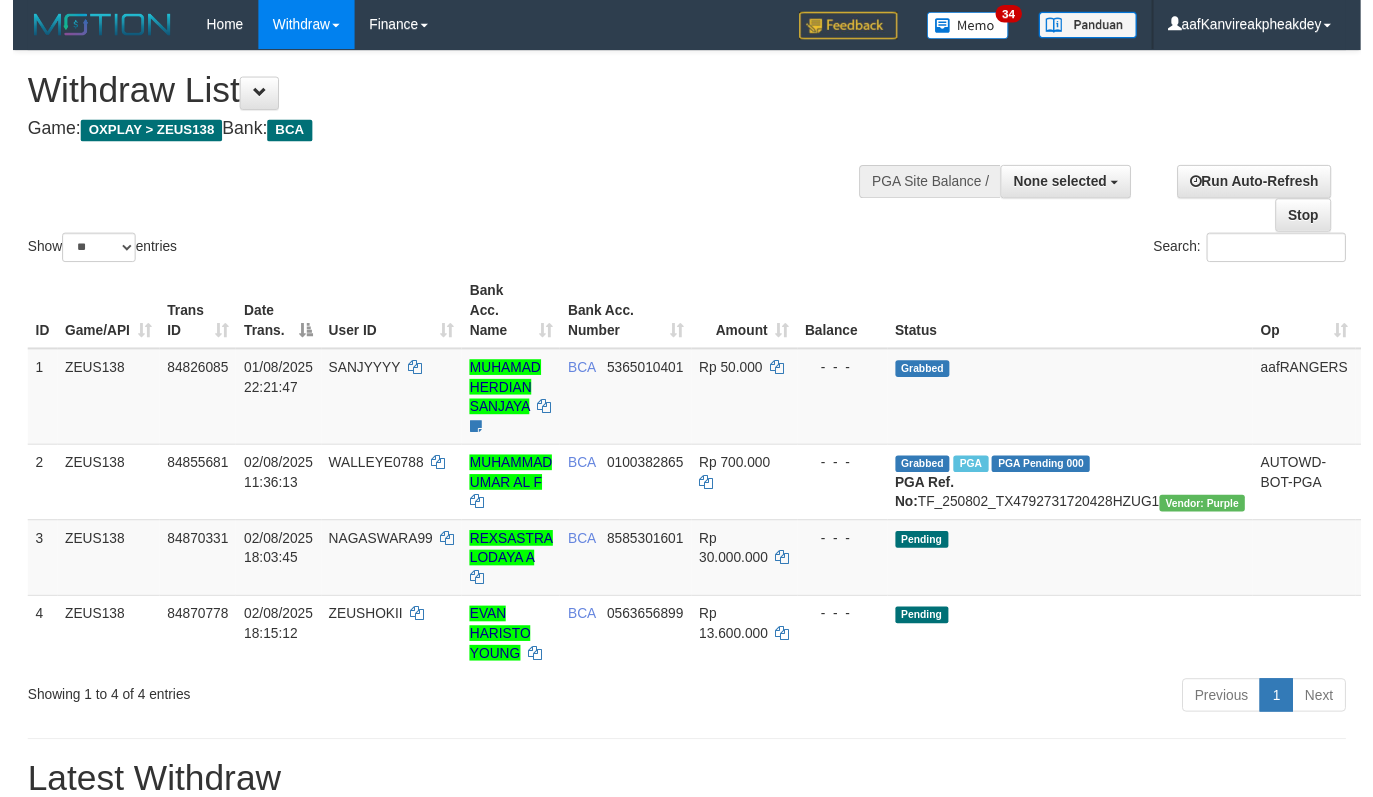 scroll, scrollTop: 198, scrollLeft: 0, axis: vertical 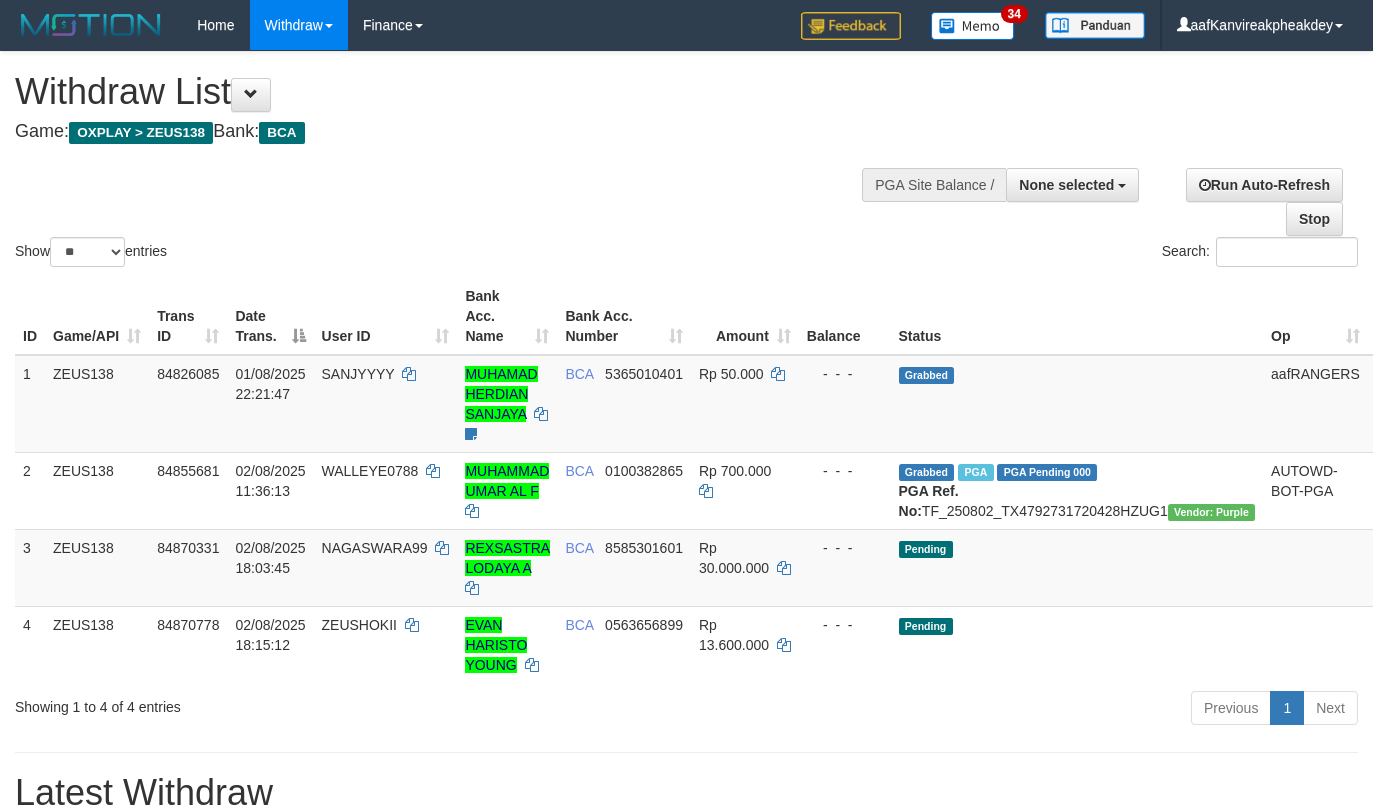 select 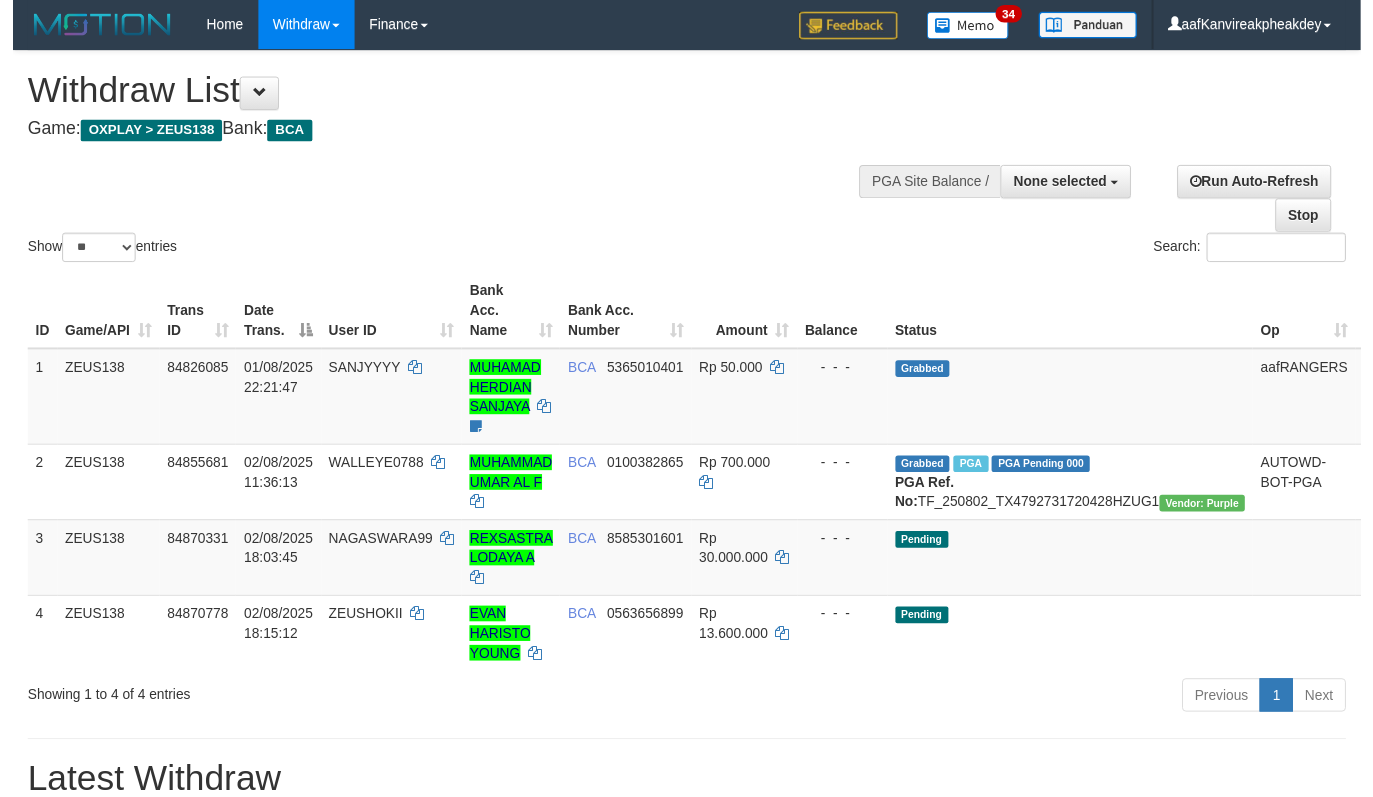 scroll, scrollTop: 198, scrollLeft: 0, axis: vertical 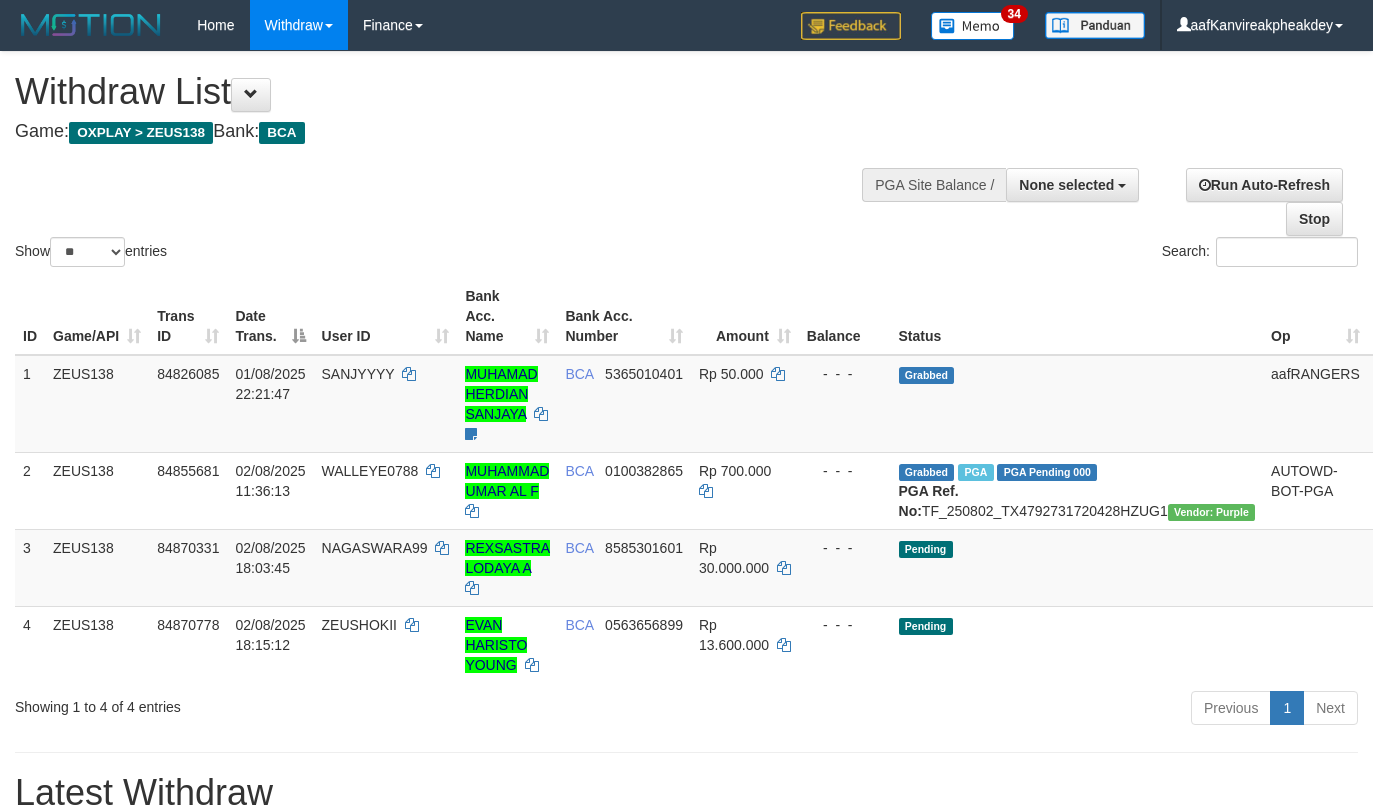 select 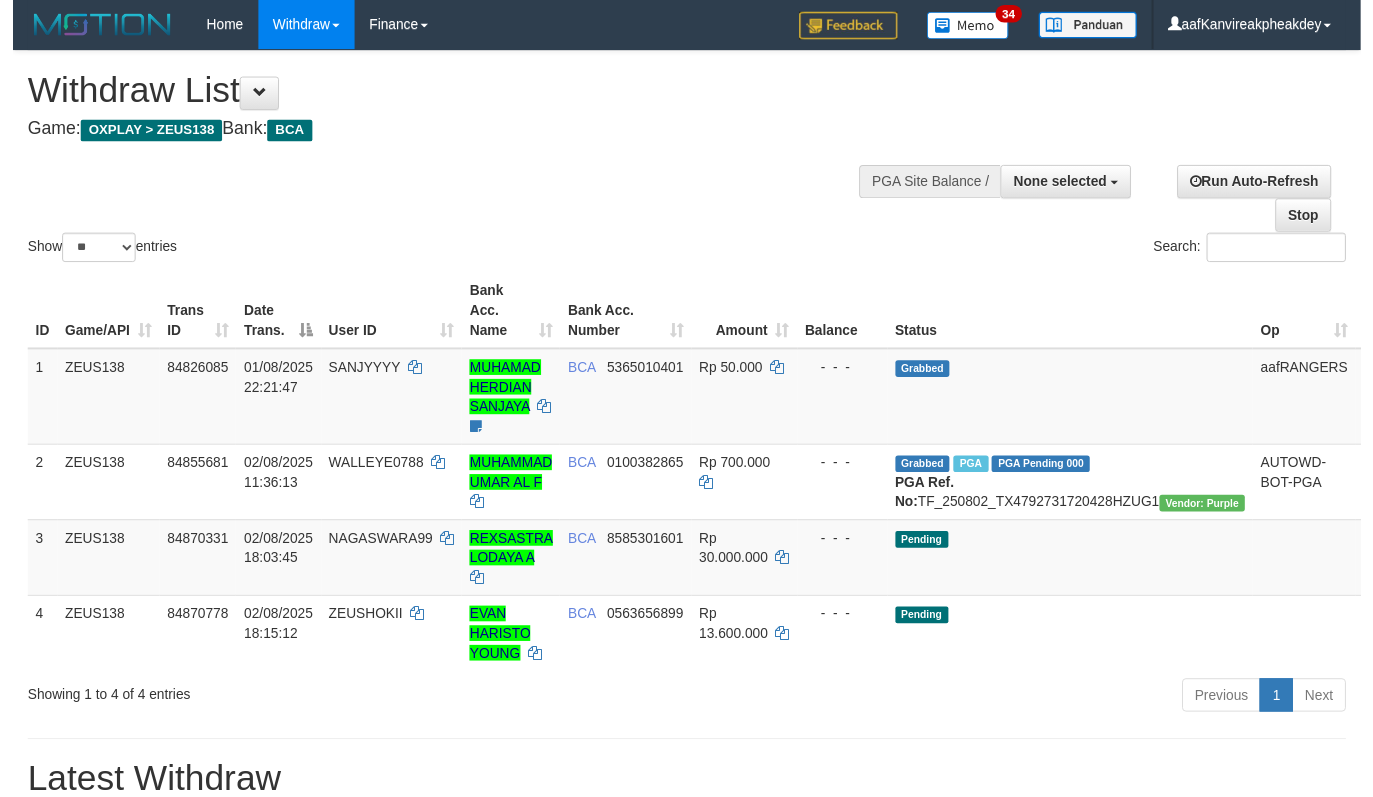 scroll, scrollTop: 198, scrollLeft: 0, axis: vertical 